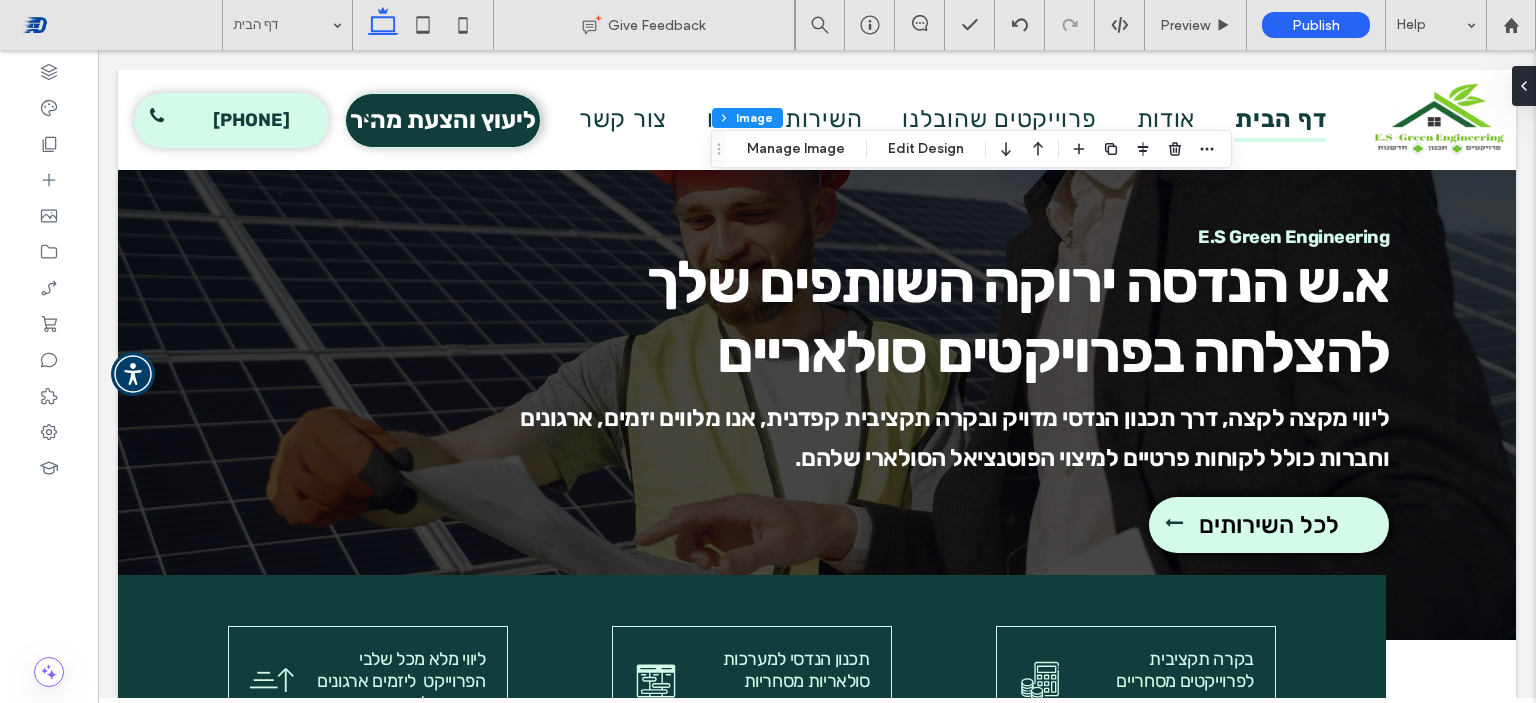 scroll, scrollTop: 3815, scrollLeft: 0, axis: vertical 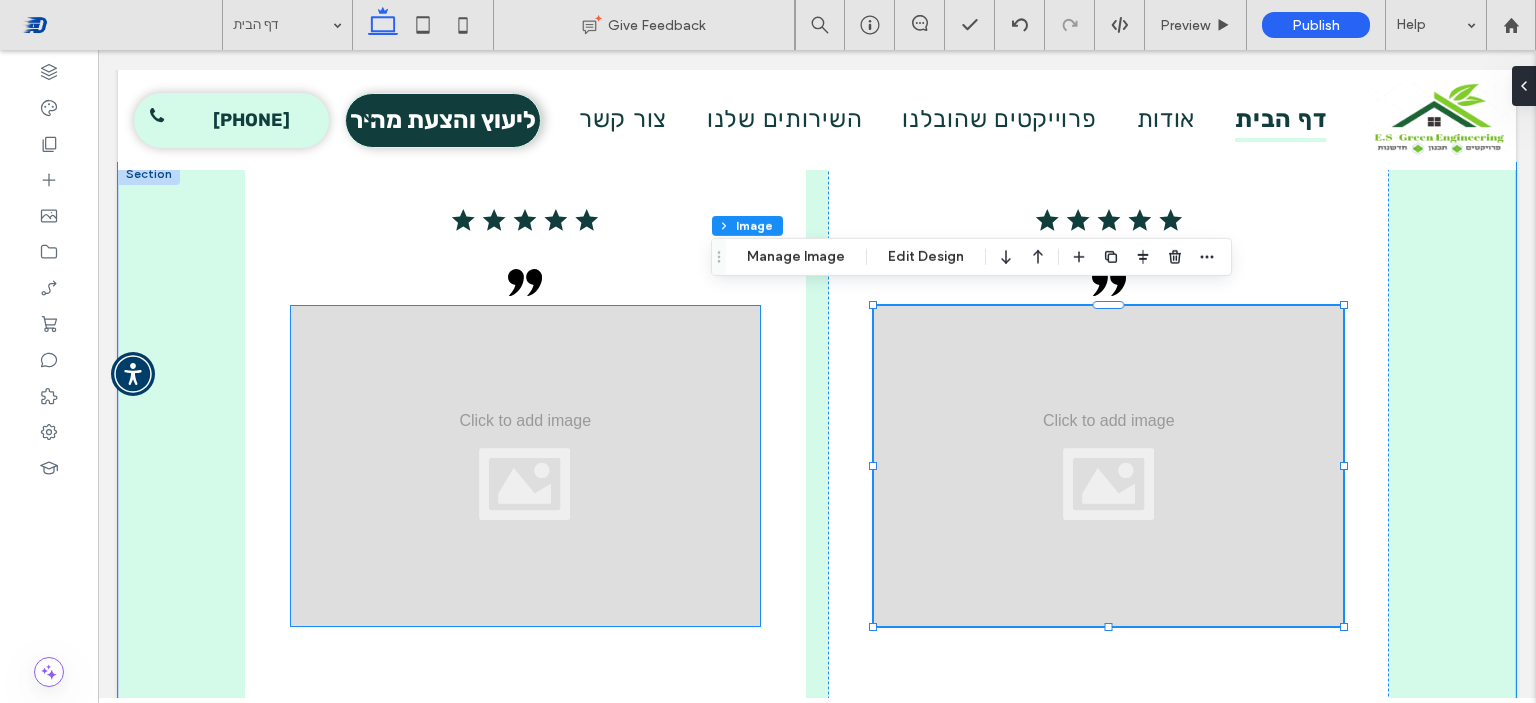 click at bounding box center (525, 466) 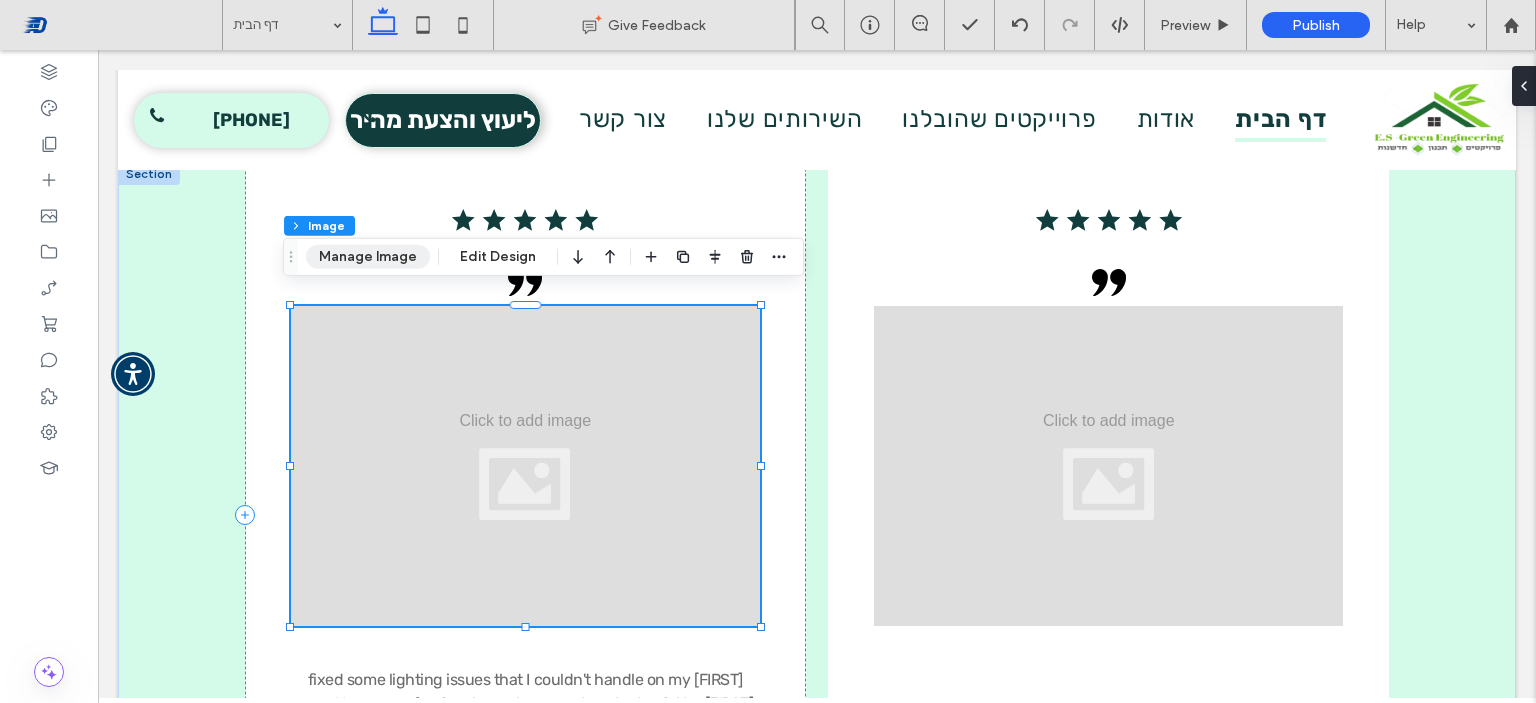 click on "Manage Image" at bounding box center (368, 257) 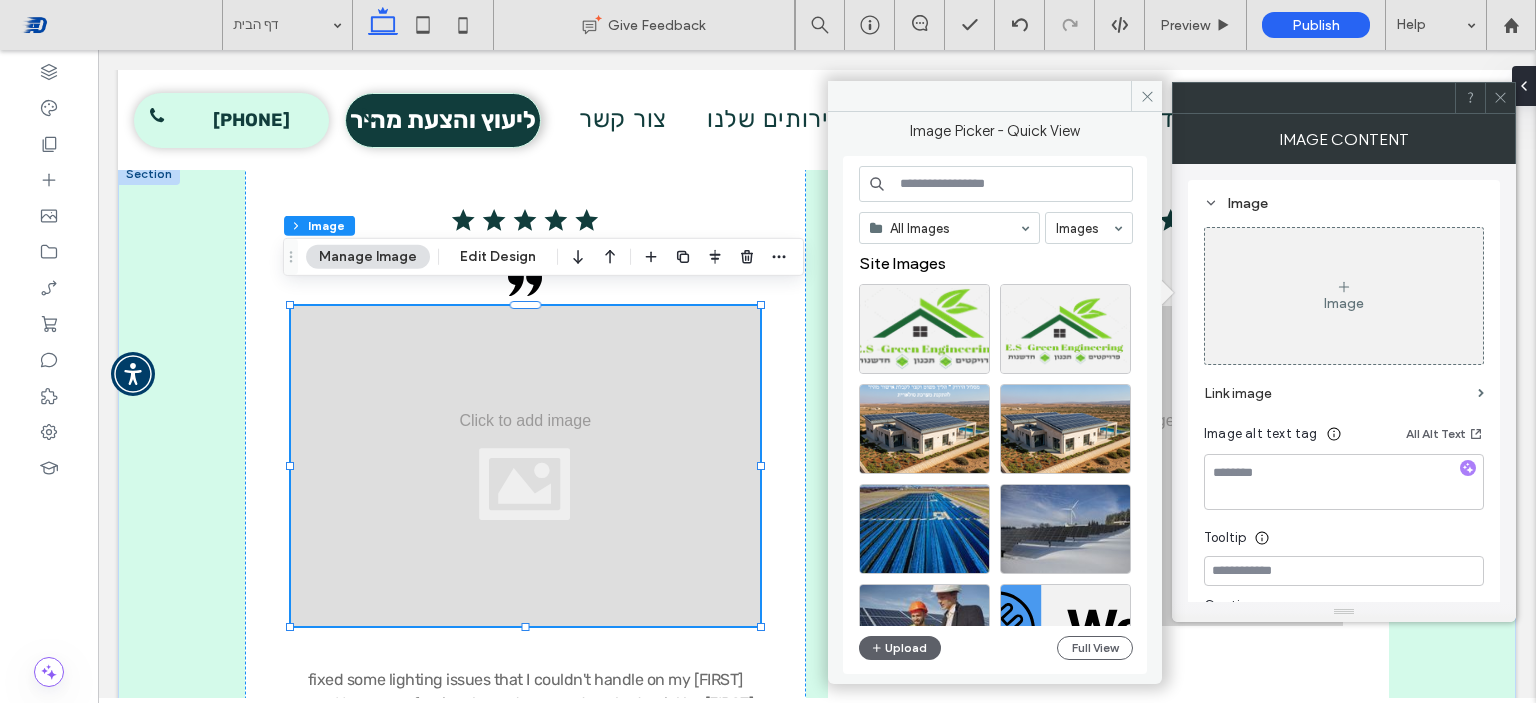 click on "Image" at bounding box center [1344, 303] 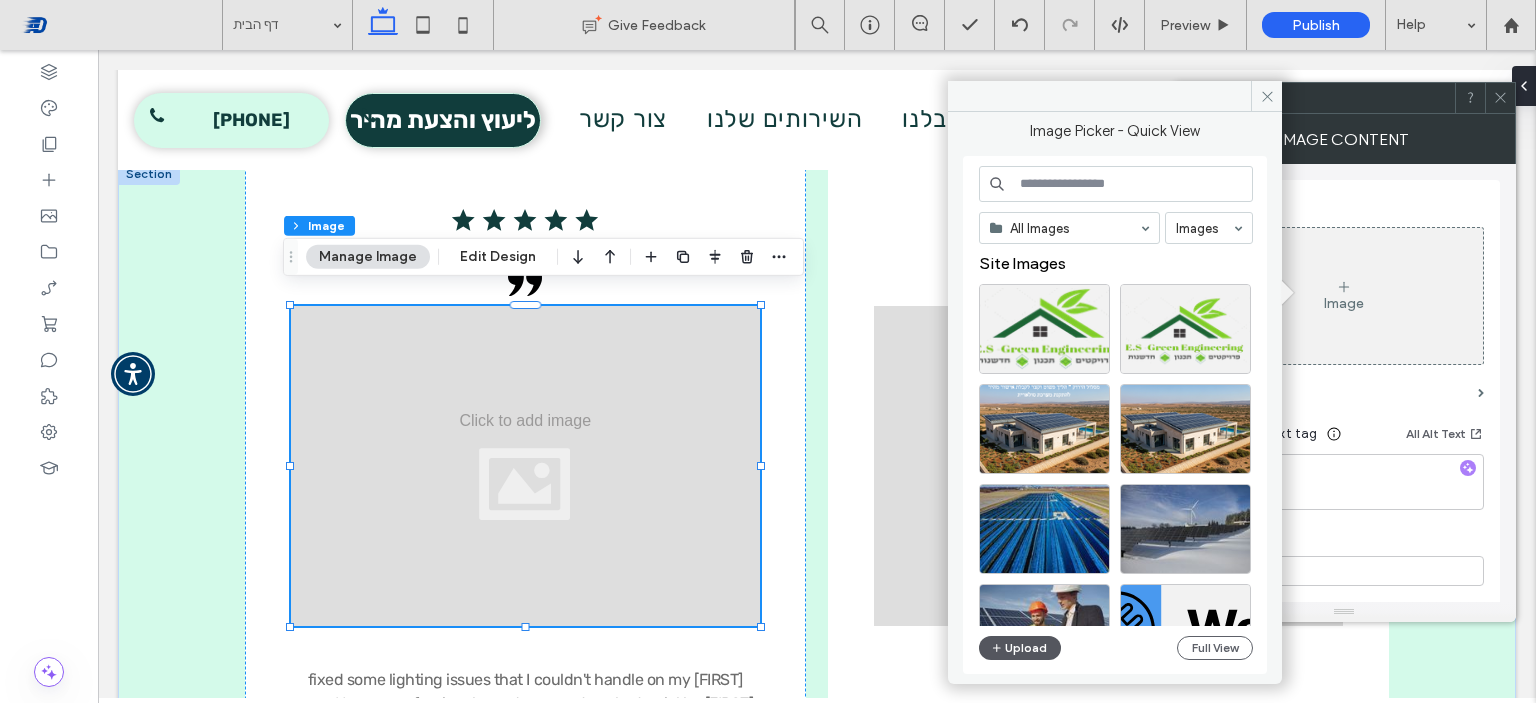 click on "Upload" at bounding box center [1020, 648] 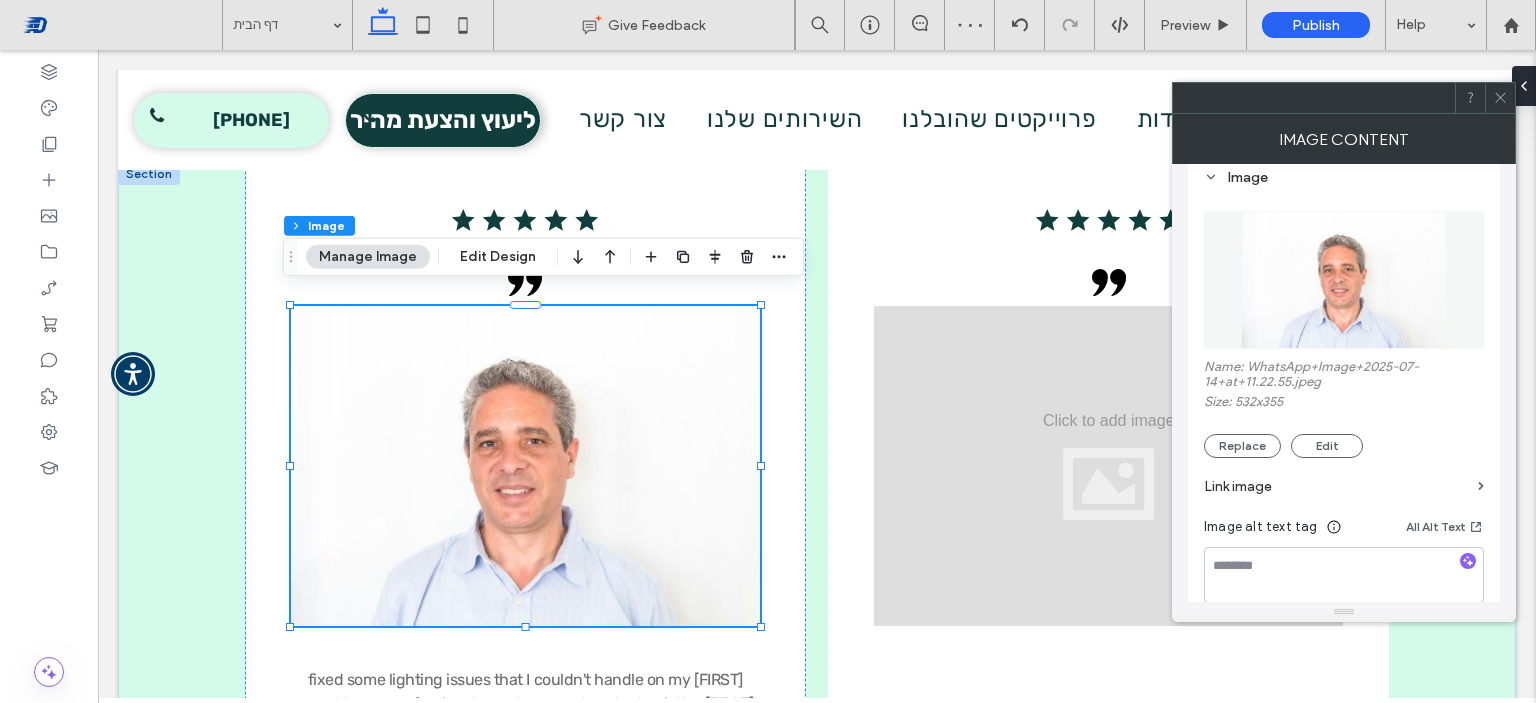 scroll, scrollTop: 300, scrollLeft: 0, axis: vertical 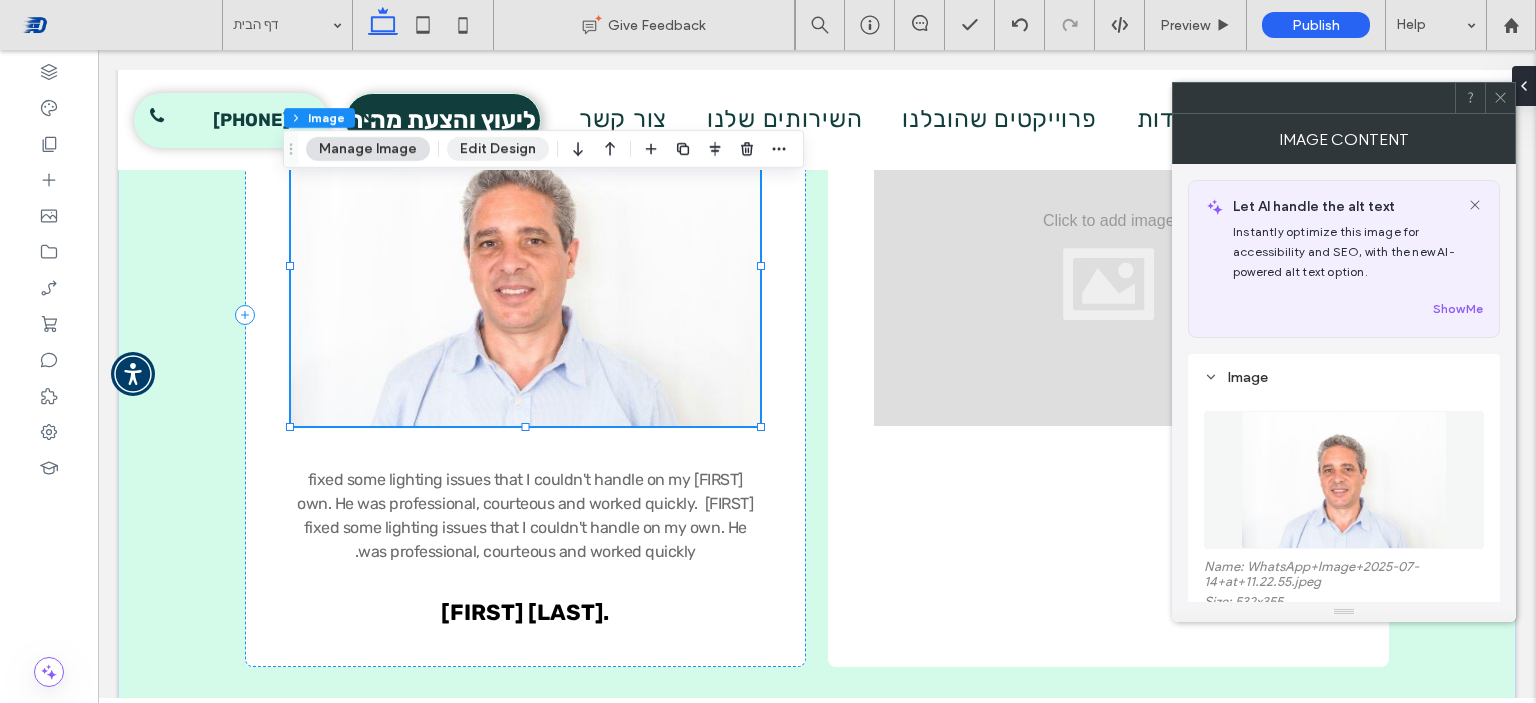 click on "Edit Design" at bounding box center (498, 149) 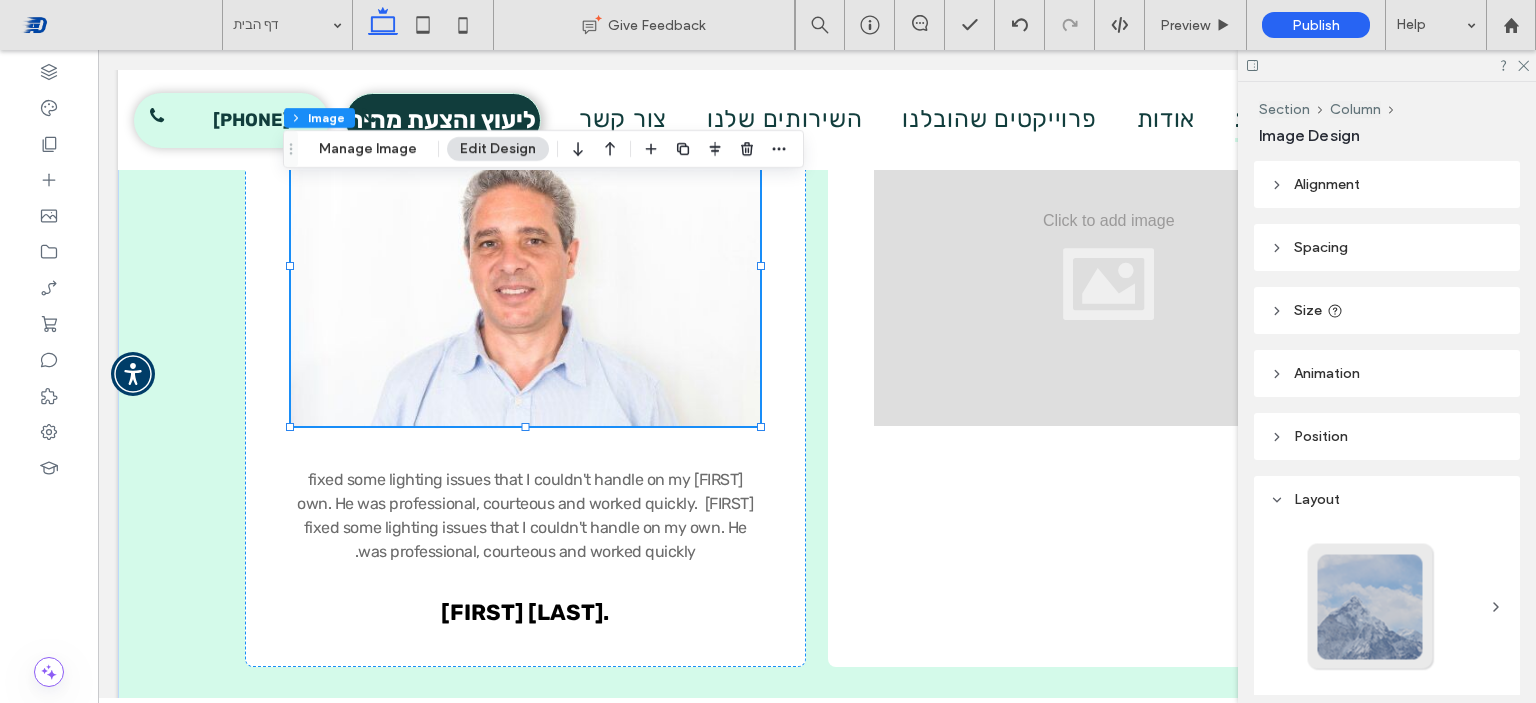 click at bounding box center (1371, 607) 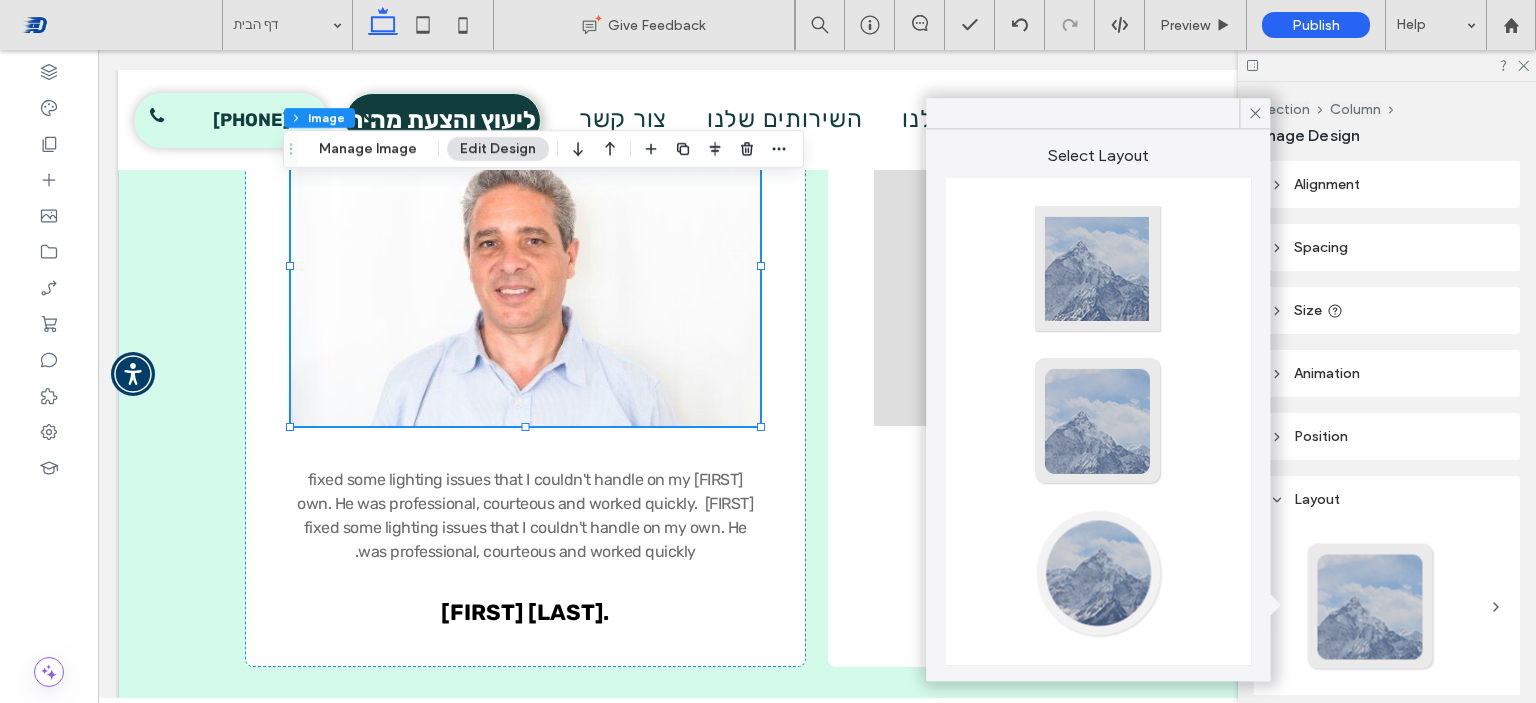 click at bounding box center (1098, 573) 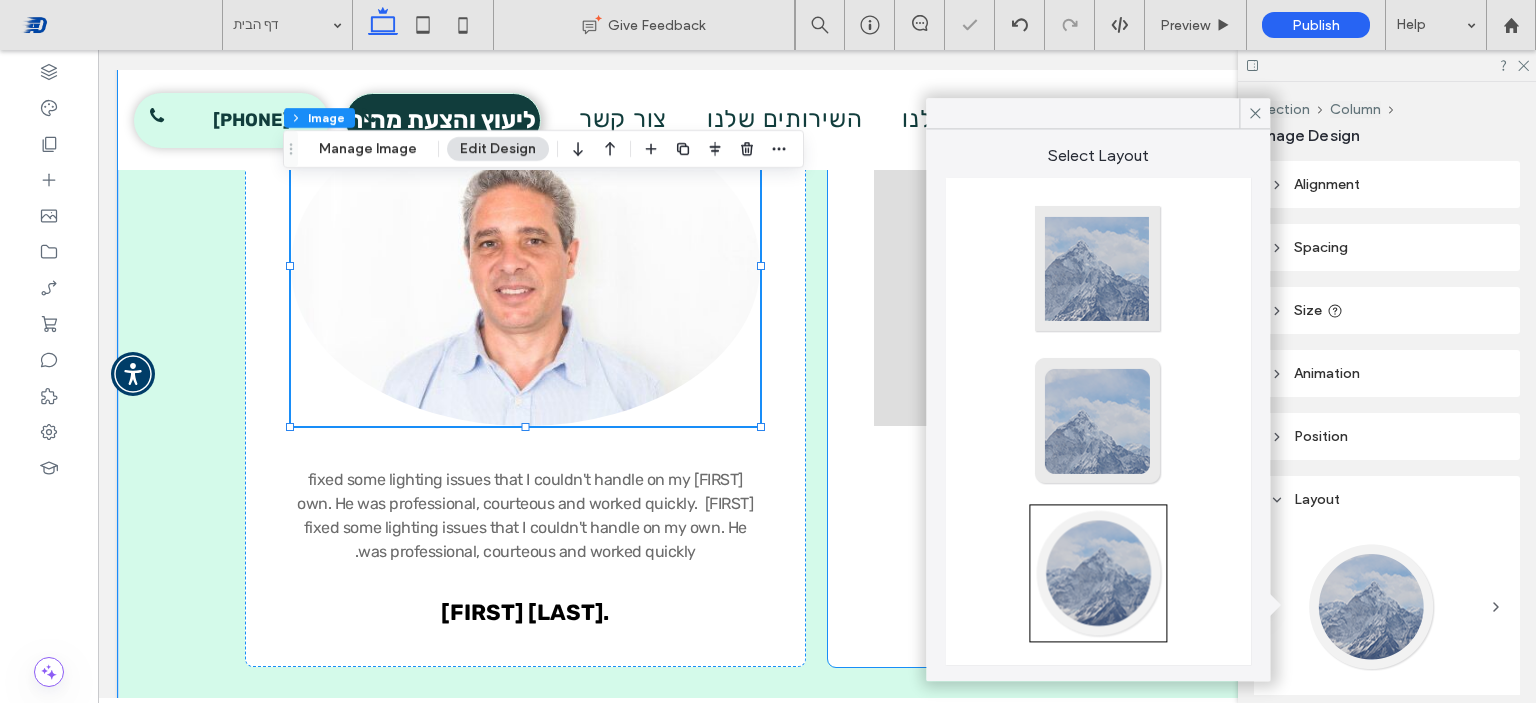 type on "**" 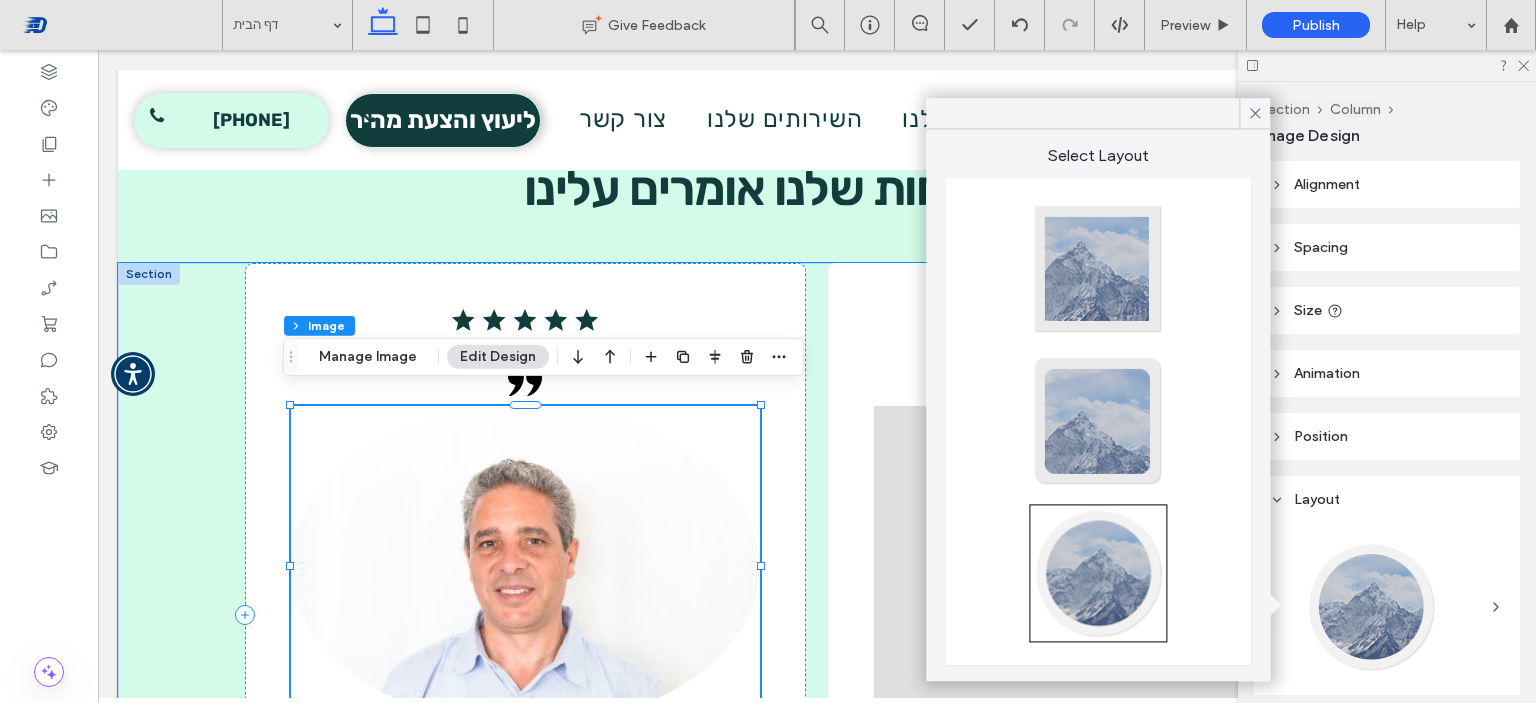 scroll, scrollTop: 3415, scrollLeft: 0, axis: vertical 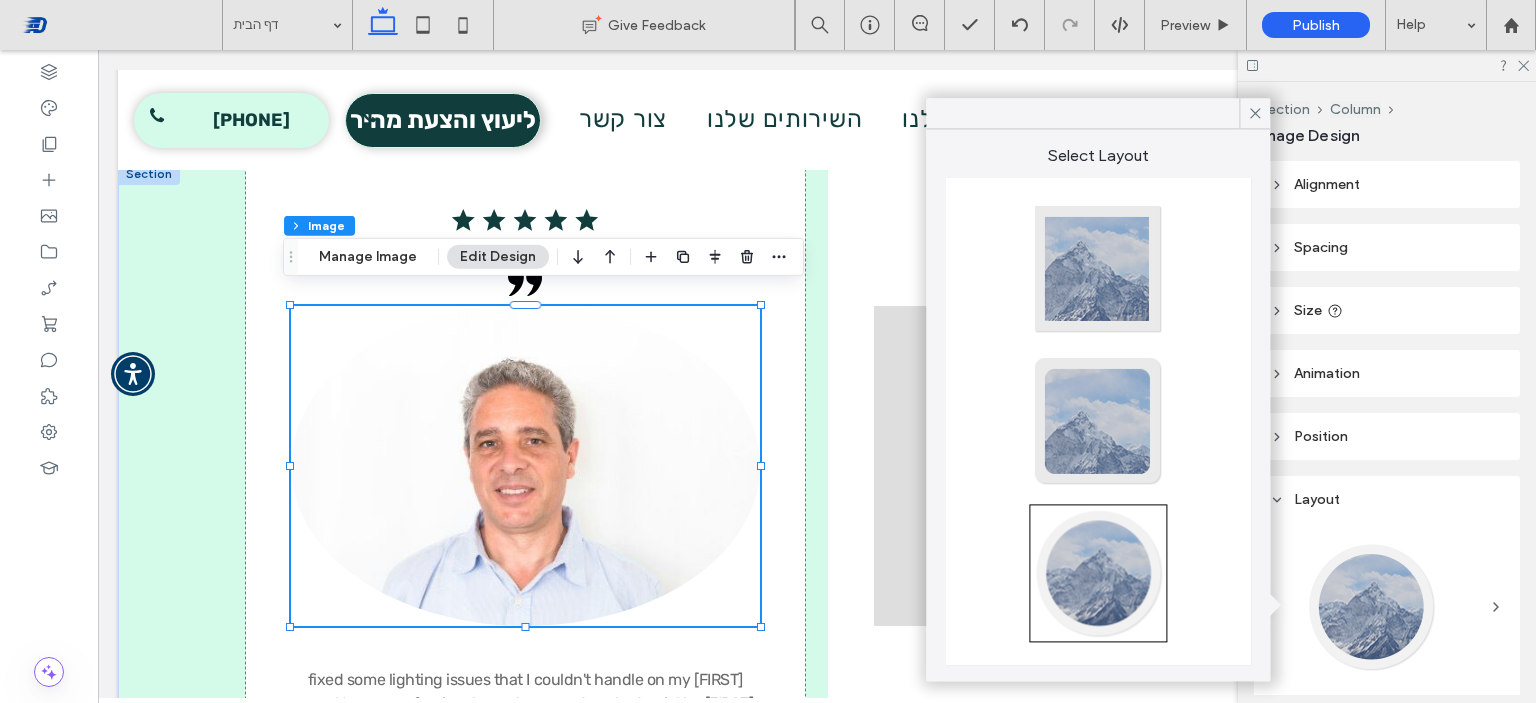 click at bounding box center [1098, 421] 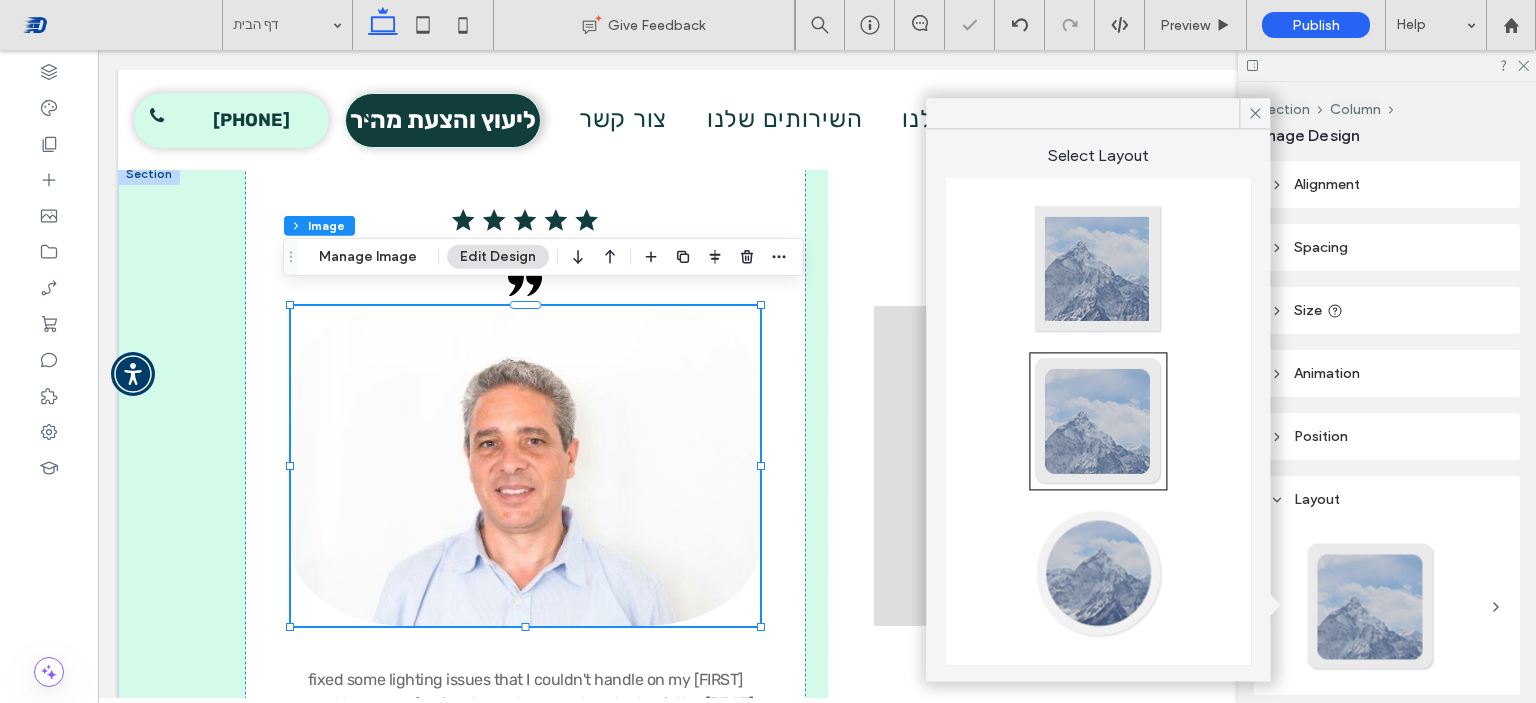 type on "**" 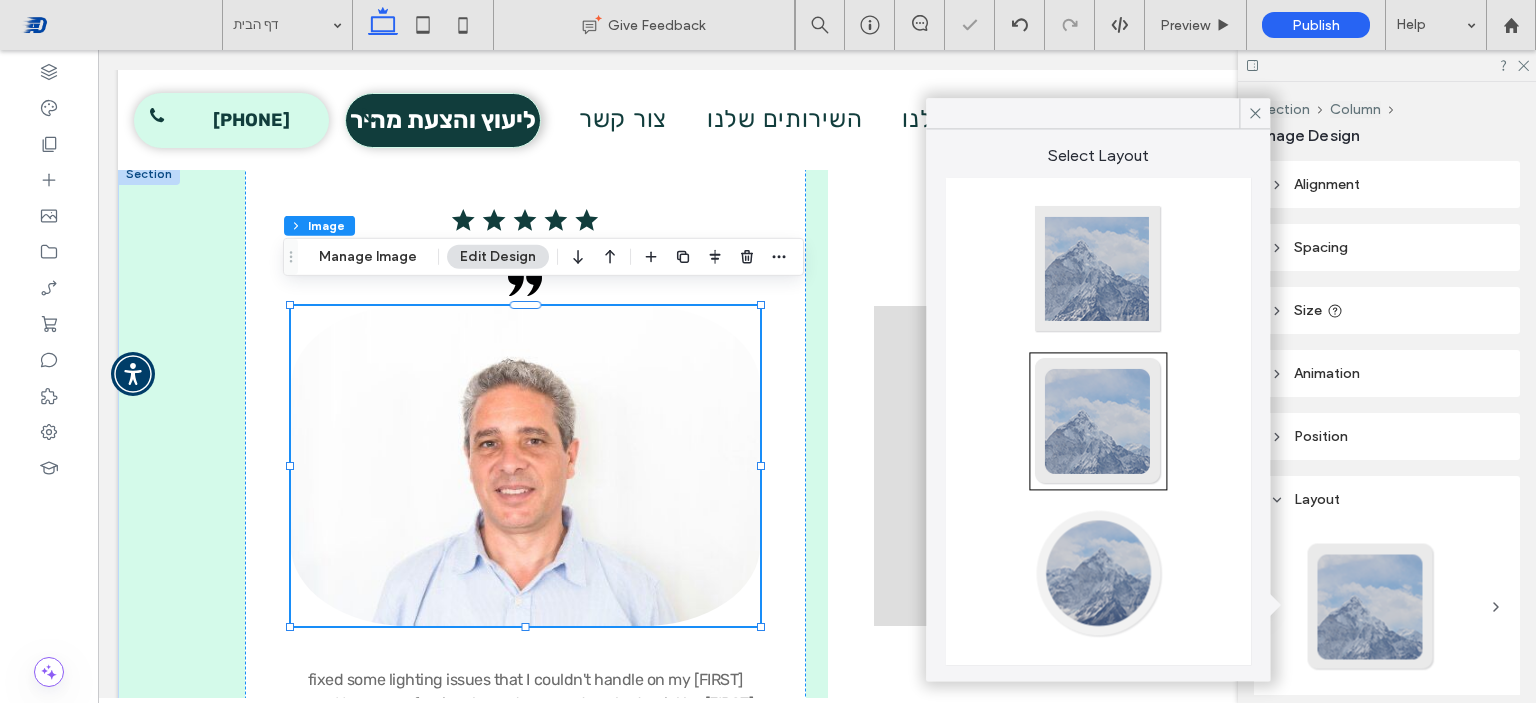 click at bounding box center (1098, 573) 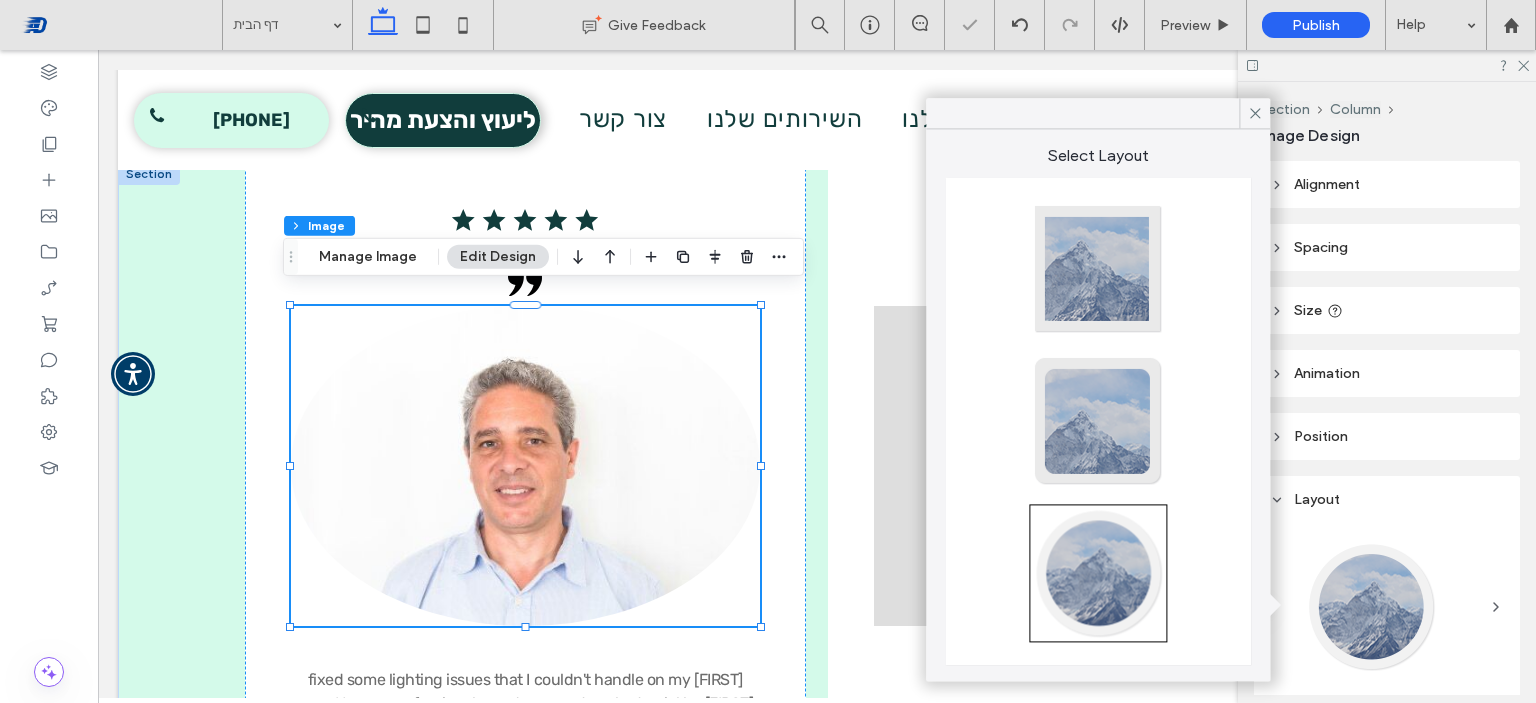 type on "**" 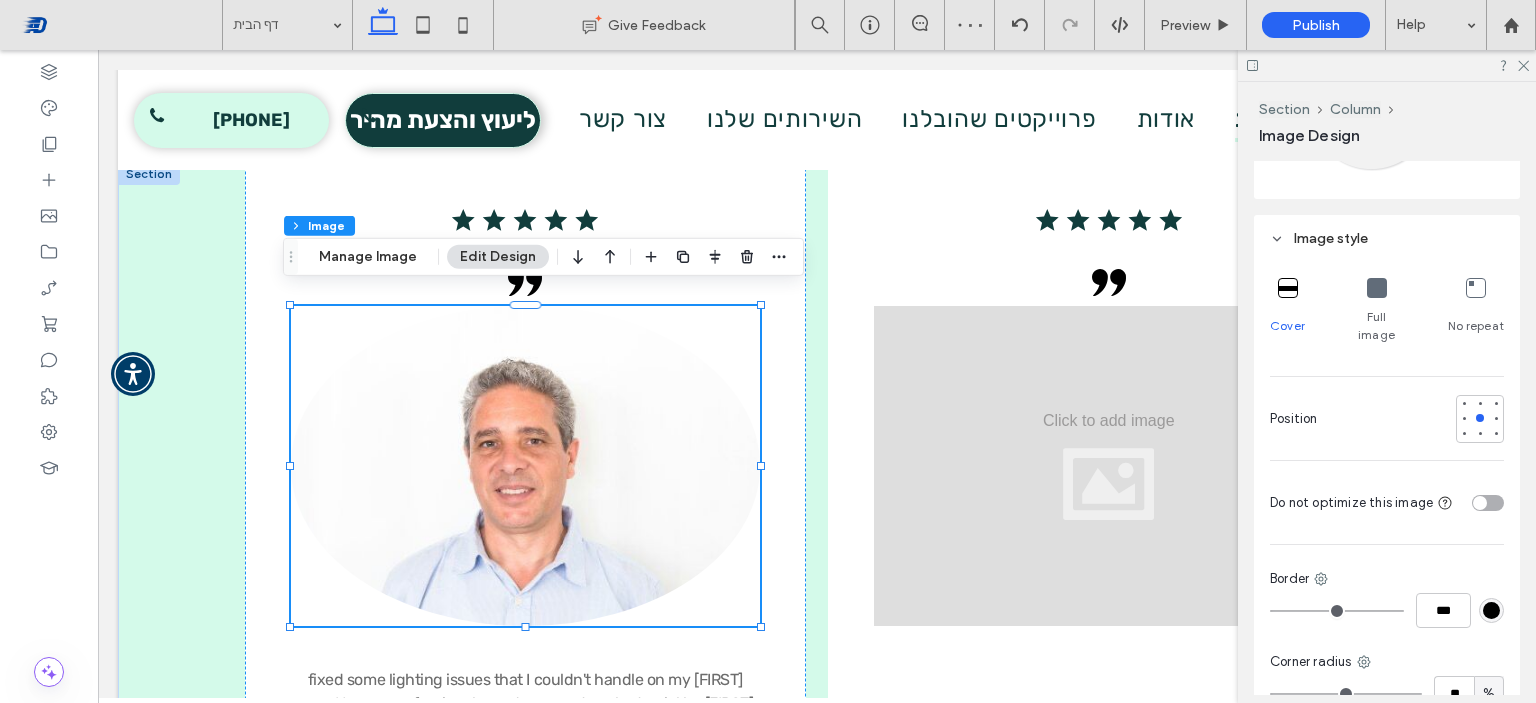 scroll, scrollTop: 700, scrollLeft: 0, axis: vertical 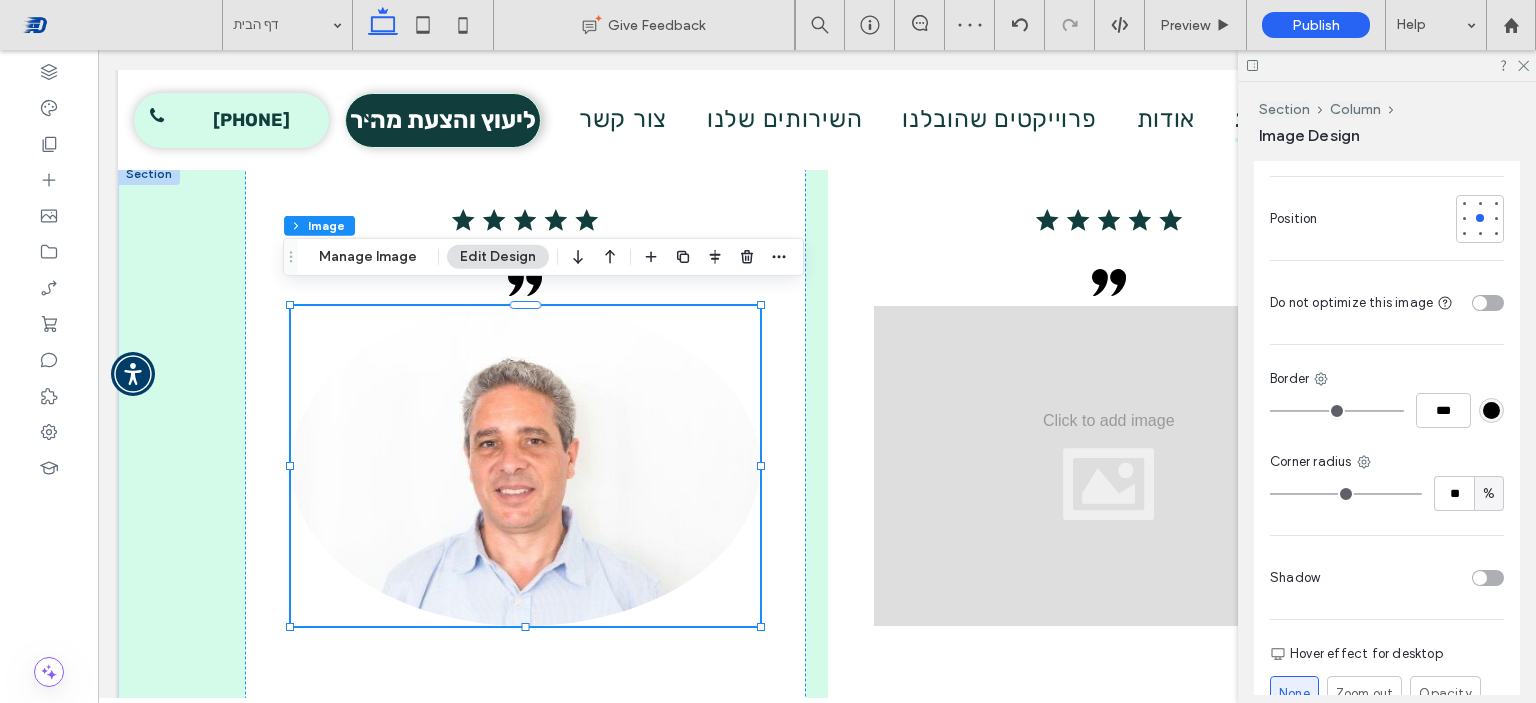 type on "**" 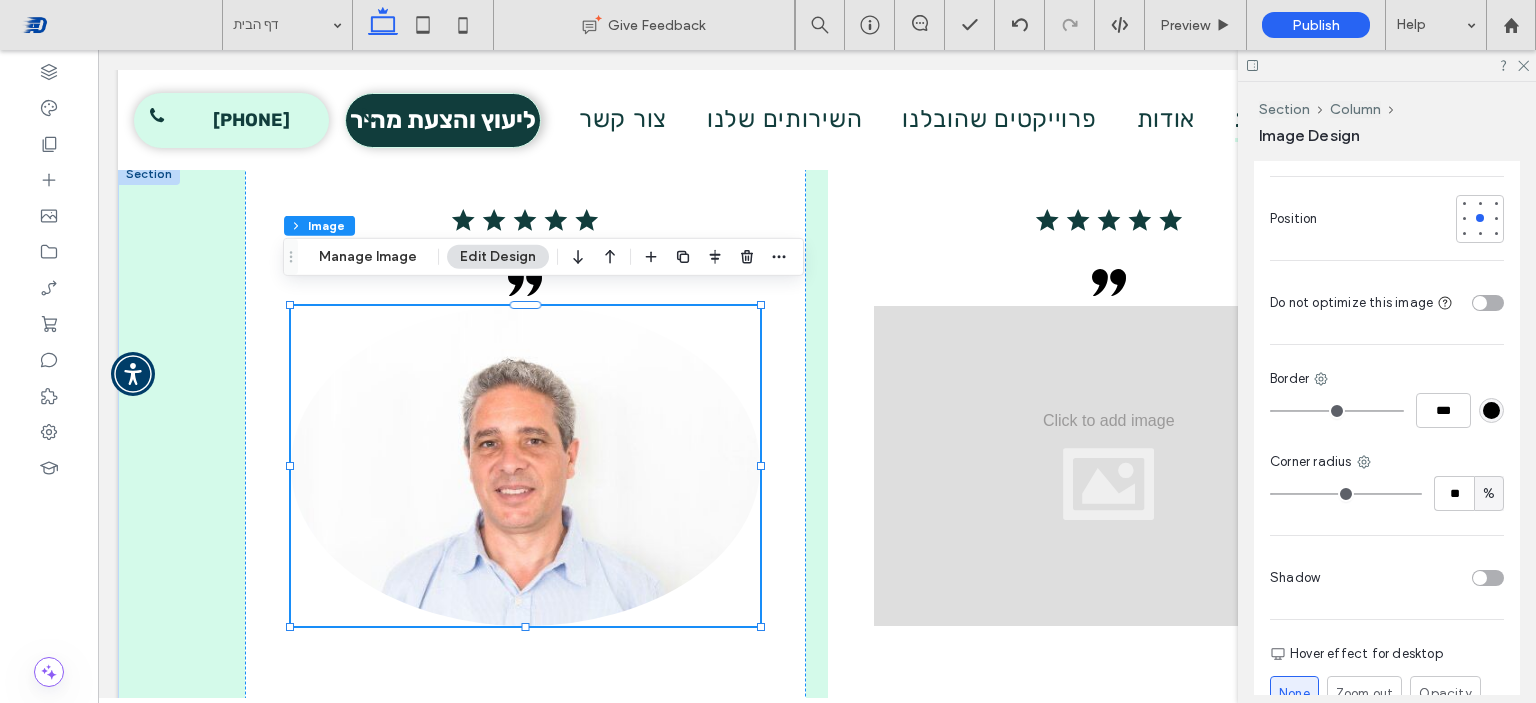 type on "*" 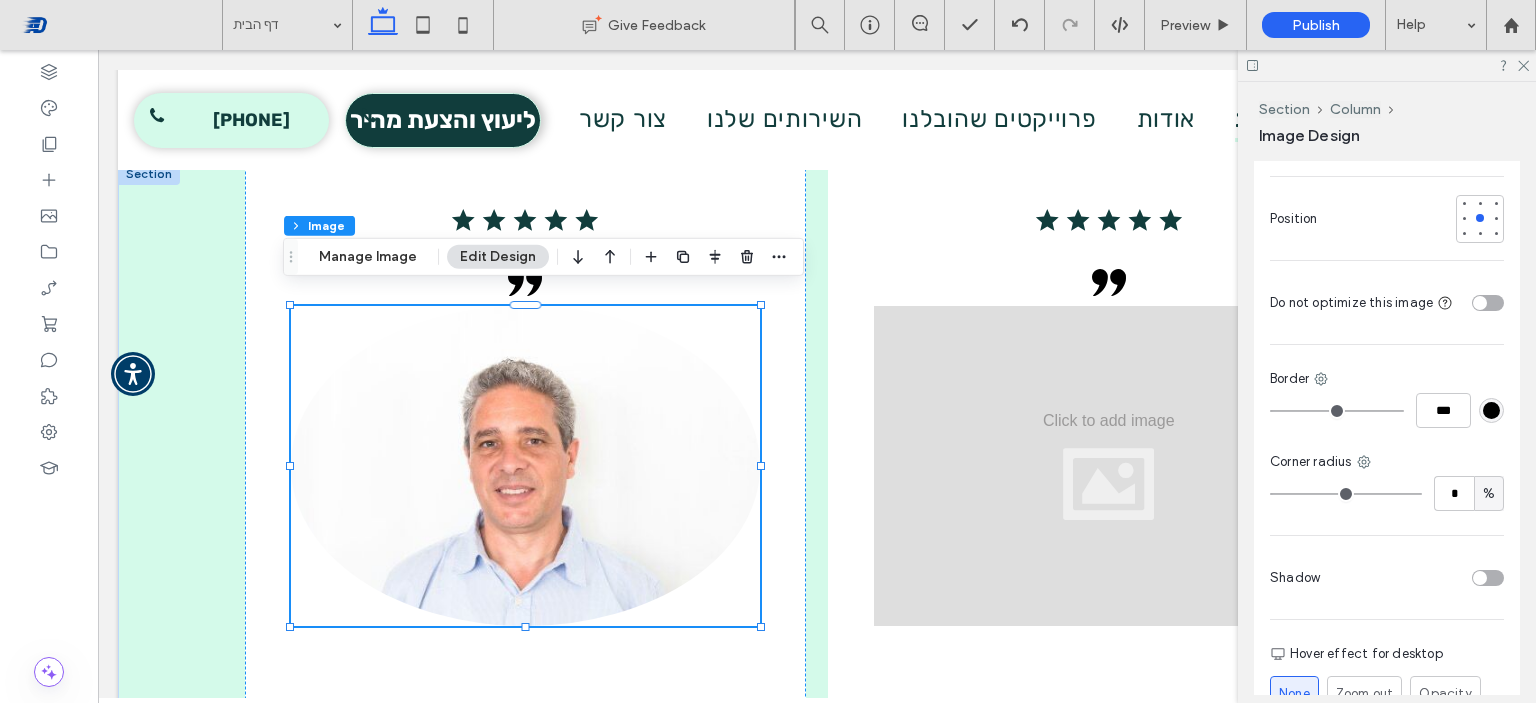 drag, startPoint x: 1344, startPoint y: 474, endPoint x: 1155, endPoint y: 477, distance: 189.0238 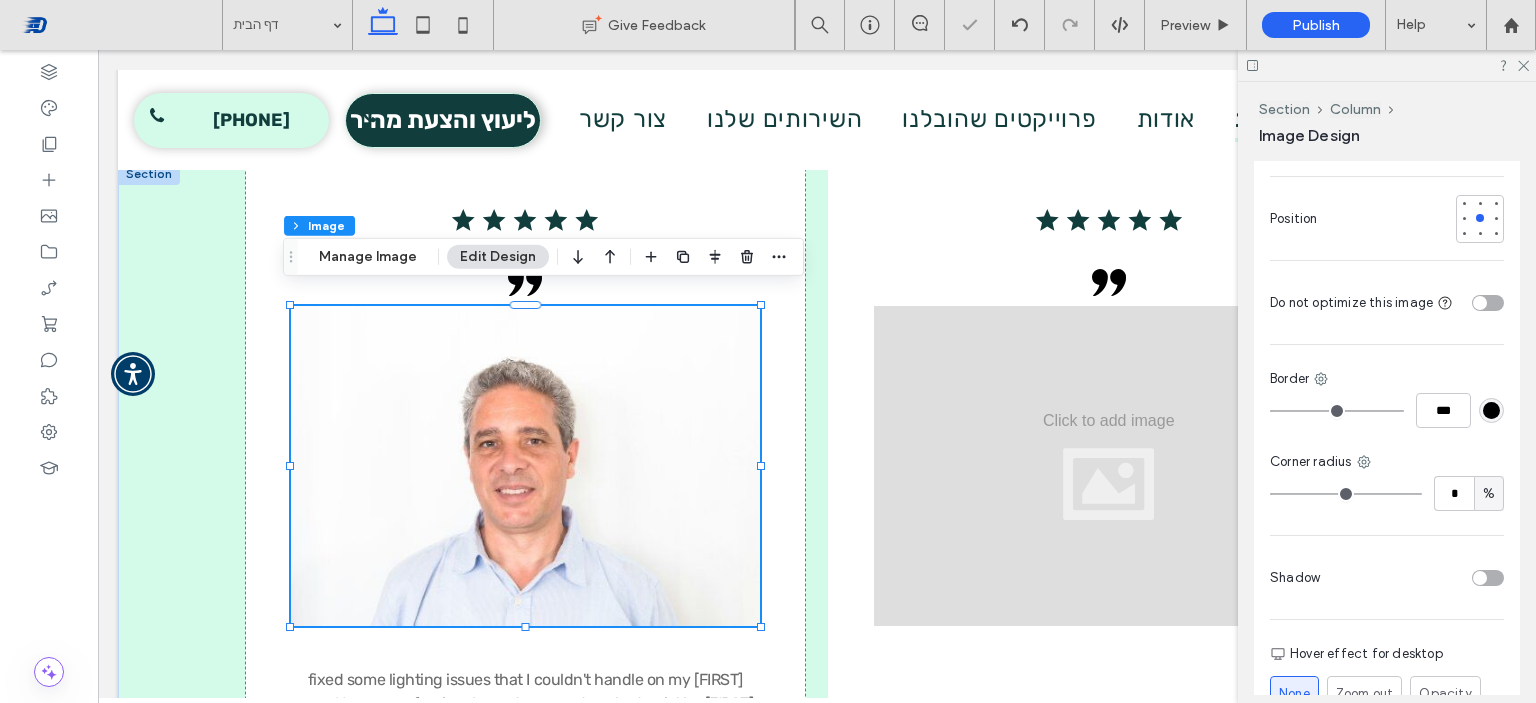scroll, scrollTop: 300, scrollLeft: 0, axis: vertical 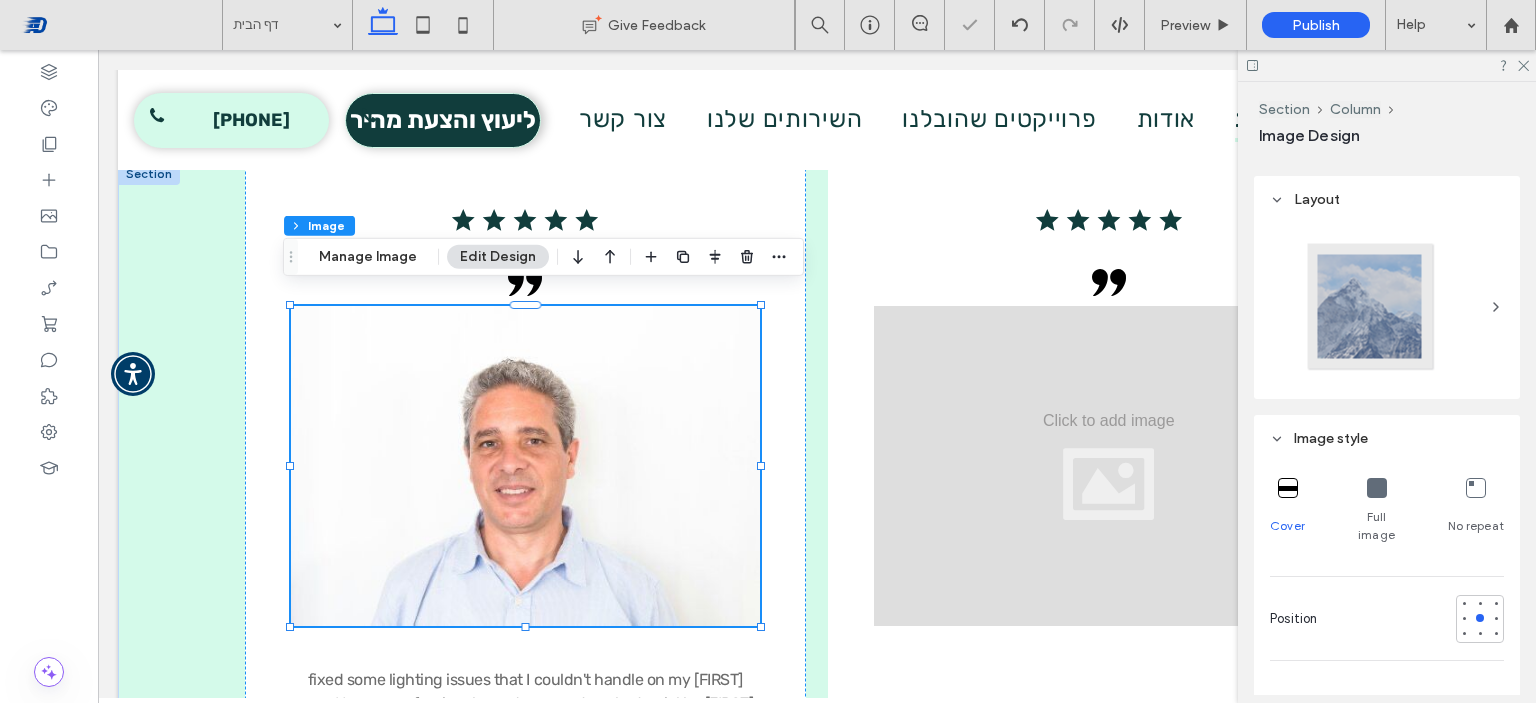 click at bounding box center [1371, 307] 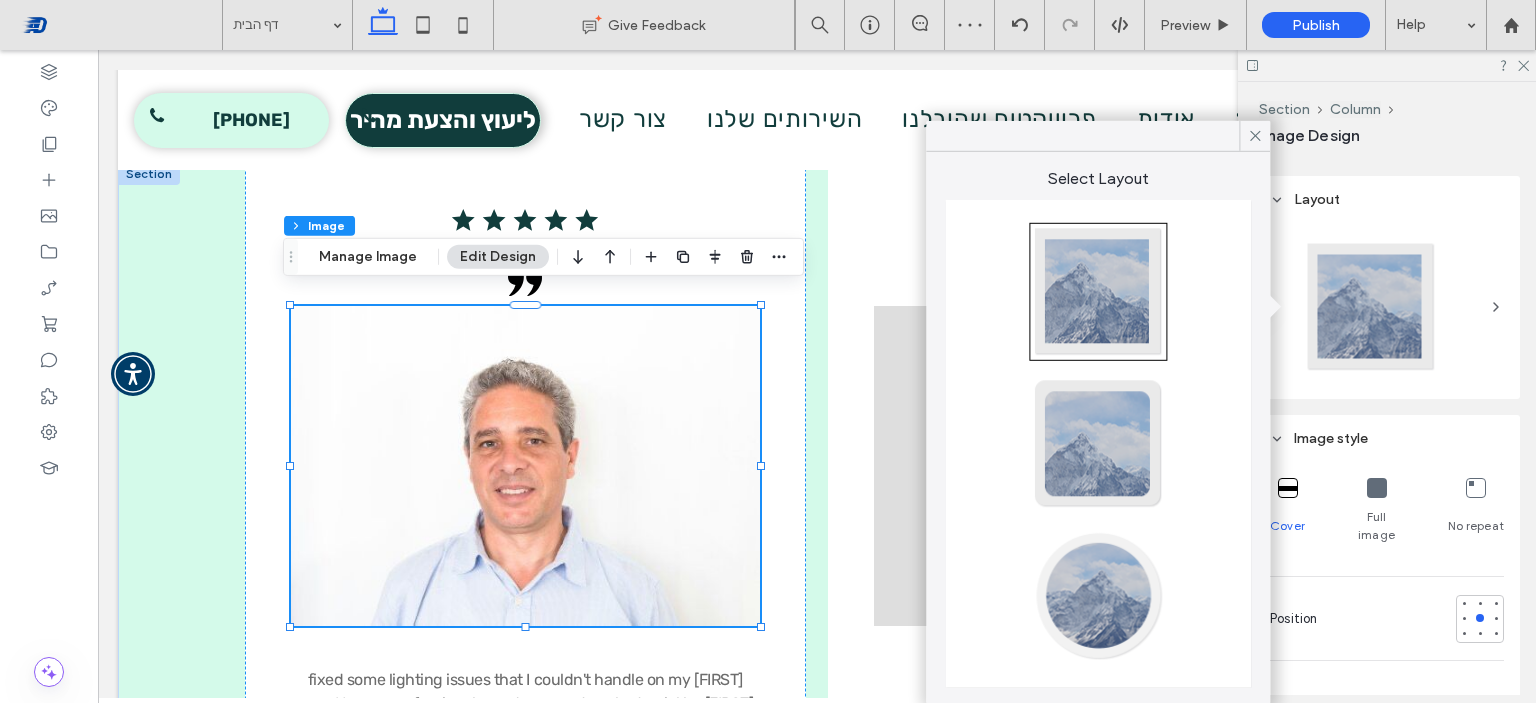 click at bounding box center (1098, 596) 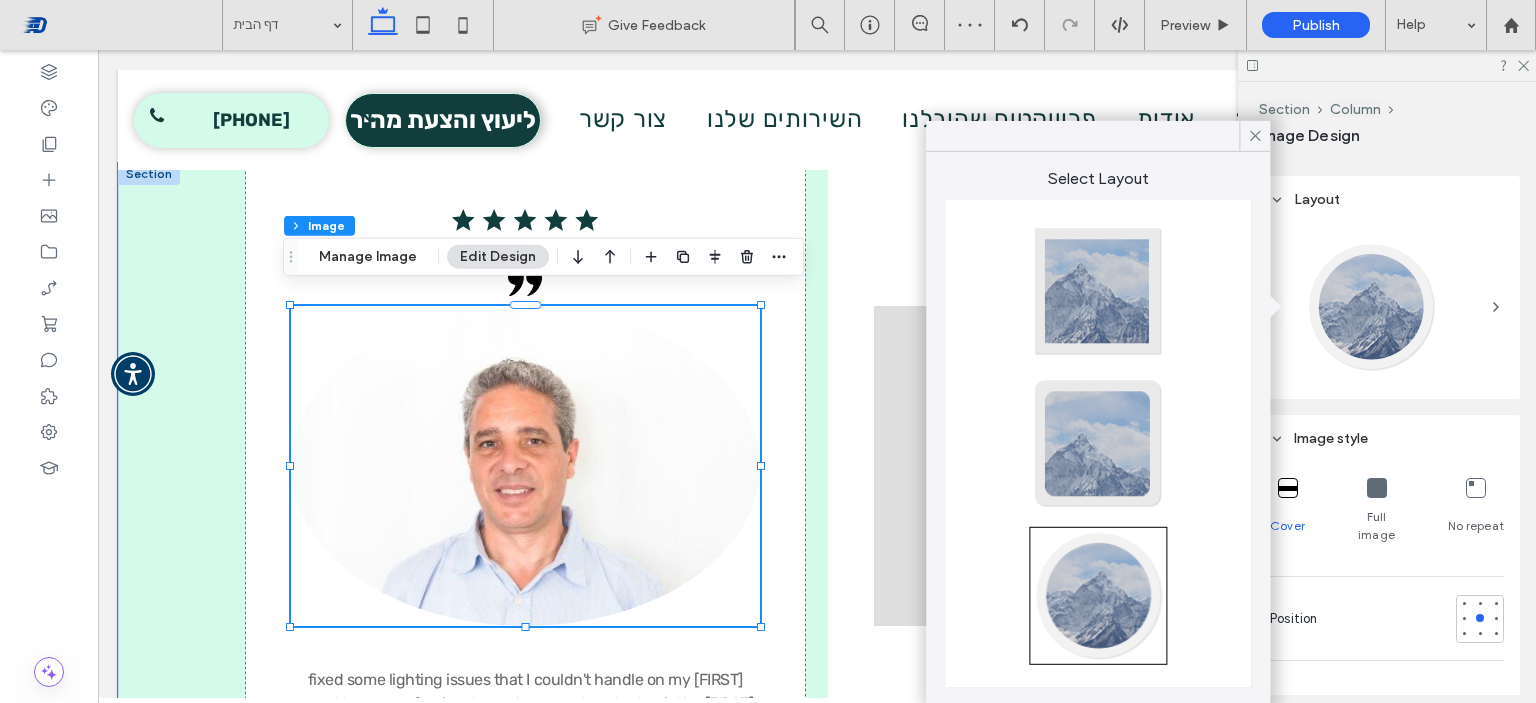 type on "**" 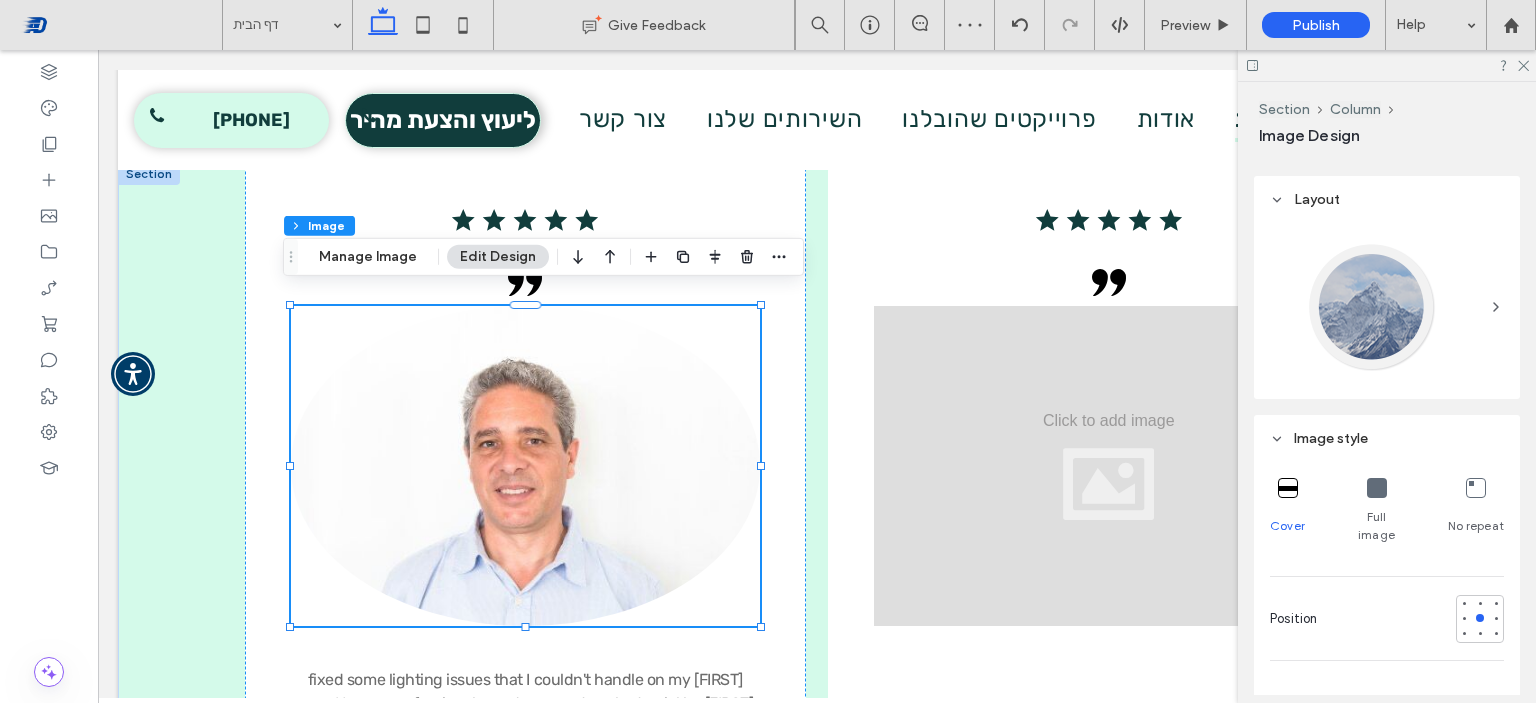 scroll, scrollTop: 700, scrollLeft: 0, axis: vertical 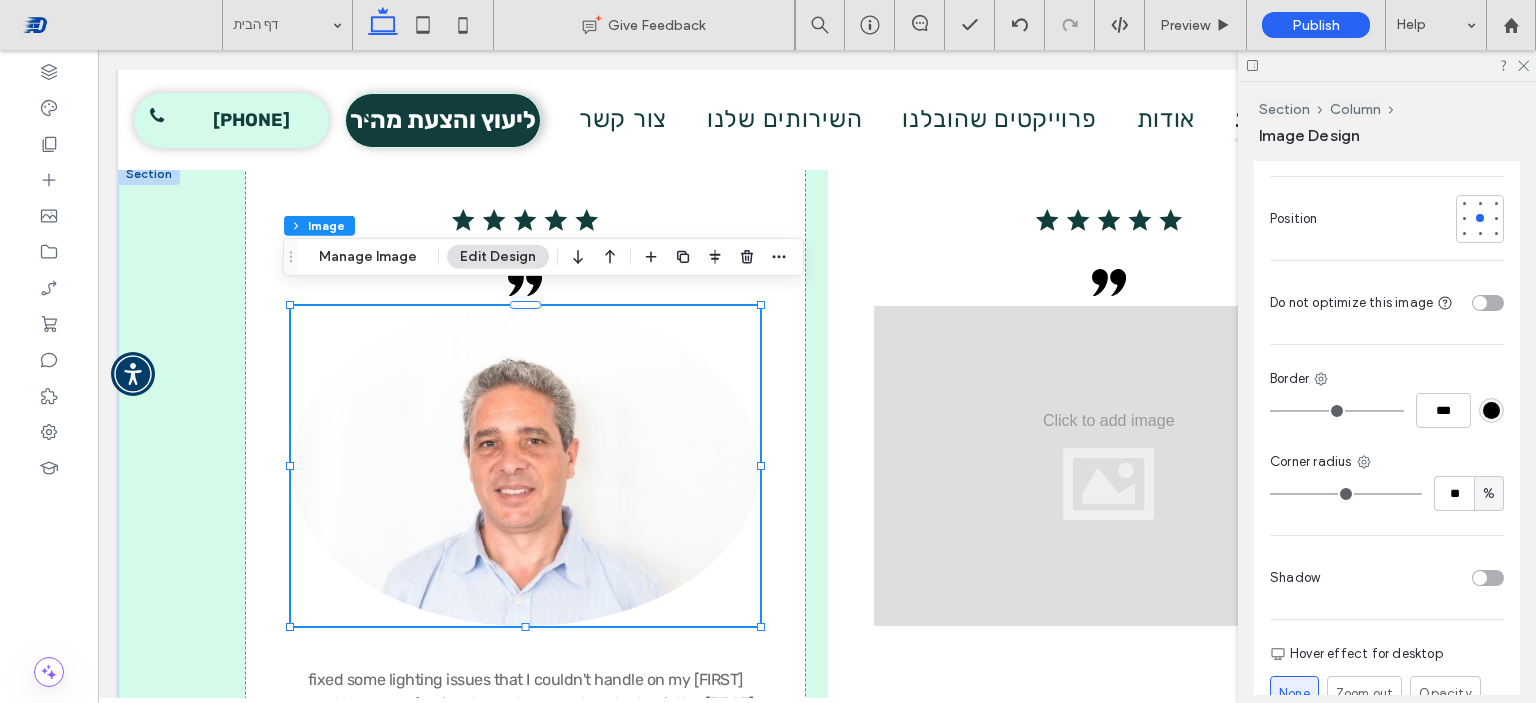 type on "*" 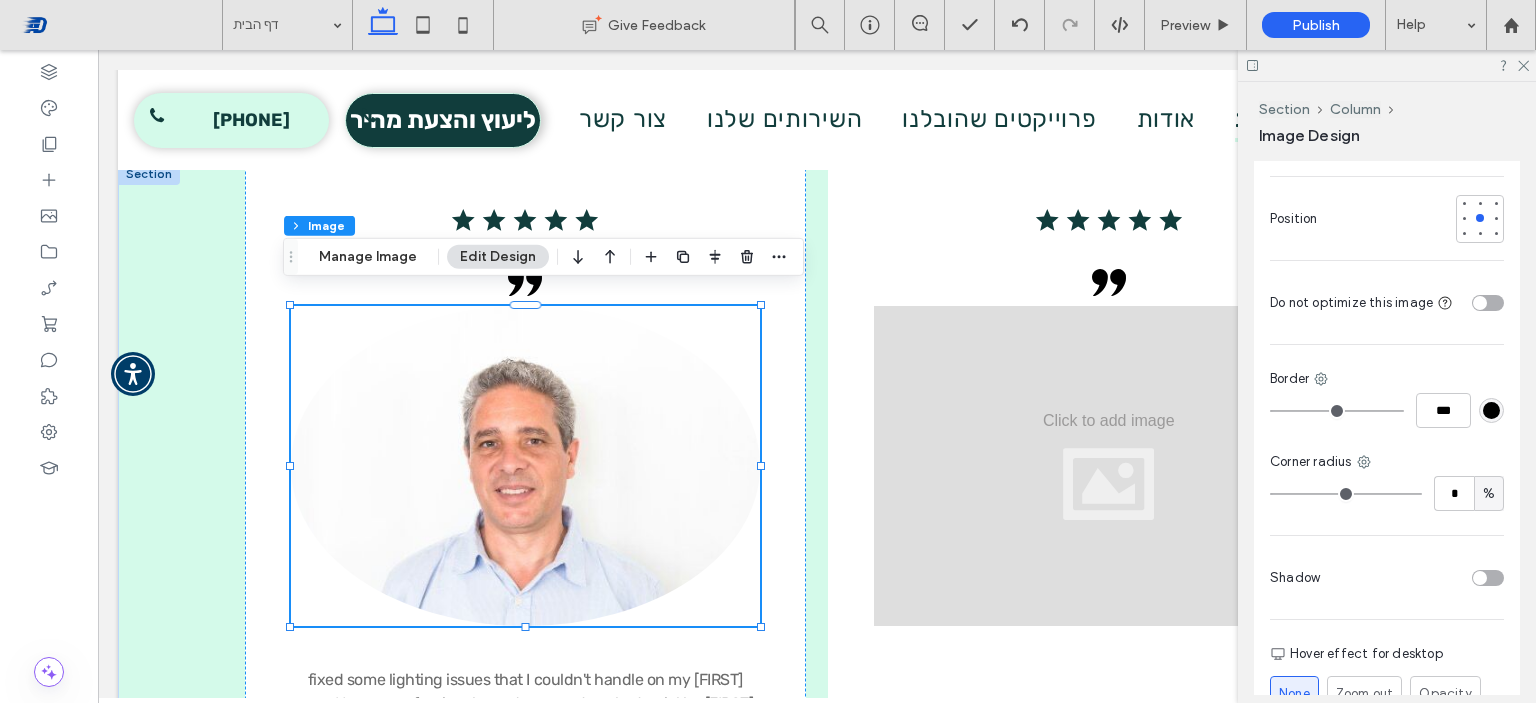 drag, startPoint x: 1342, startPoint y: 470, endPoint x: 1170, endPoint y: 486, distance: 172.74258 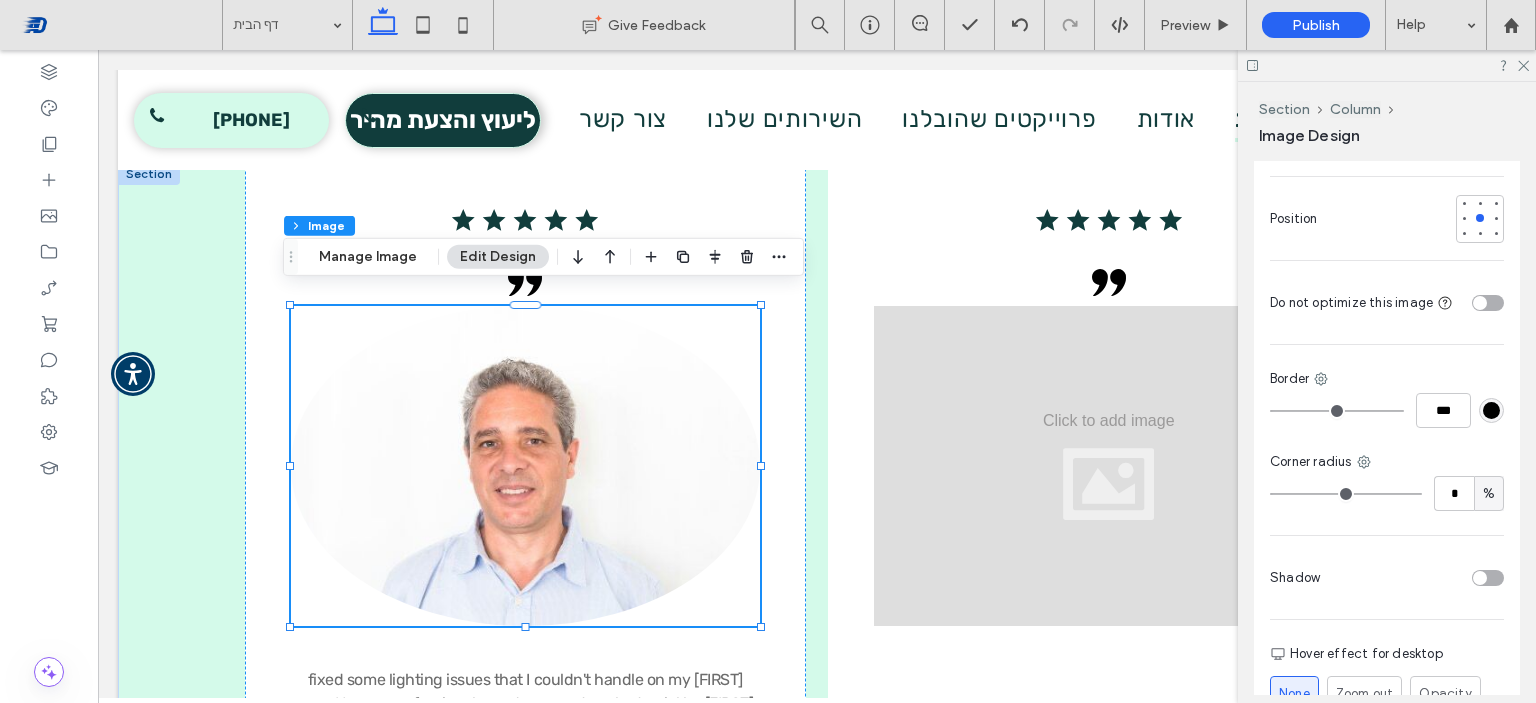 type on "*" 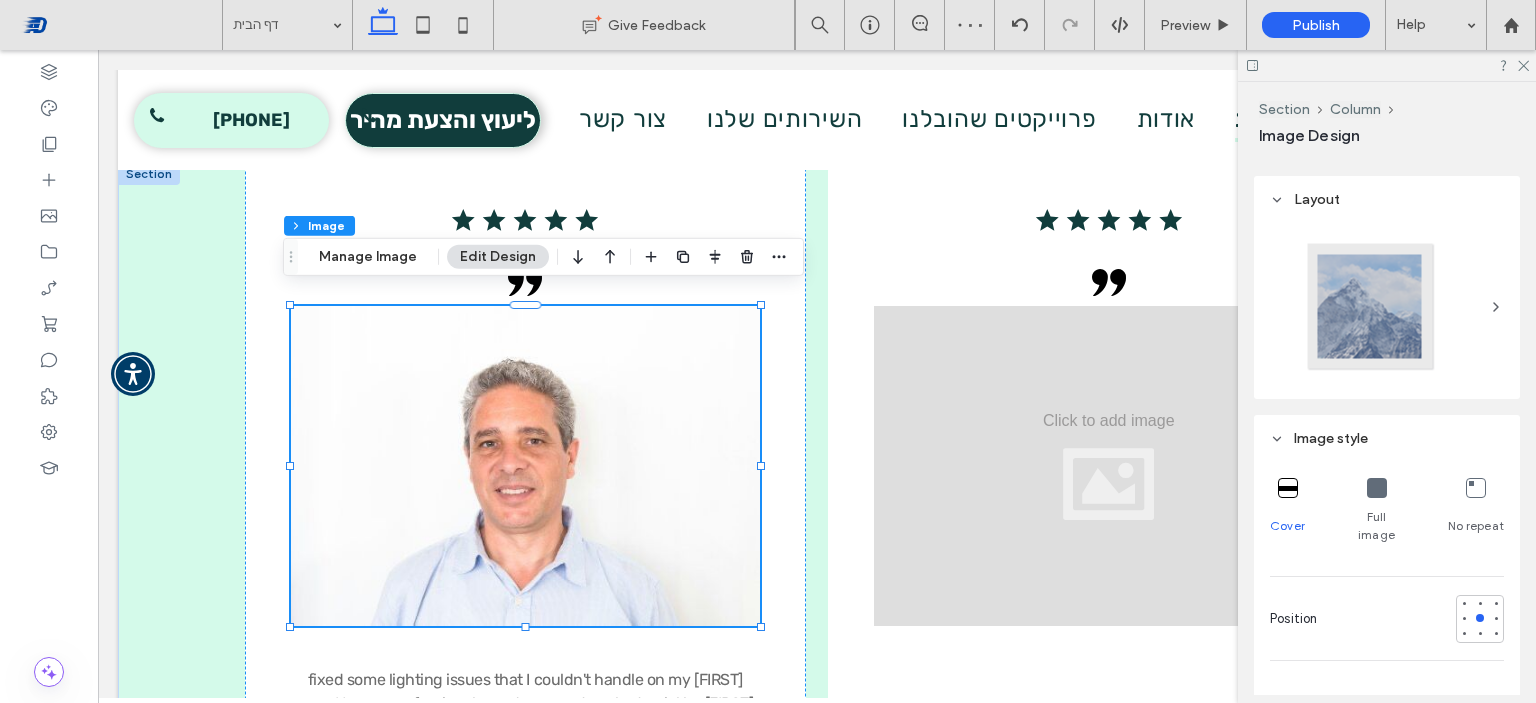 scroll, scrollTop: 0, scrollLeft: 0, axis: both 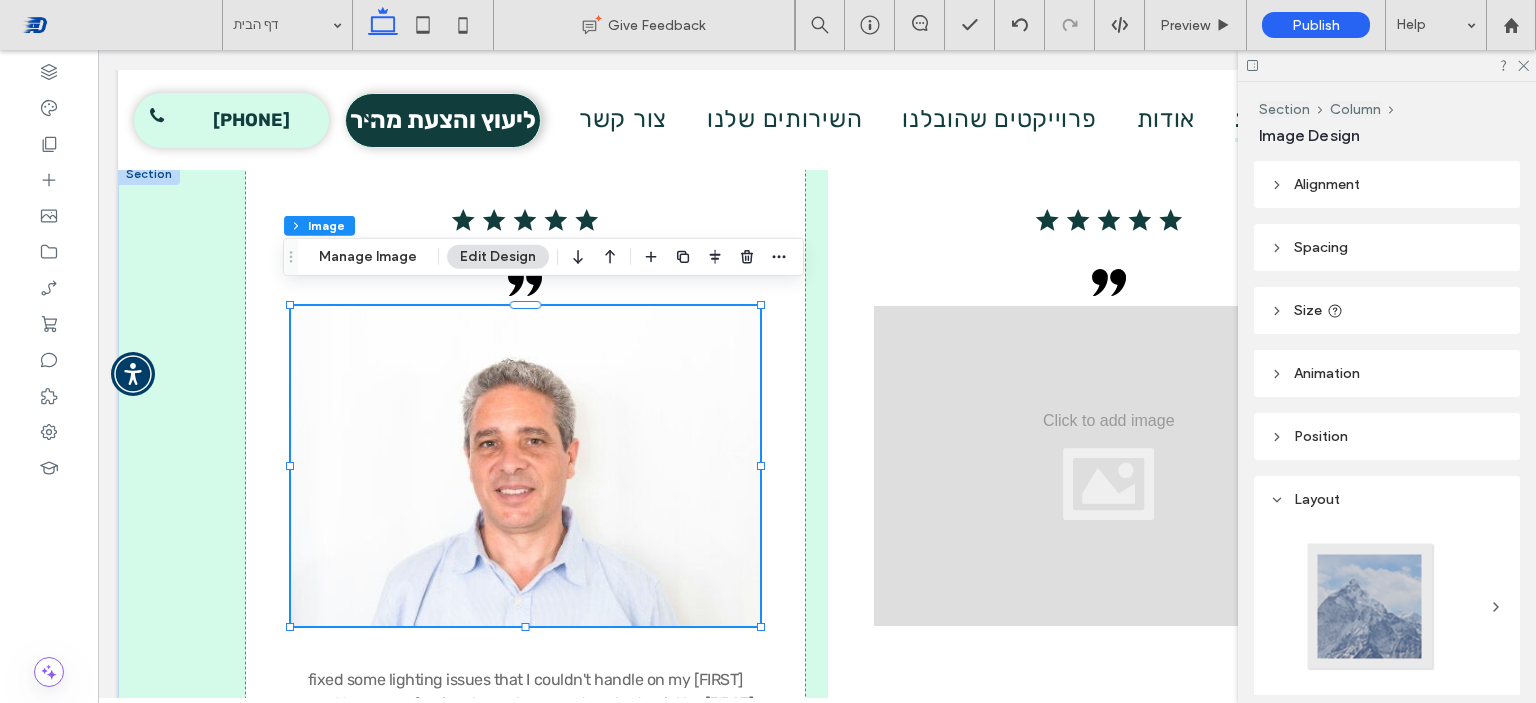 click on "Size" at bounding box center [1308, 310] 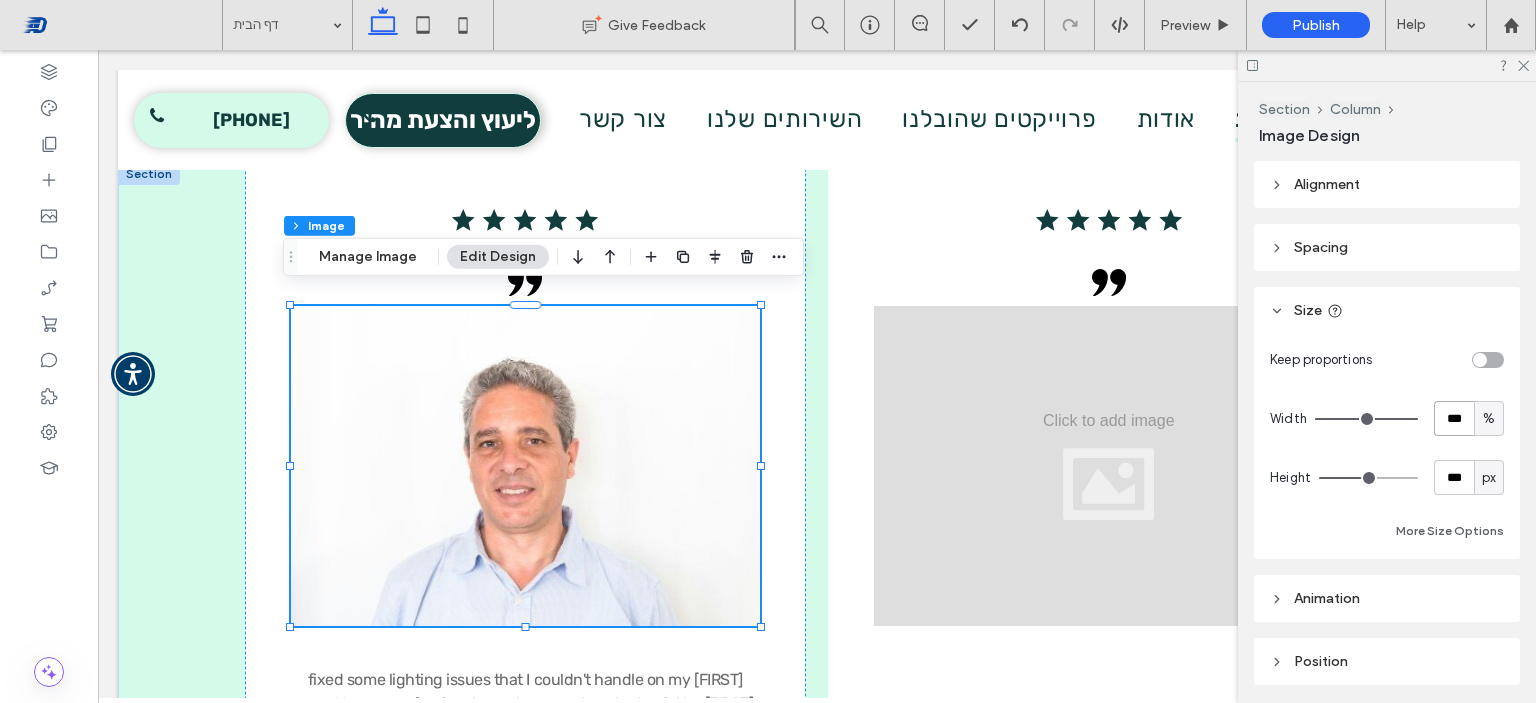 click on "***" at bounding box center (1454, 418) 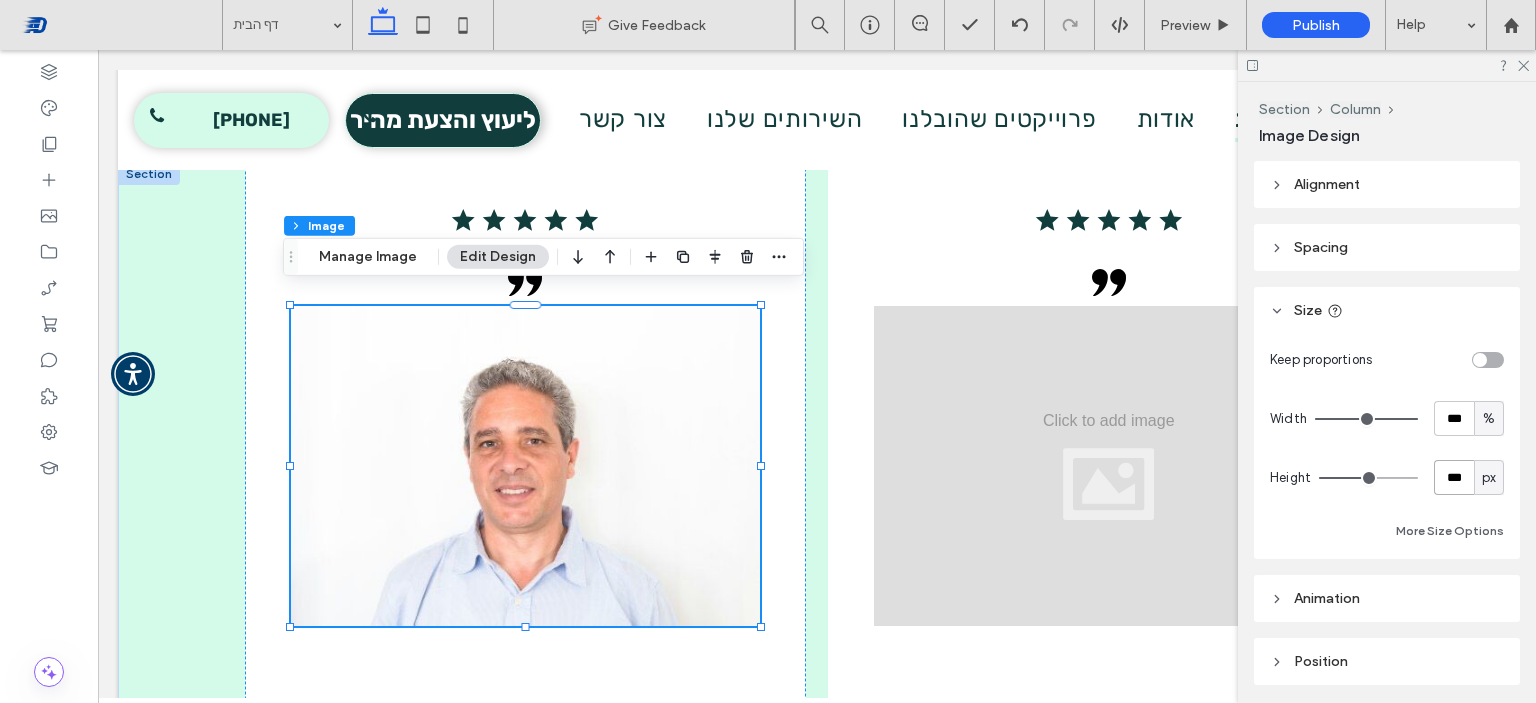 click on "***" at bounding box center (1454, 477) 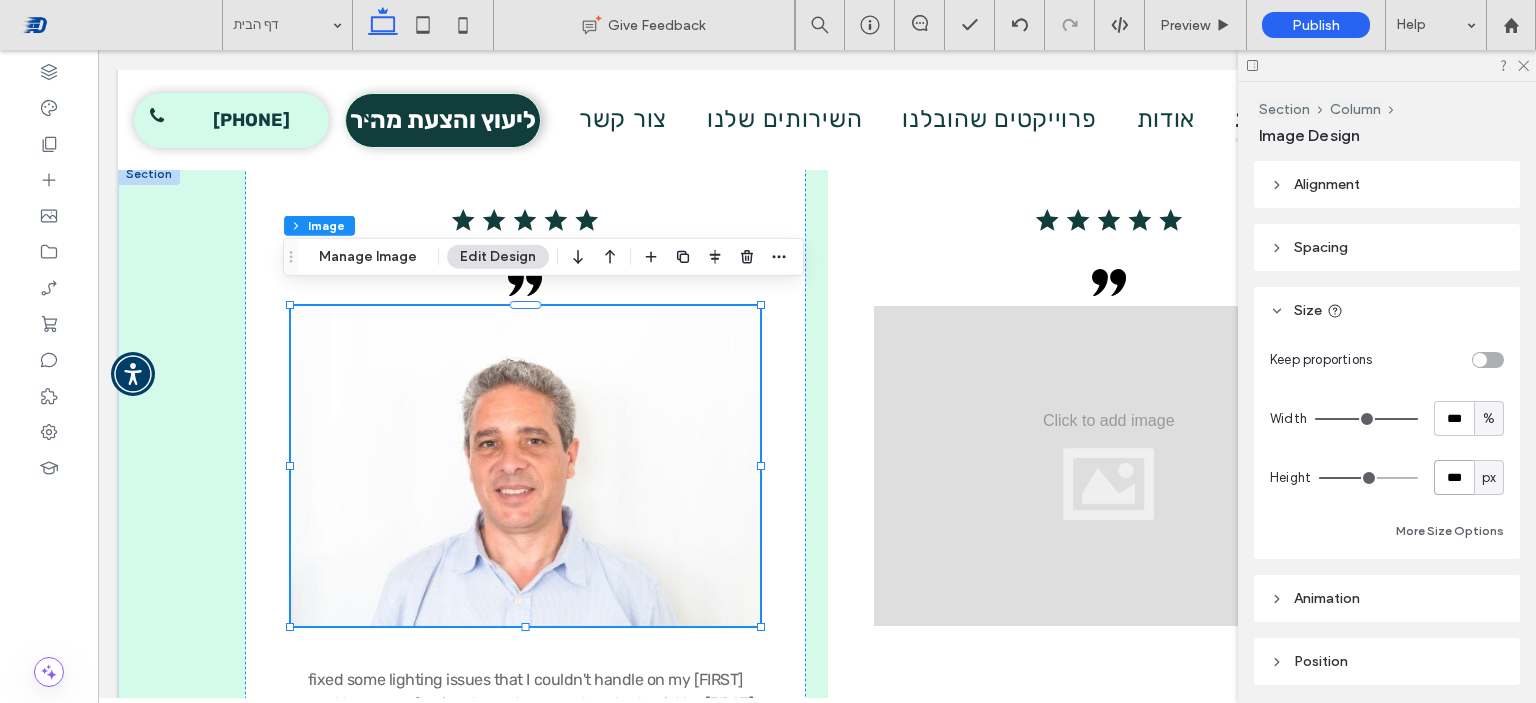 type on "***" 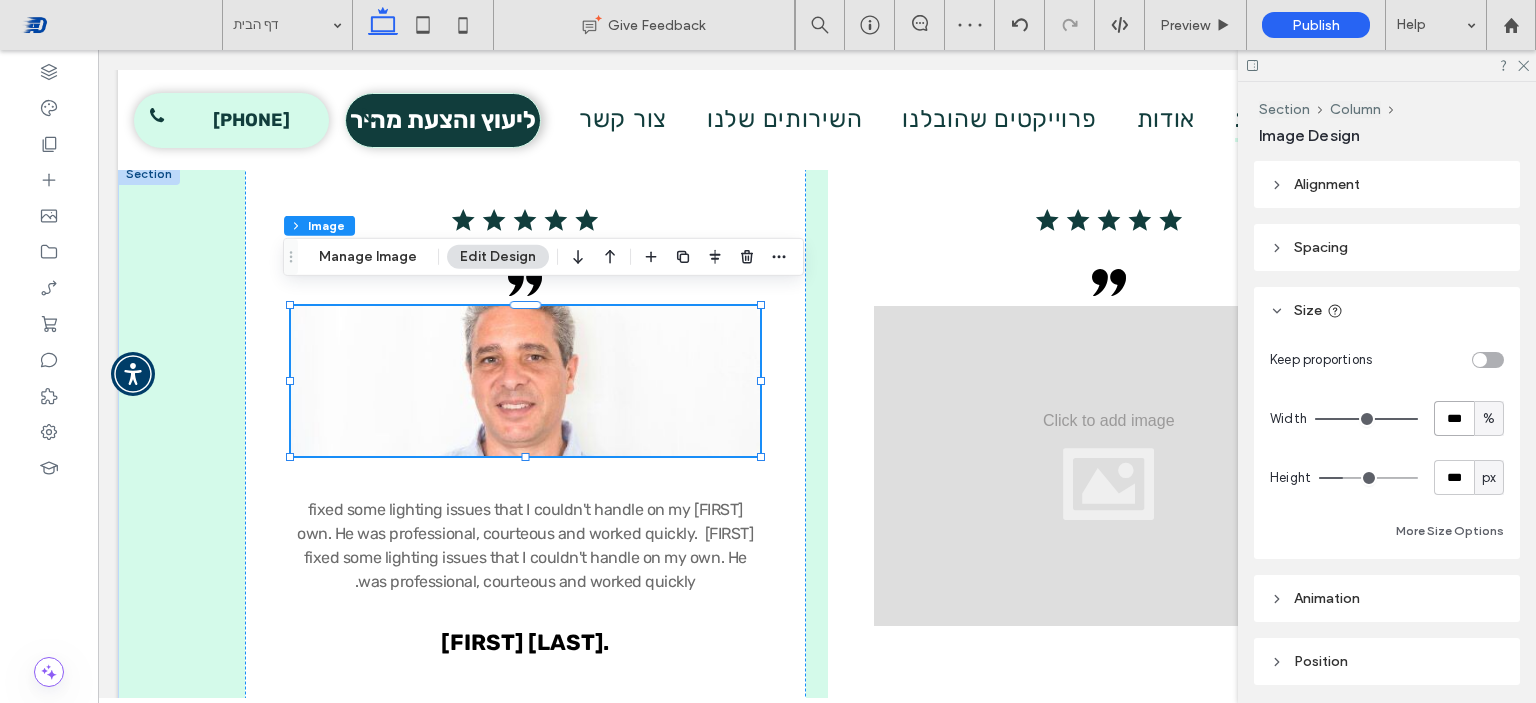 click on "***" at bounding box center [1454, 418] 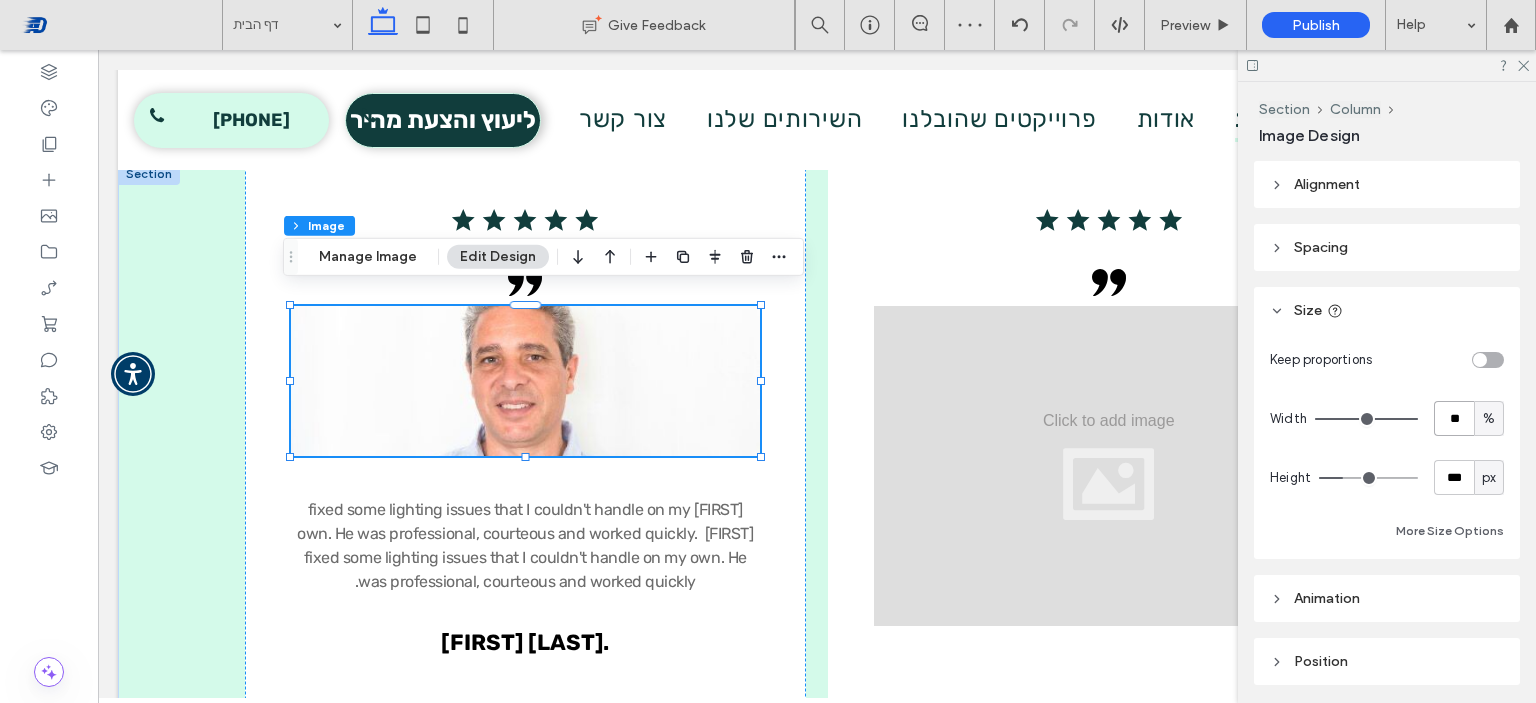 type on "**" 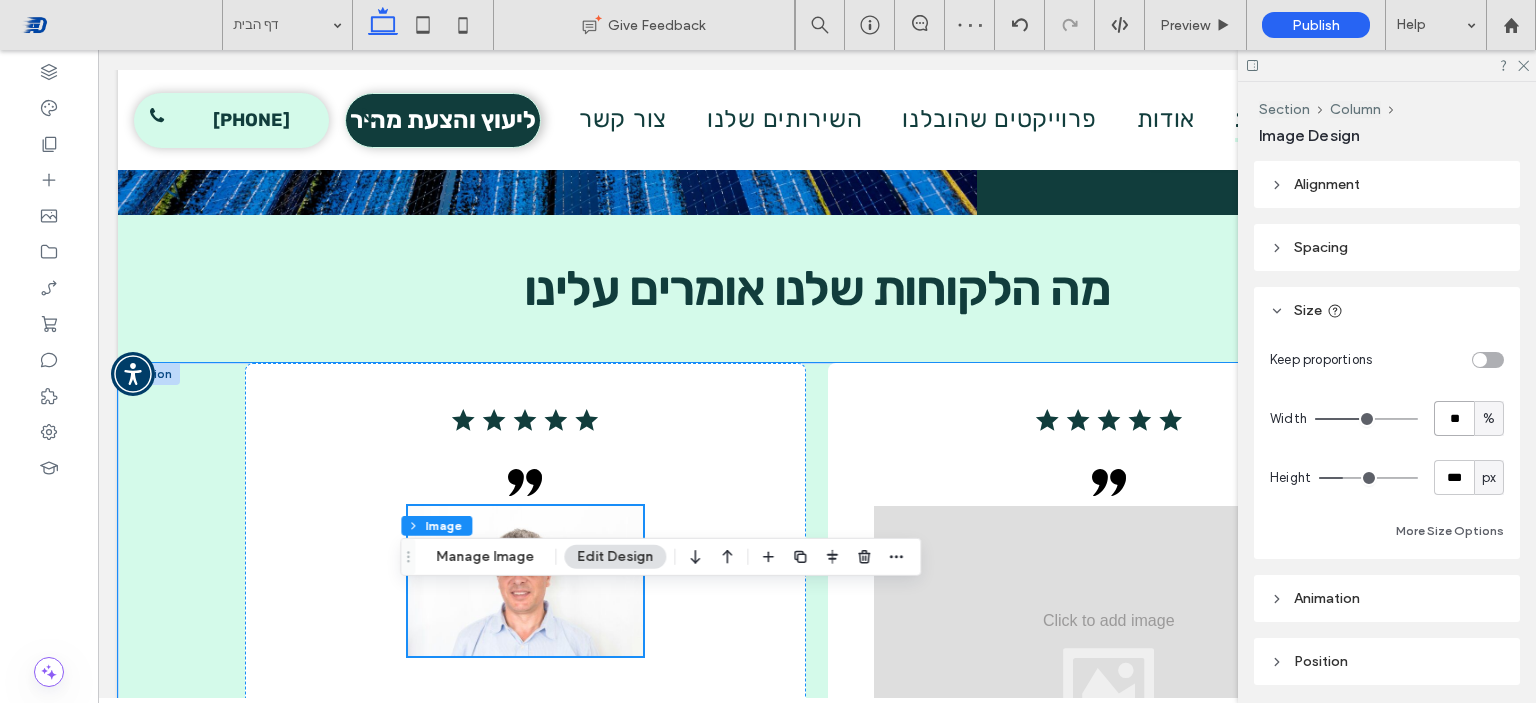 scroll, scrollTop: 3115, scrollLeft: 0, axis: vertical 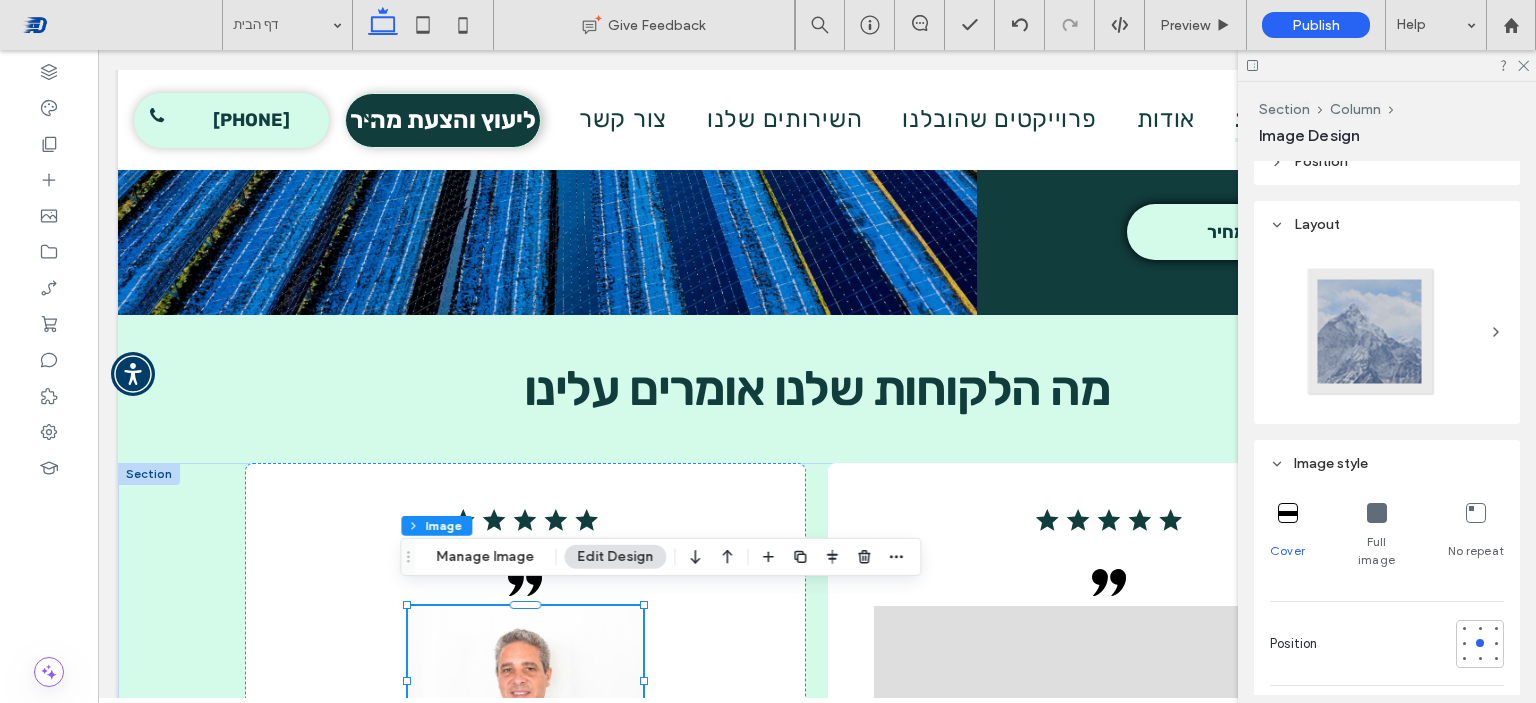 click at bounding box center (1371, 332) 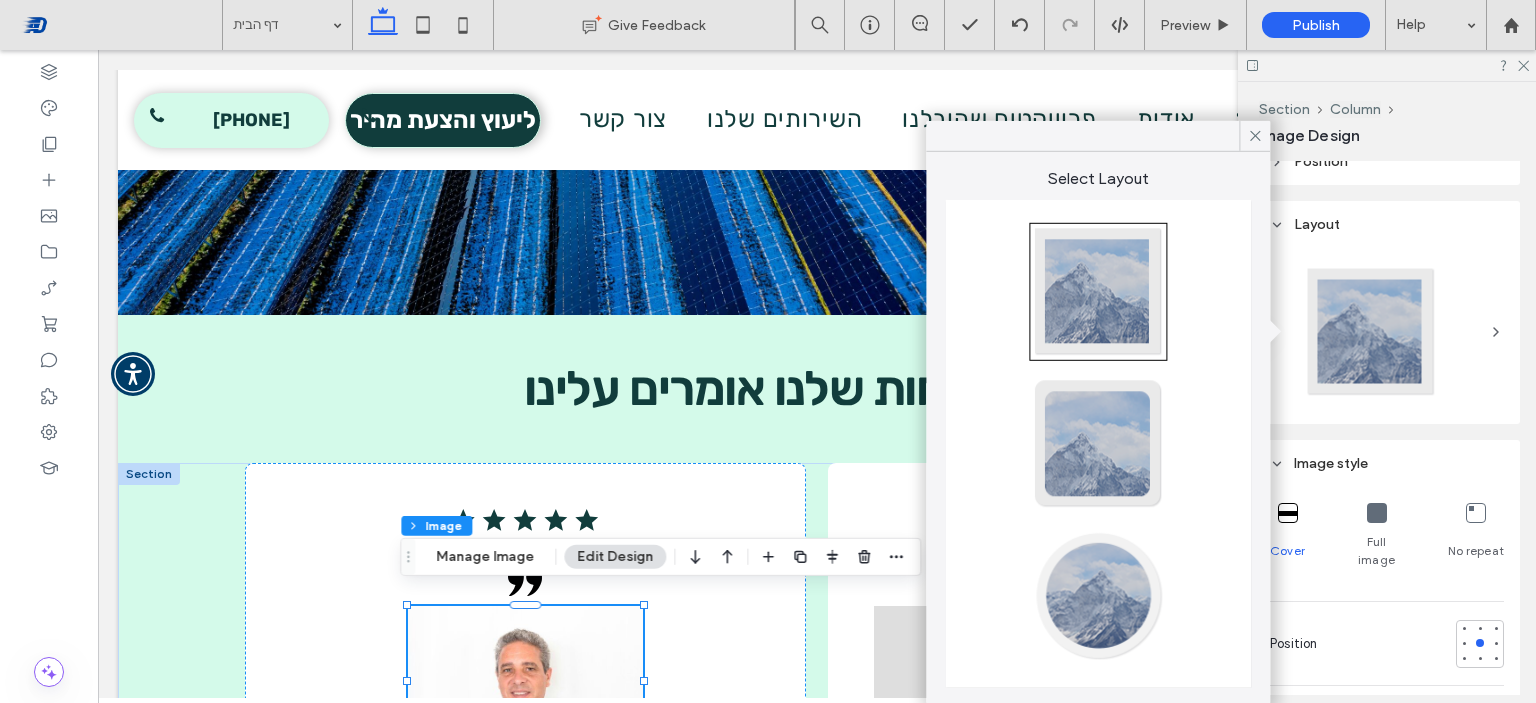 click at bounding box center [1098, 596] 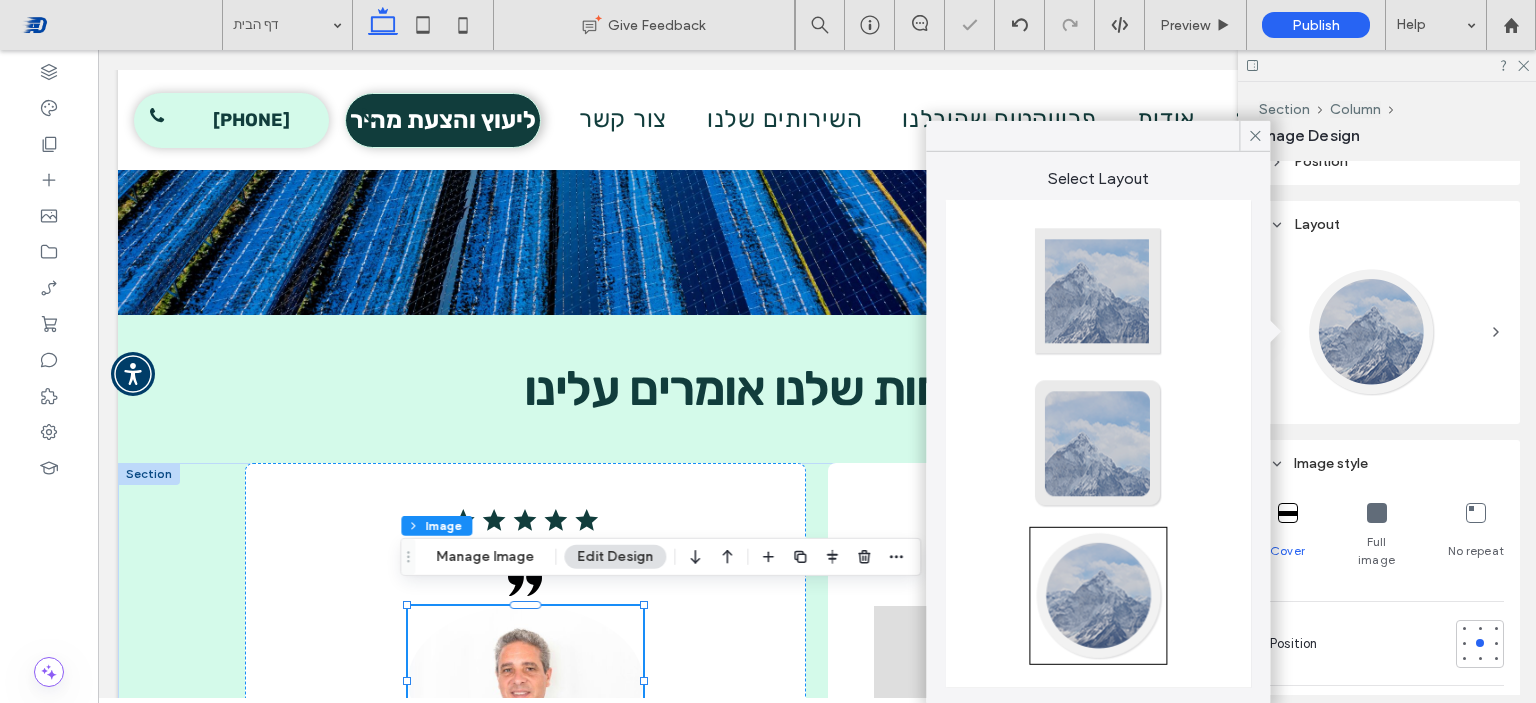 type on "**" 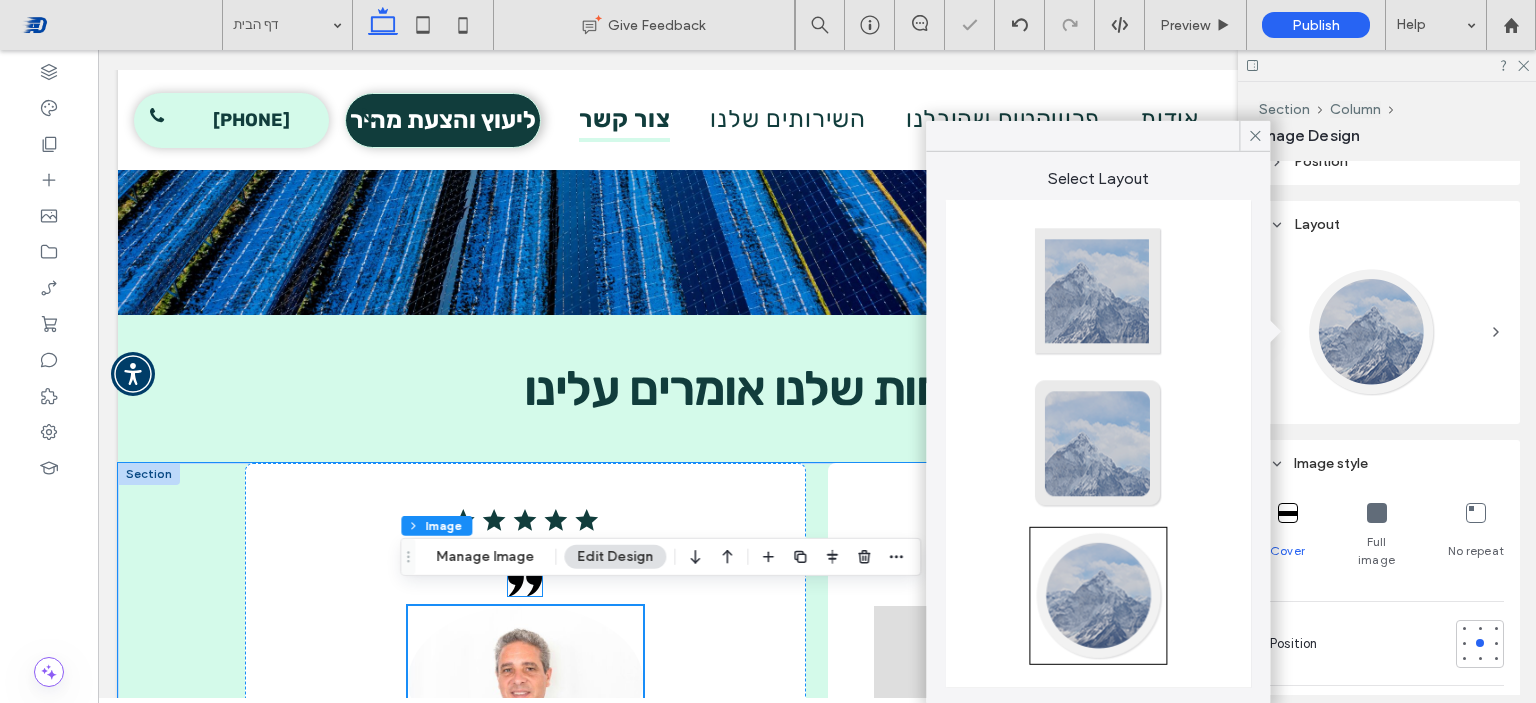 scroll, scrollTop: 3315, scrollLeft: 0, axis: vertical 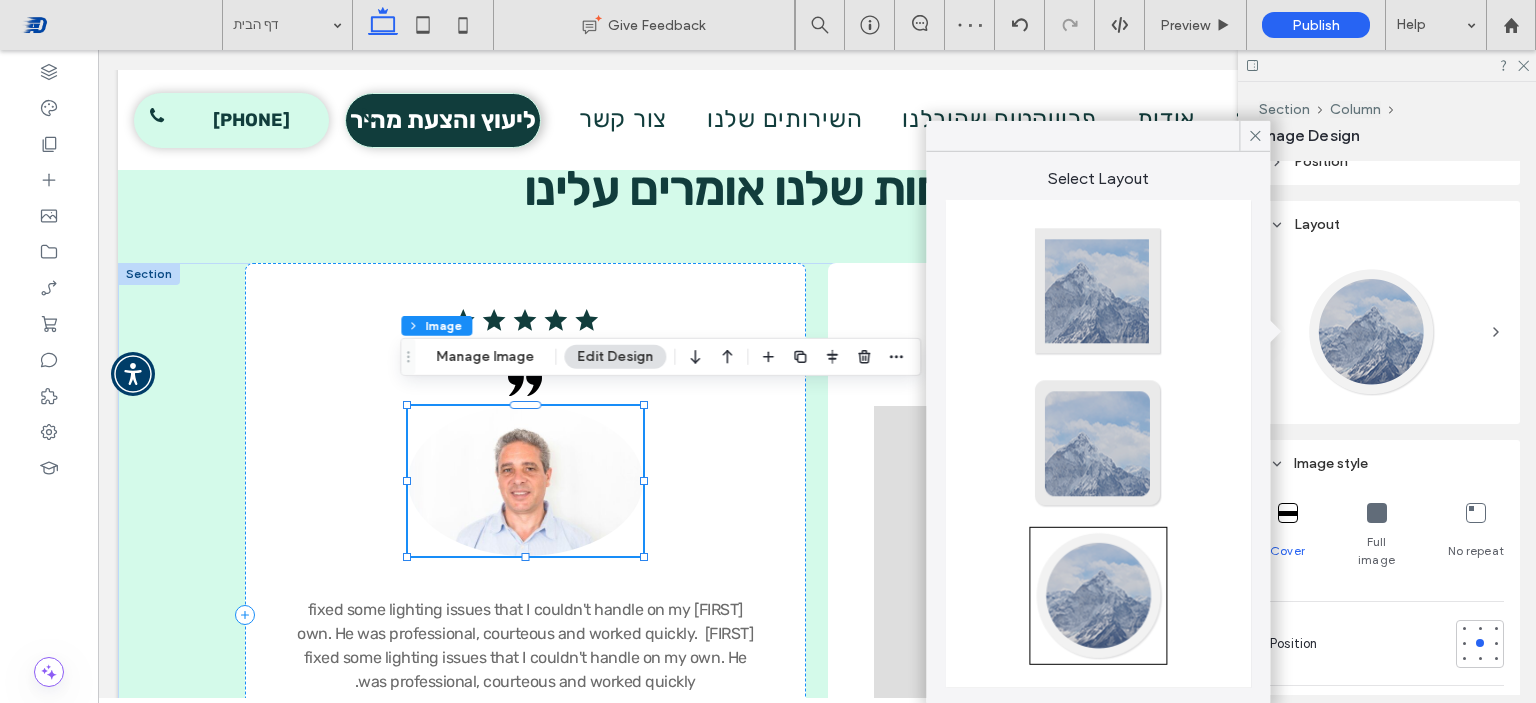 click at bounding box center [1098, 444] 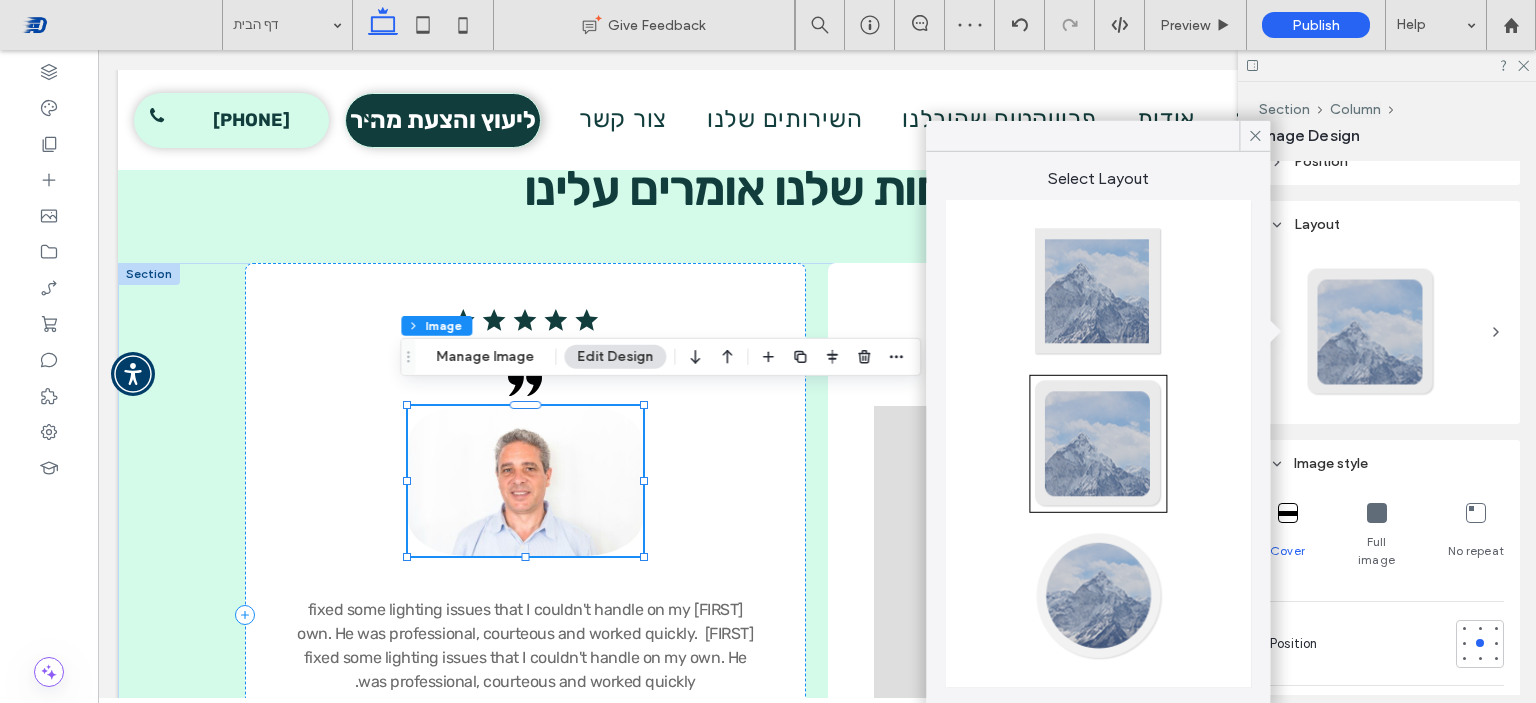 type on "**" 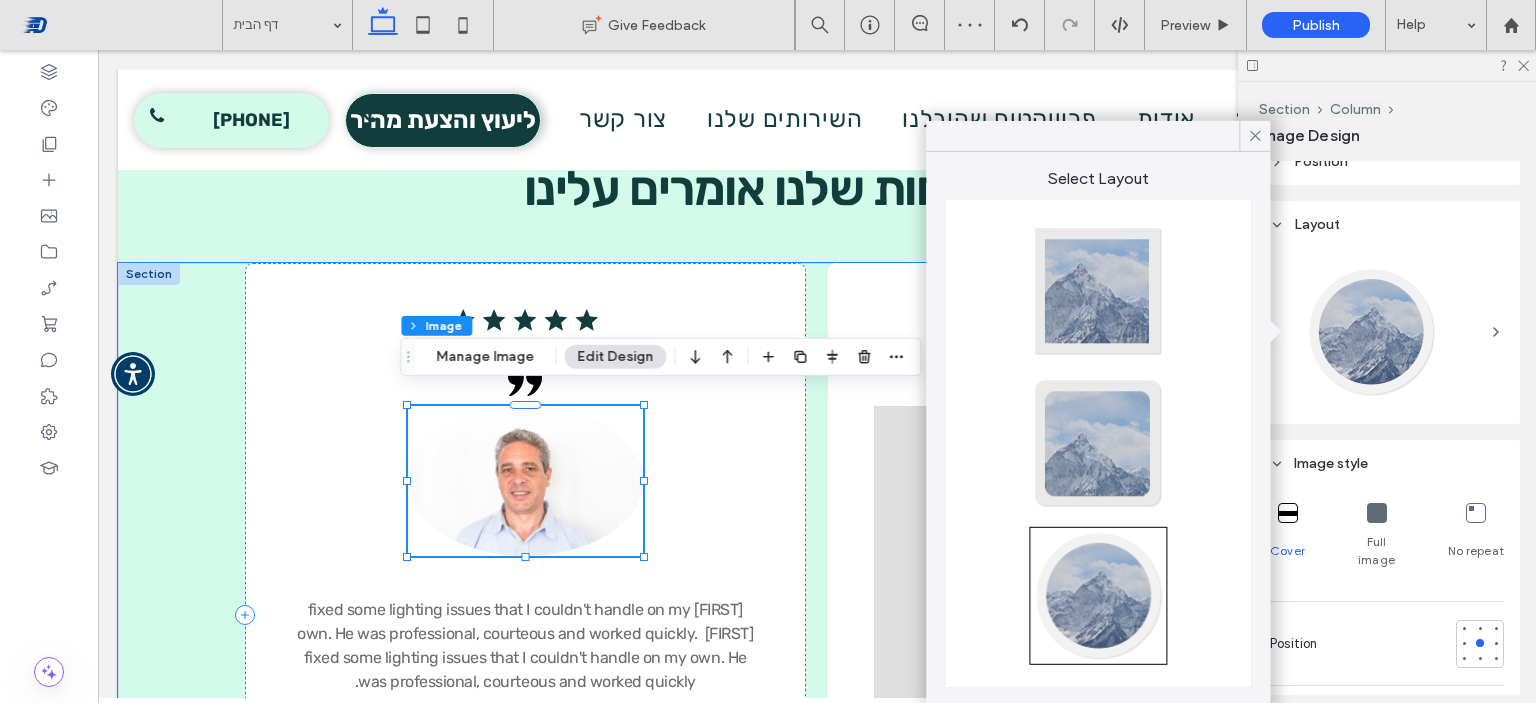 type on "**" 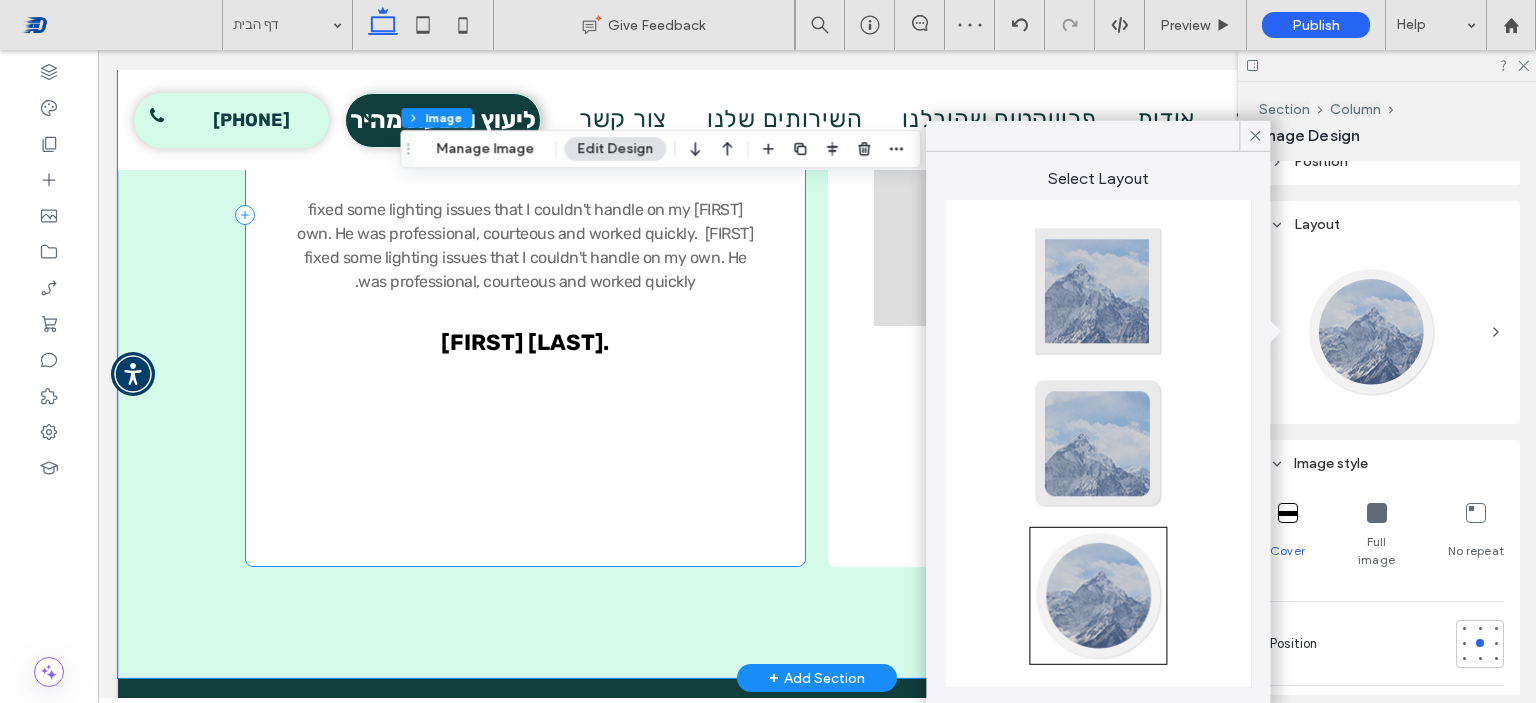 scroll, scrollTop: 3415, scrollLeft: 0, axis: vertical 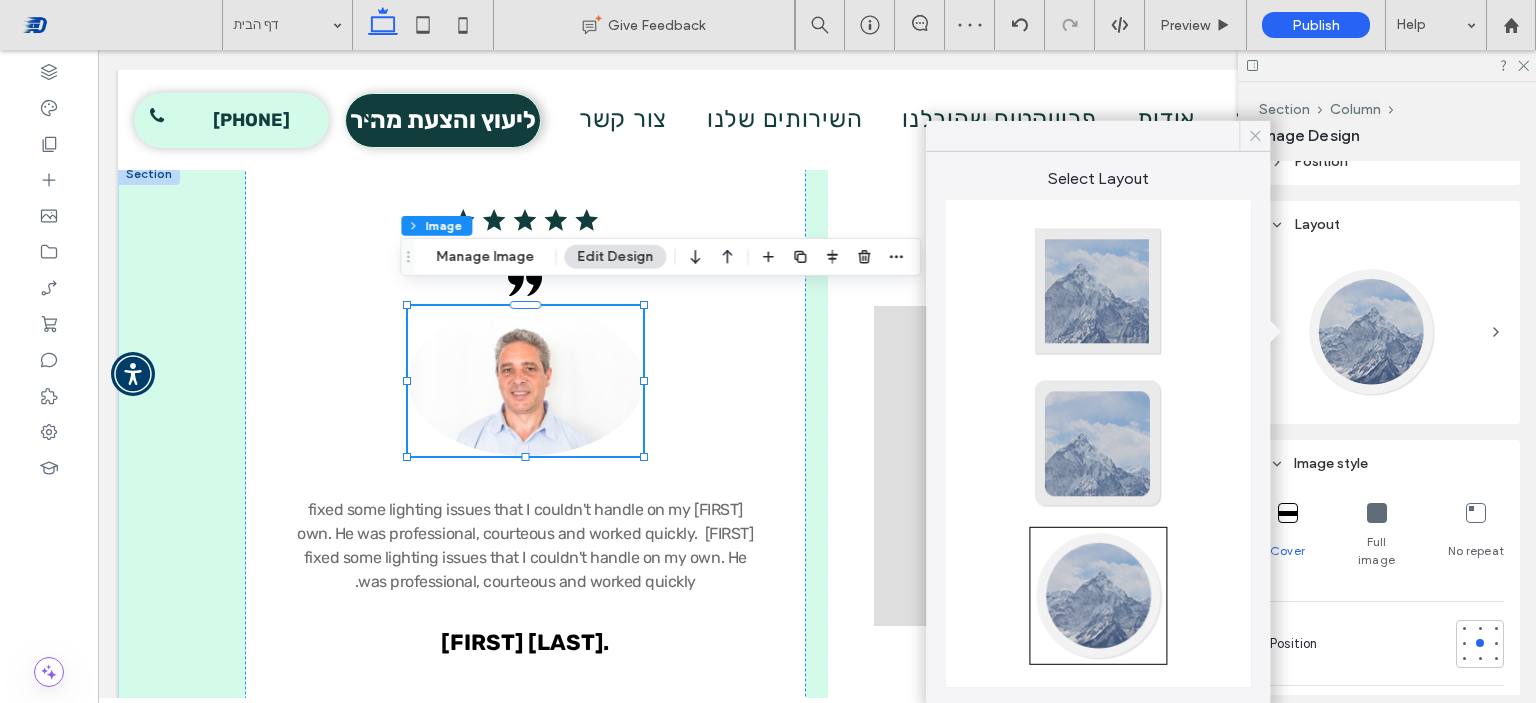 click 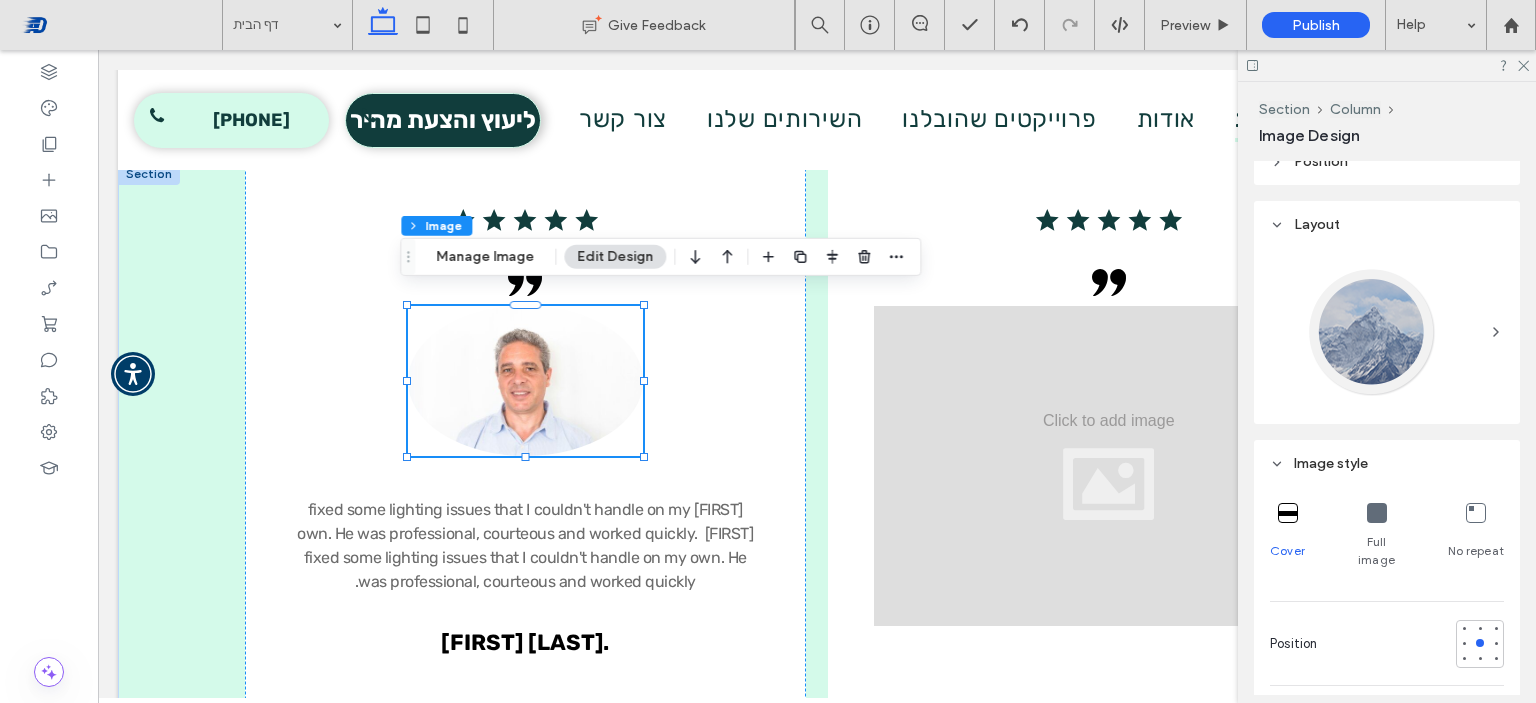 click at bounding box center [1387, 65] 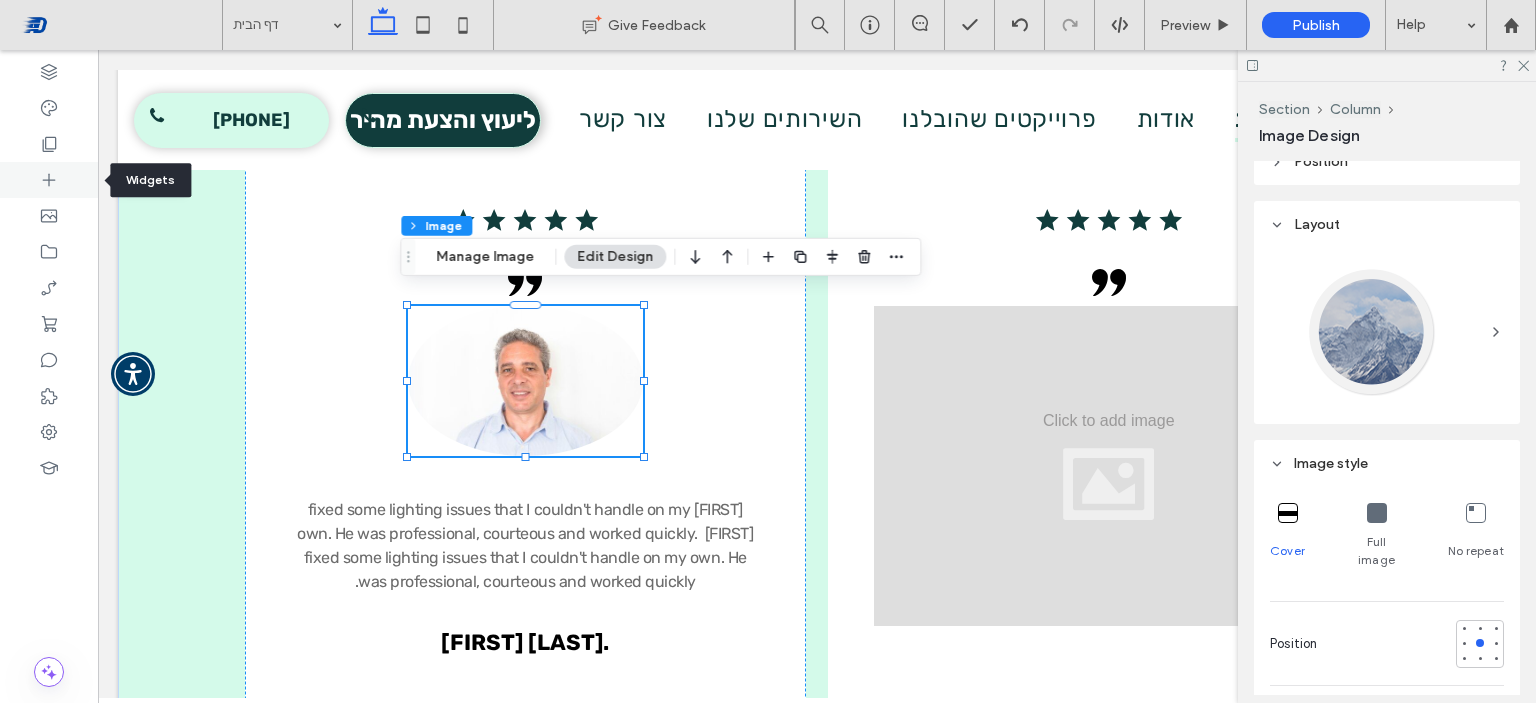 click at bounding box center [49, 180] 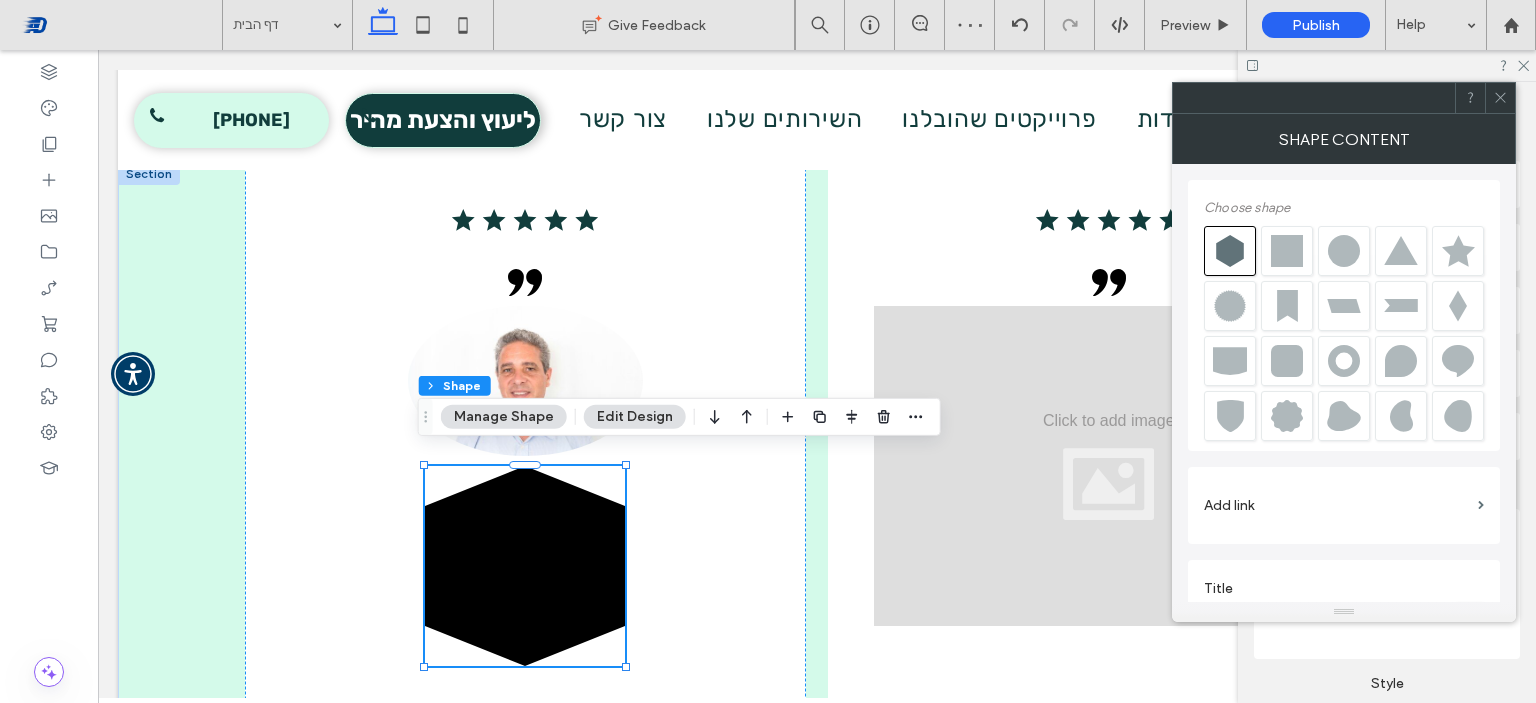 click at bounding box center [1344, 251] 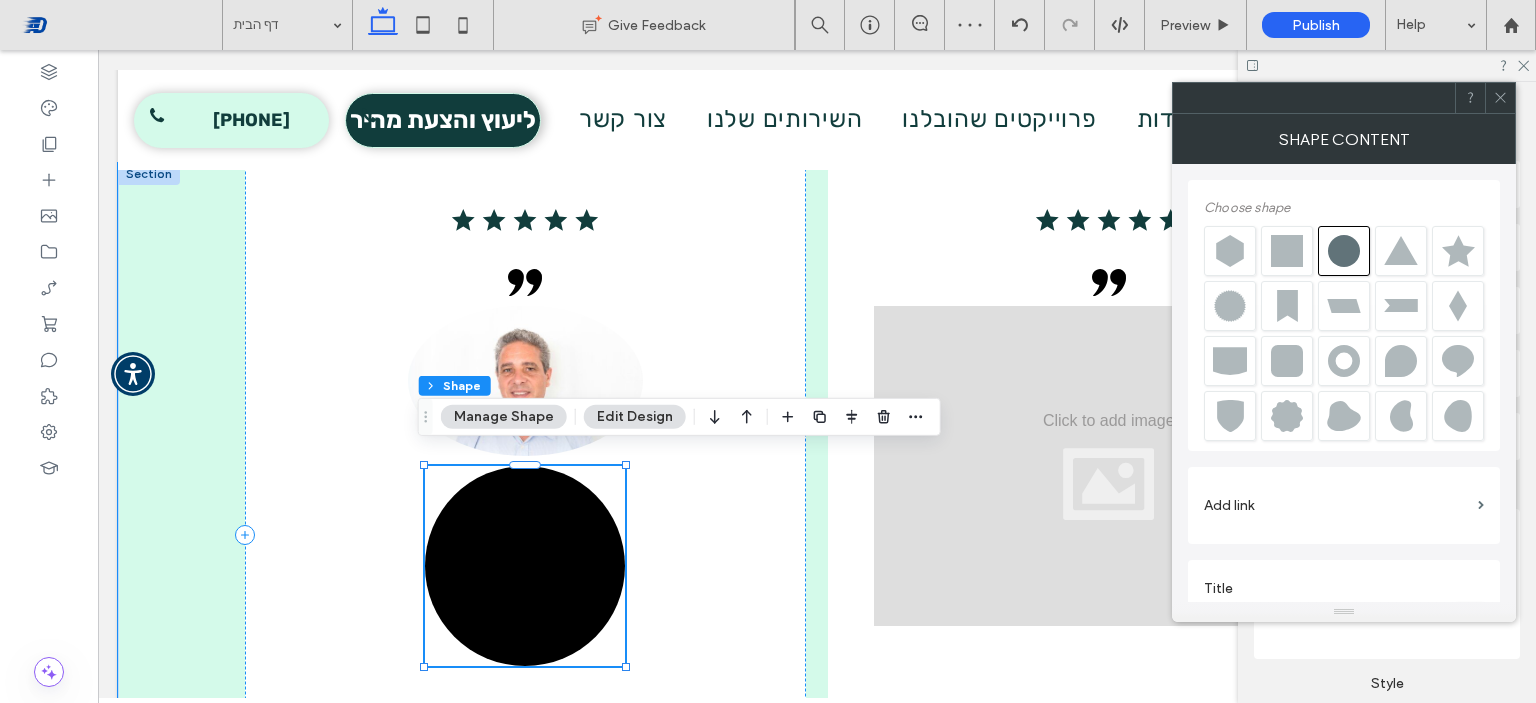 click at bounding box center [525, 566] 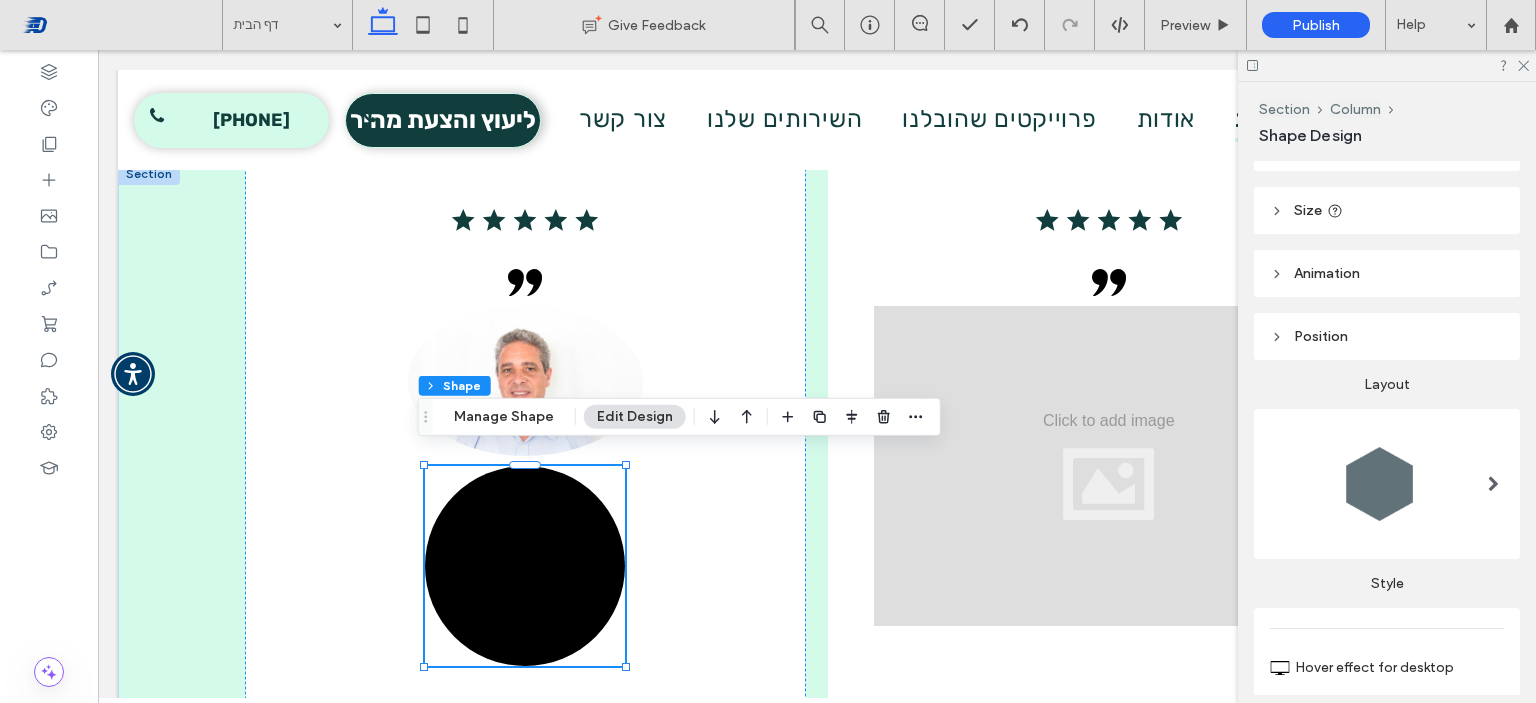 scroll, scrollTop: 300, scrollLeft: 0, axis: vertical 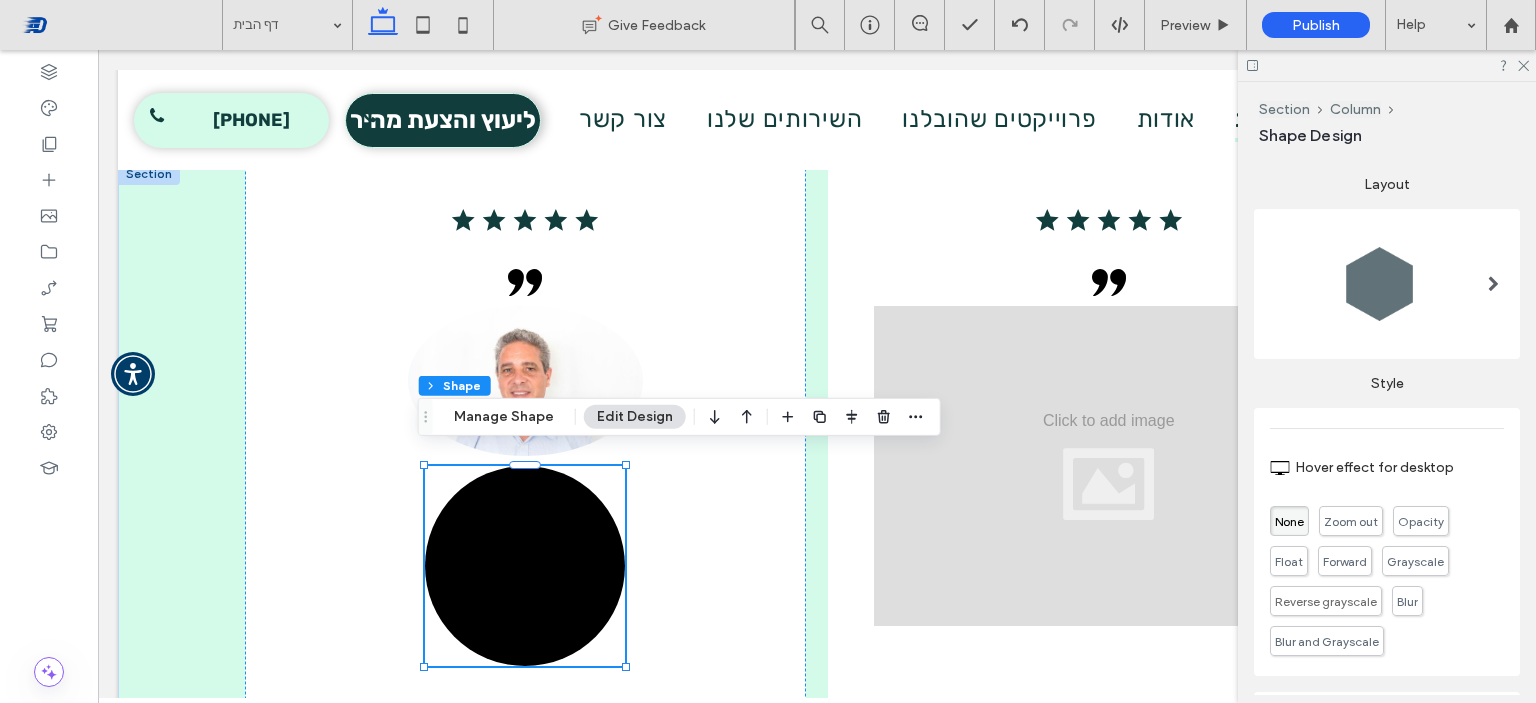 click at bounding box center [1387, 284] 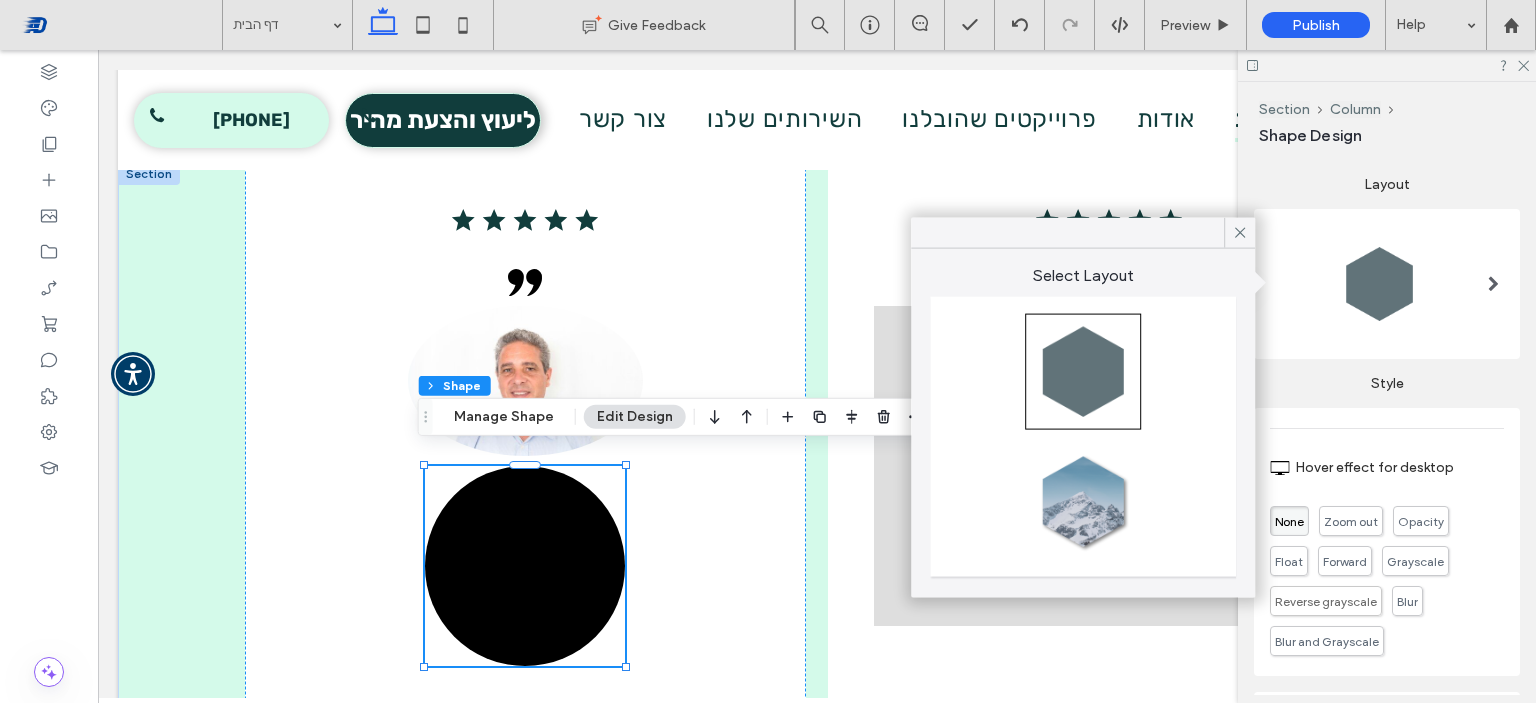 click at bounding box center [1083, 502] 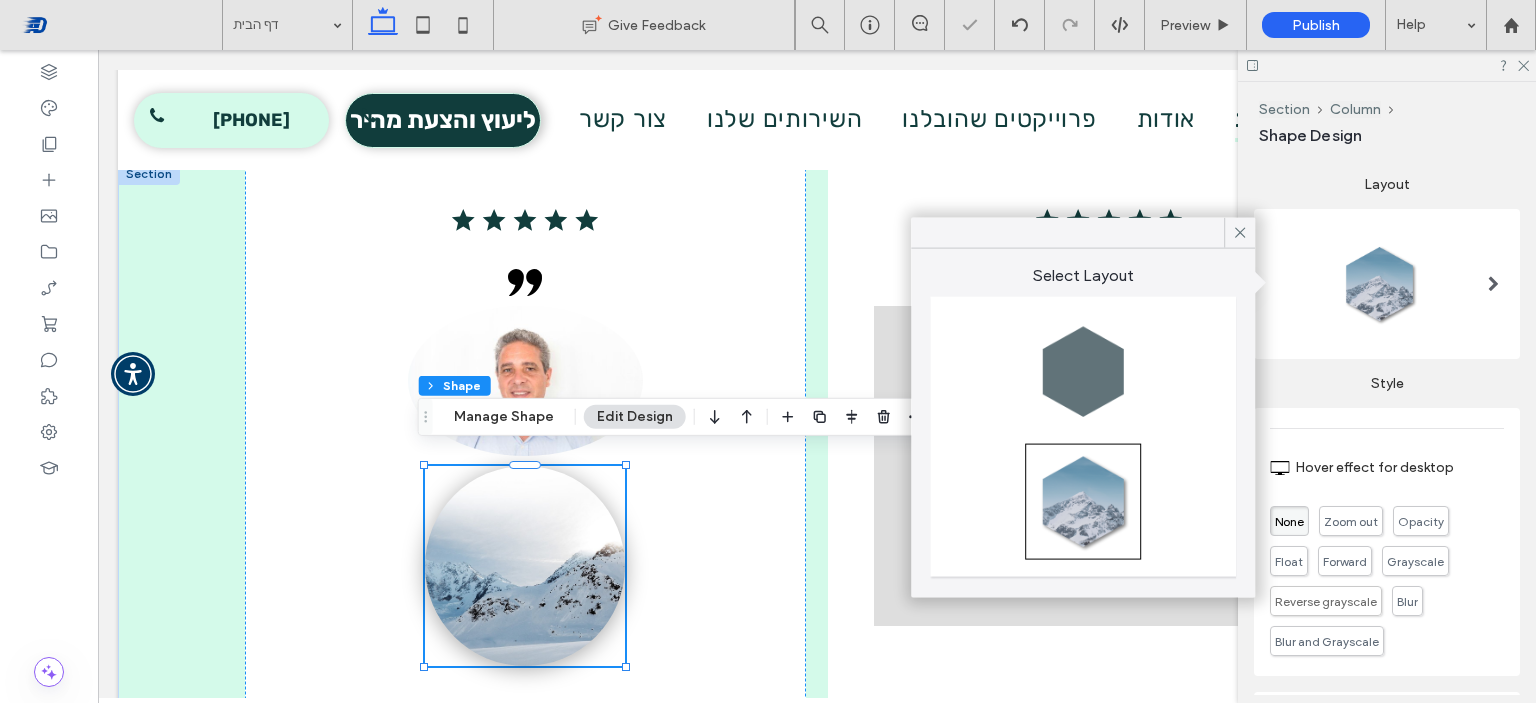 scroll, scrollTop: 500, scrollLeft: 0, axis: vertical 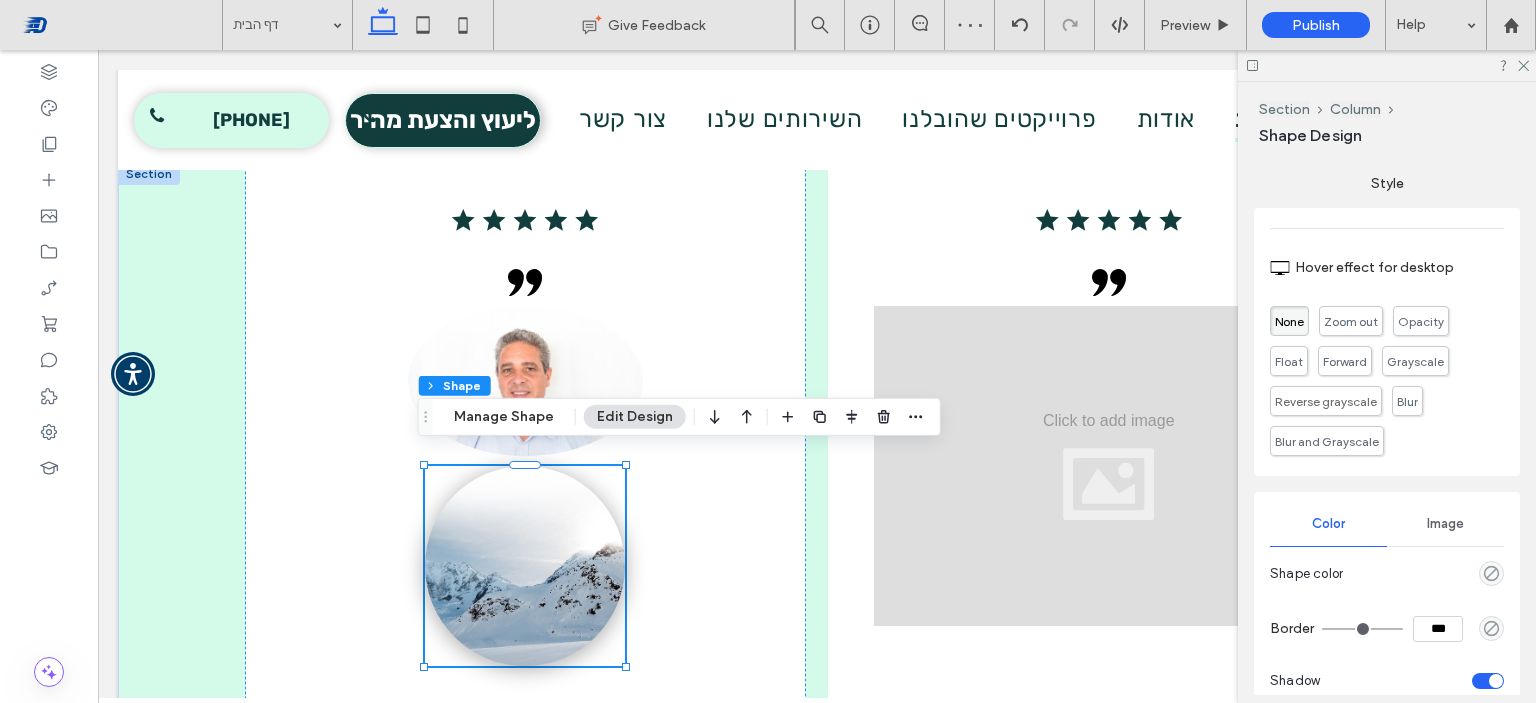 click on "Image" at bounding box center [1445, 524] 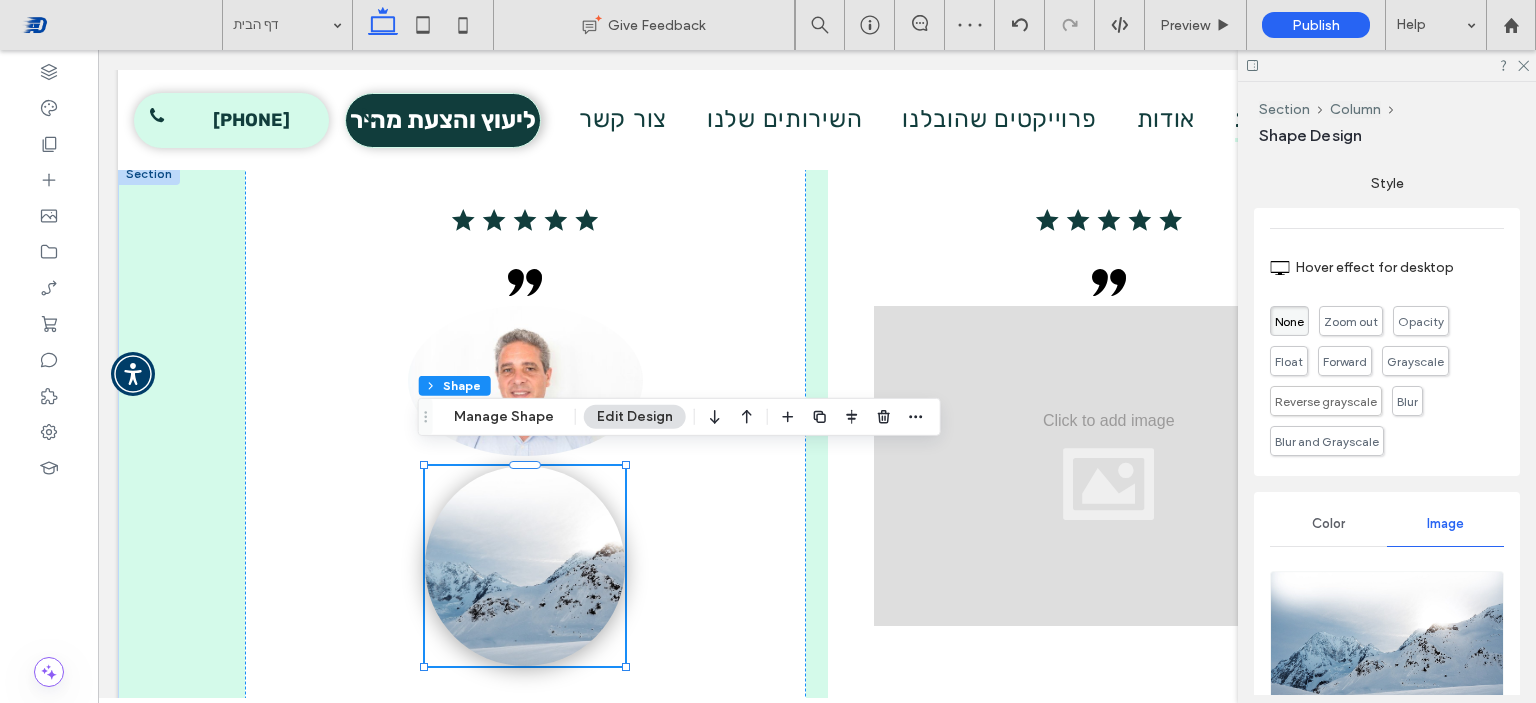 click at bounding box center [1387, 639] 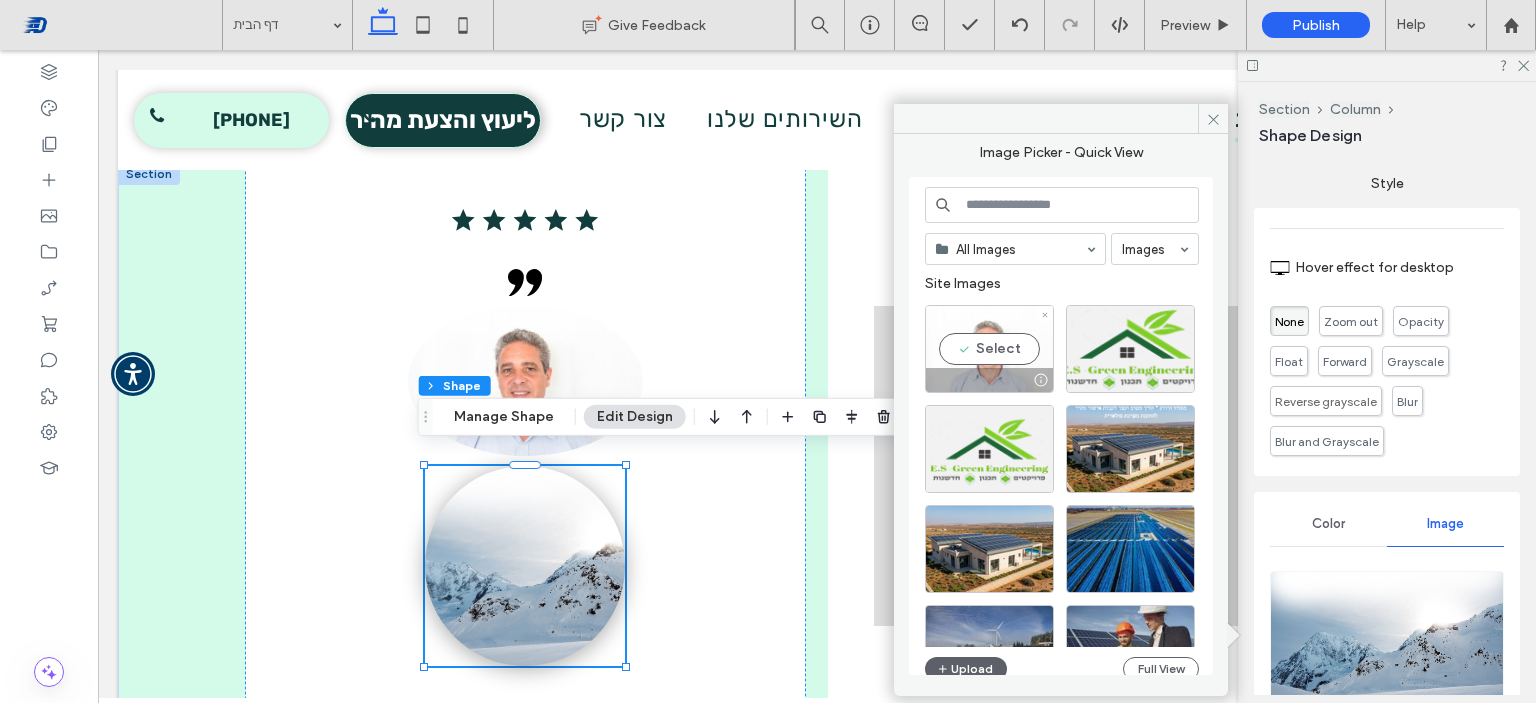 click on "Select" at bounding box center [989, 349] 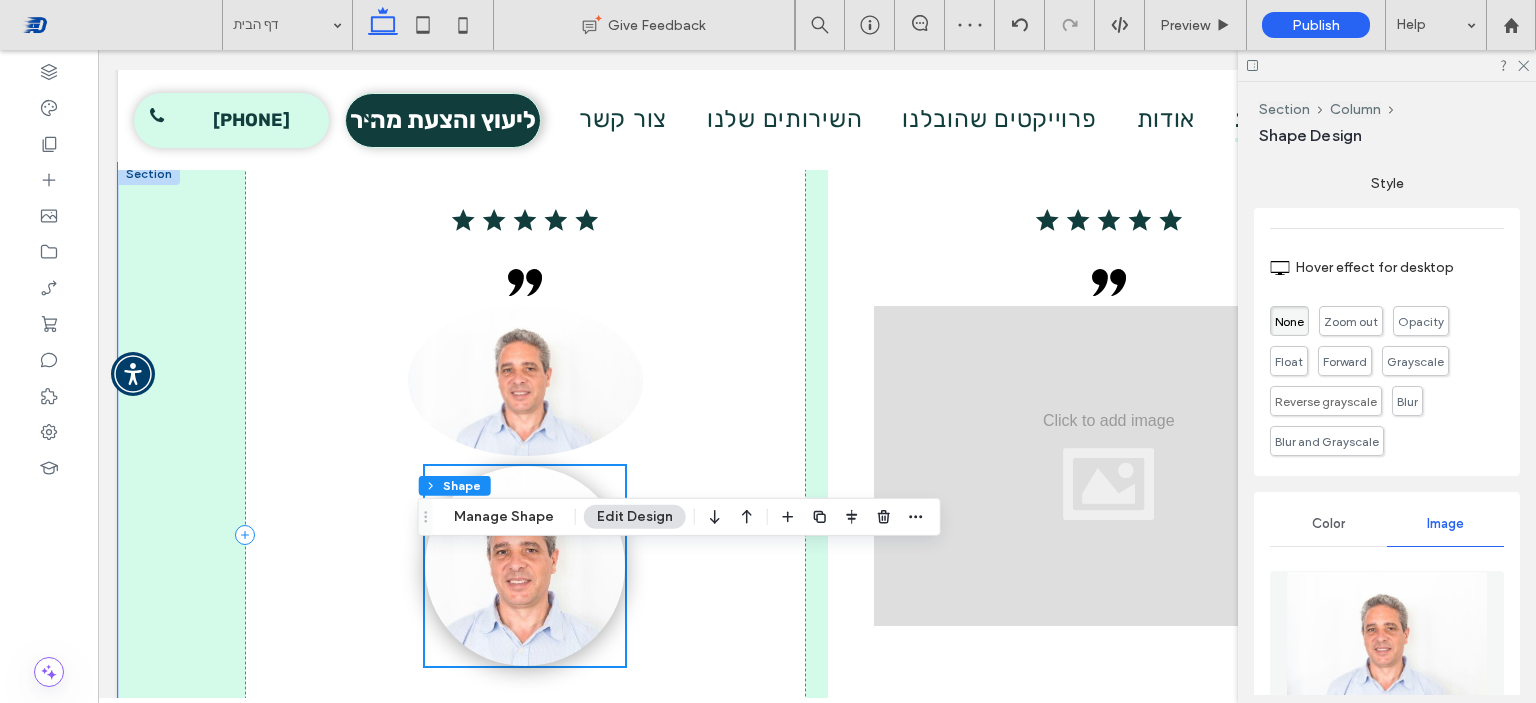 scroll, scrollTop: 3315, scrollLeft: 0, axis: vertical 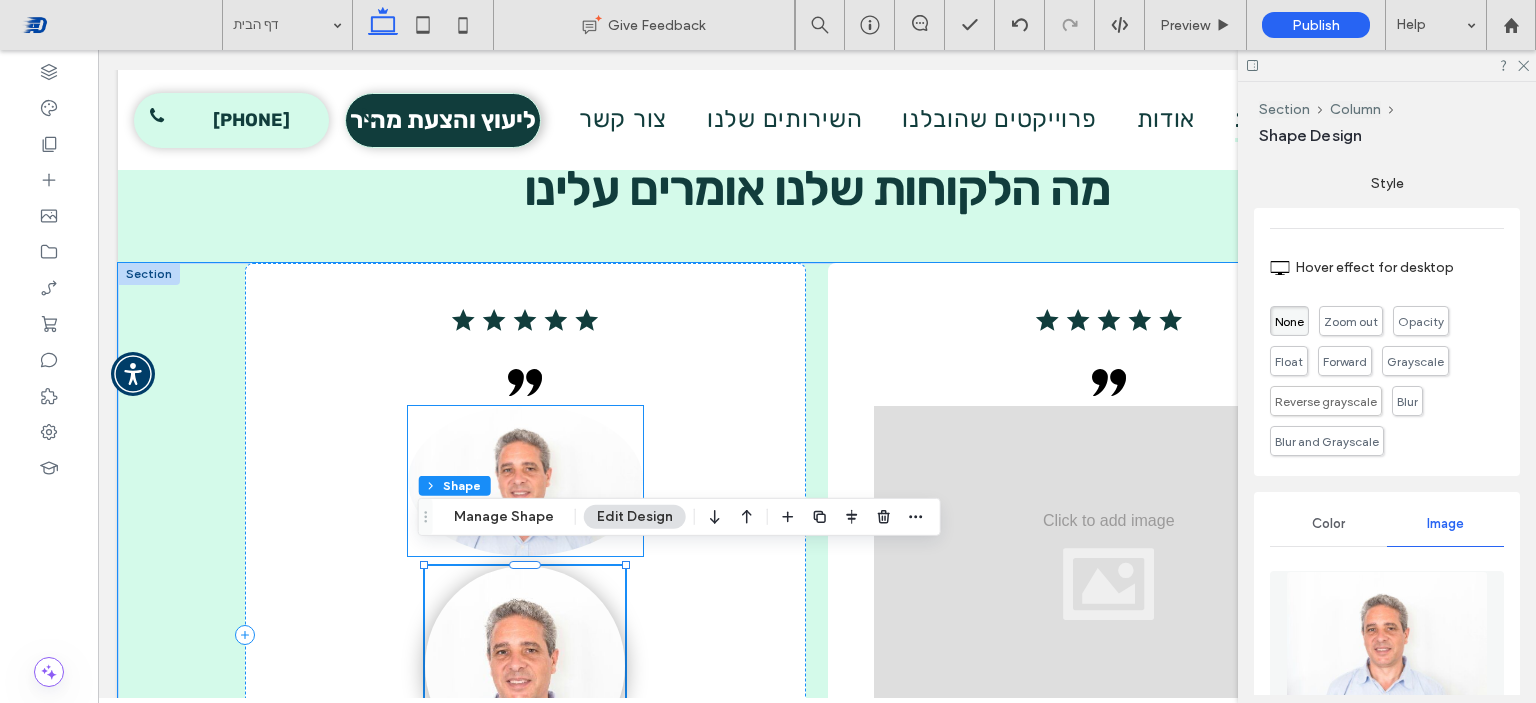 click at bounding box center [525, 481] 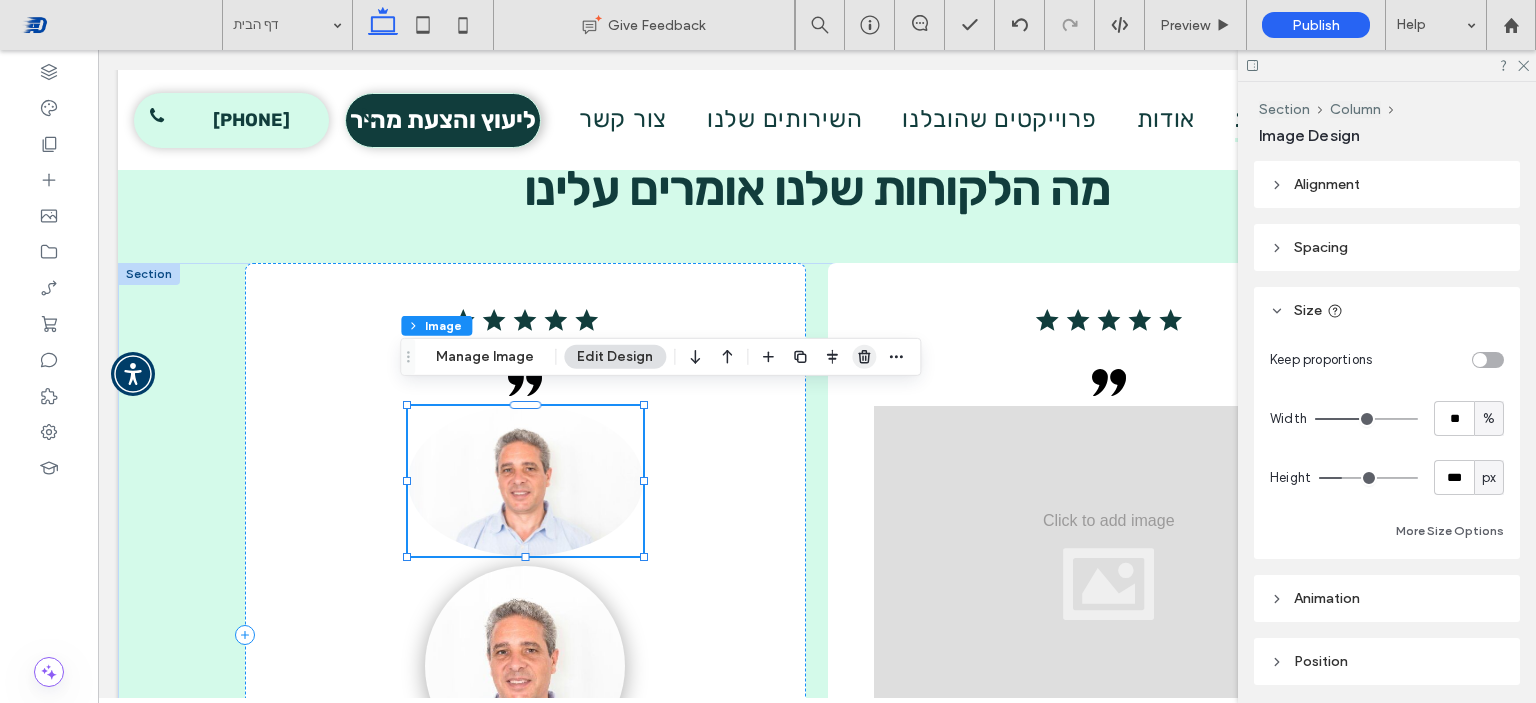 click 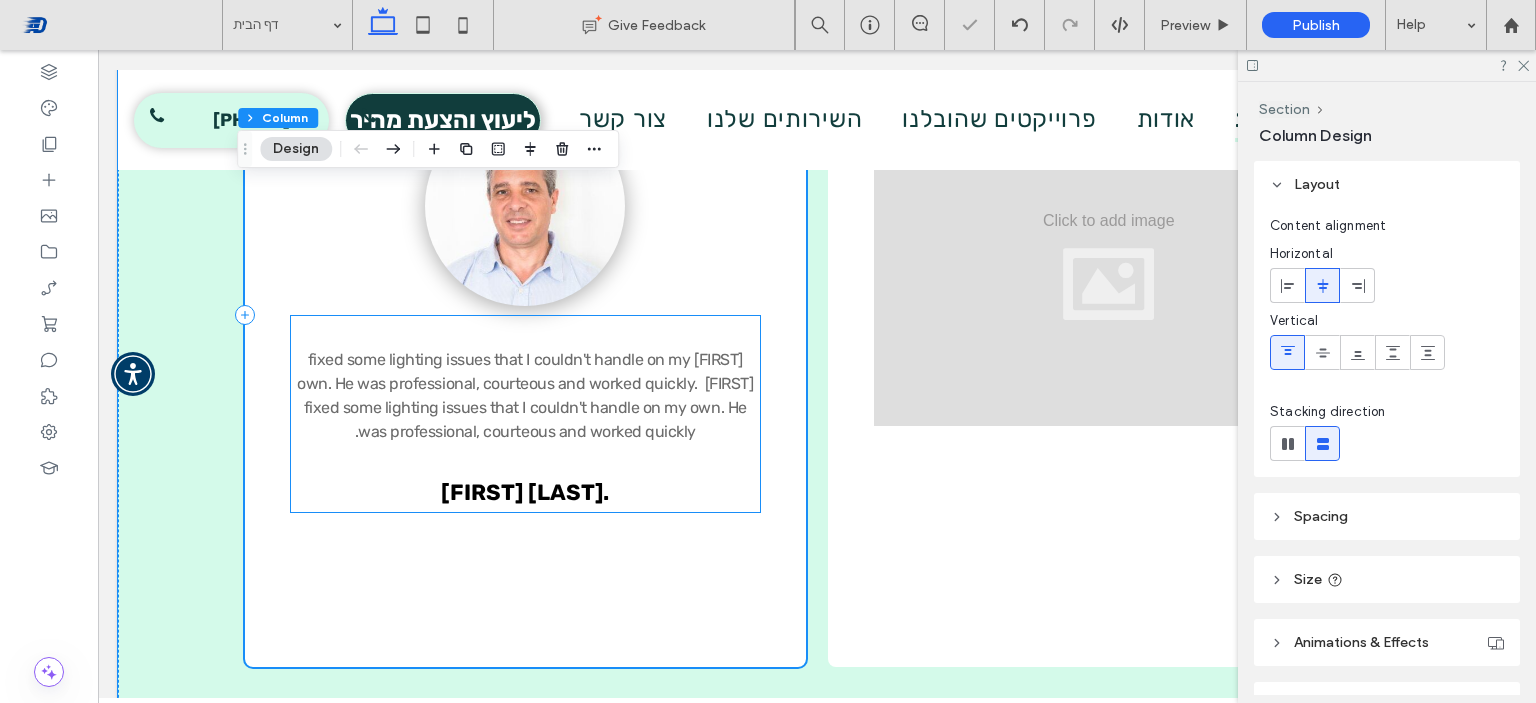 scroll, scrollTop: 3415, scrollLeft: 0, axis: vertical 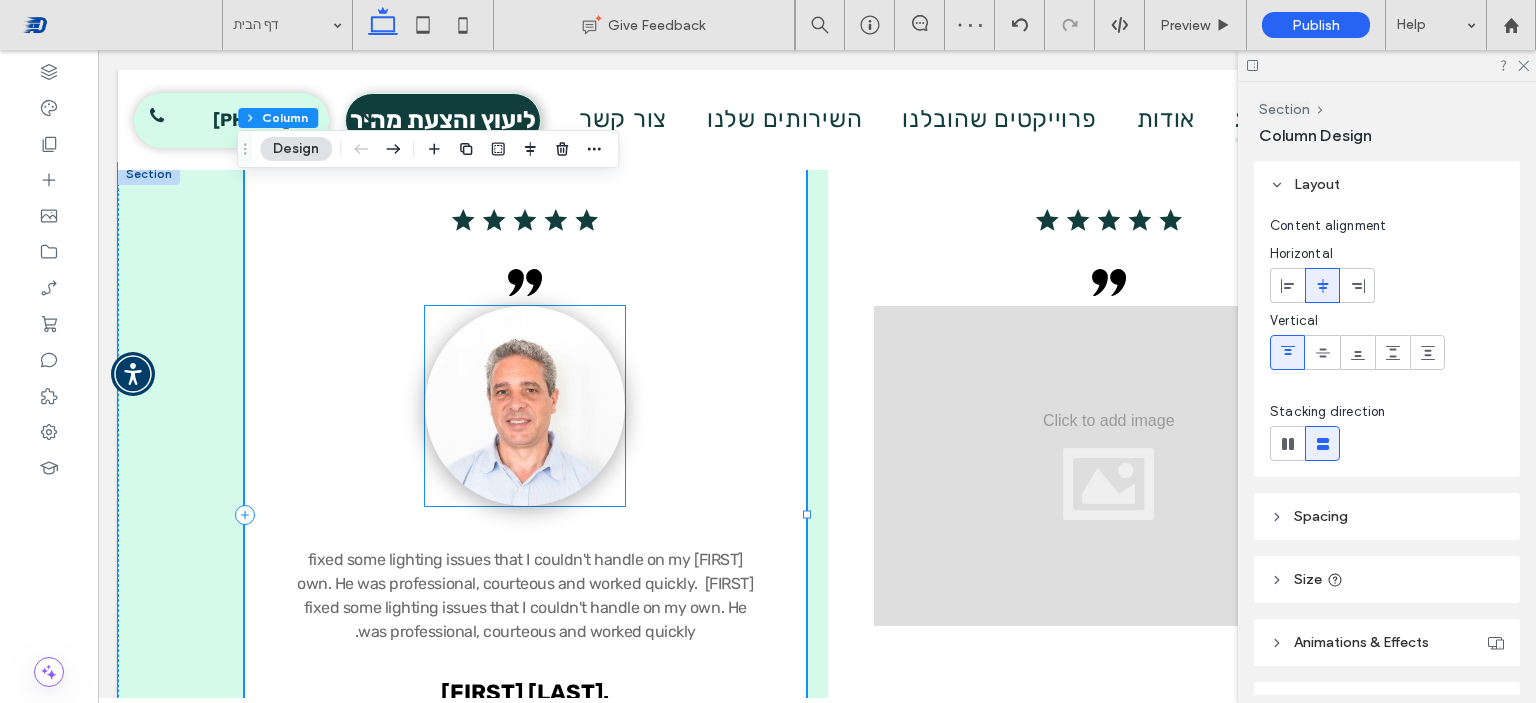 click at bounding box center [525, 406] 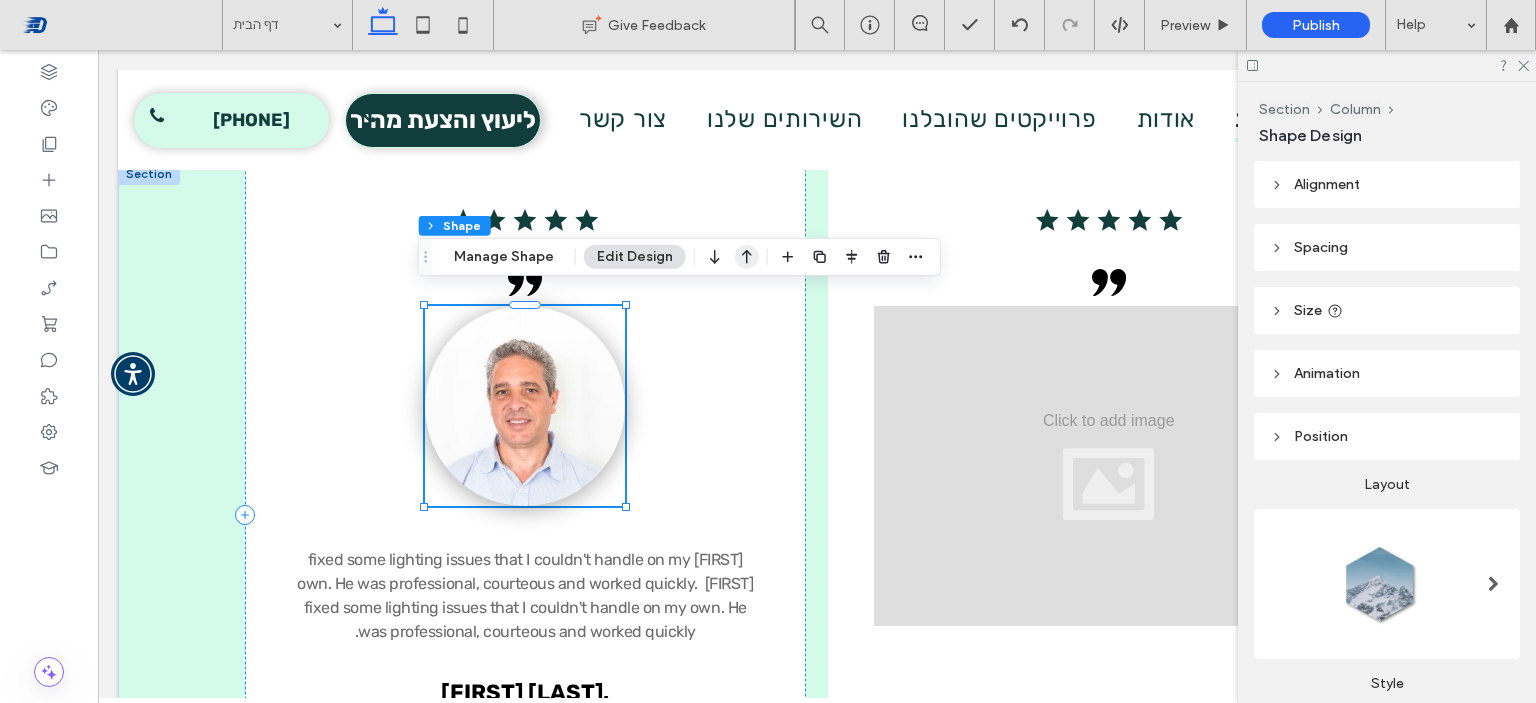 click 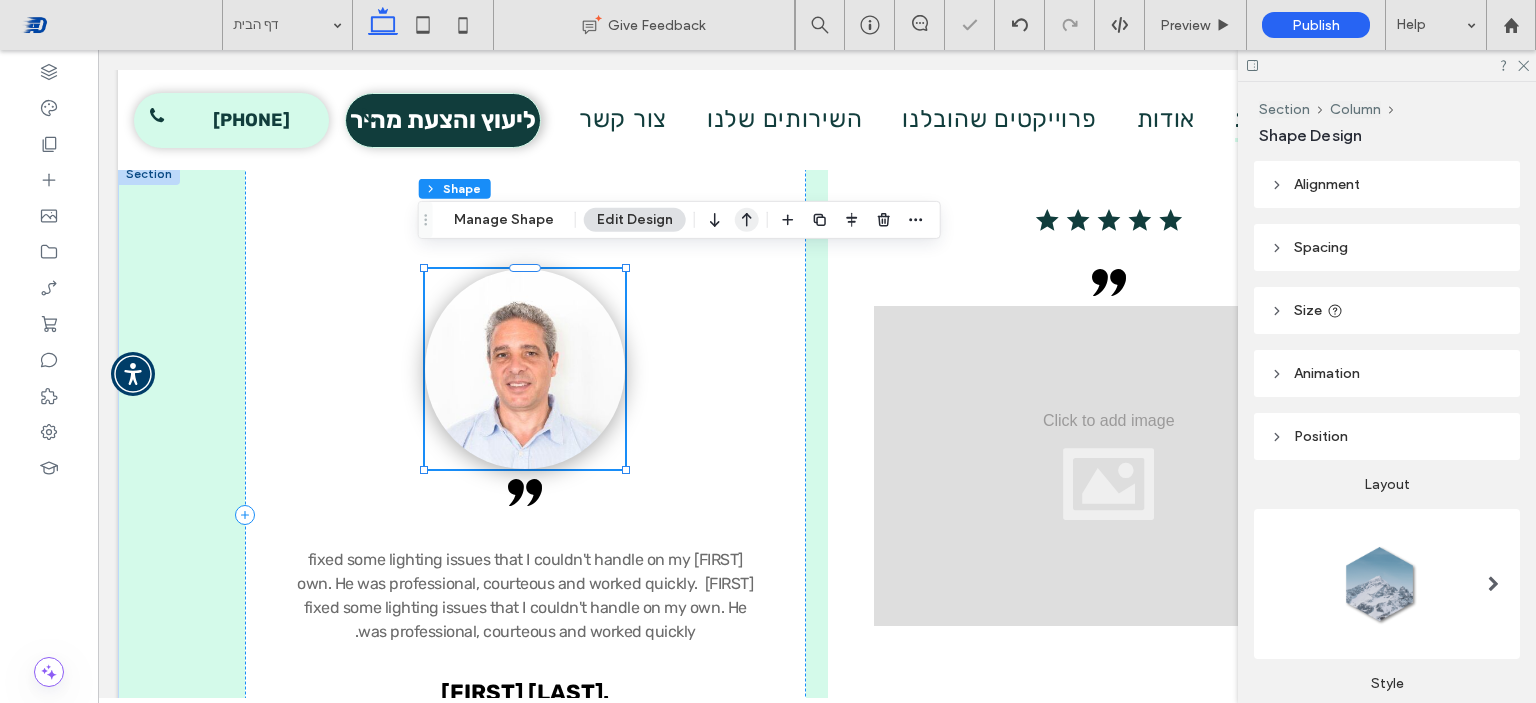 click 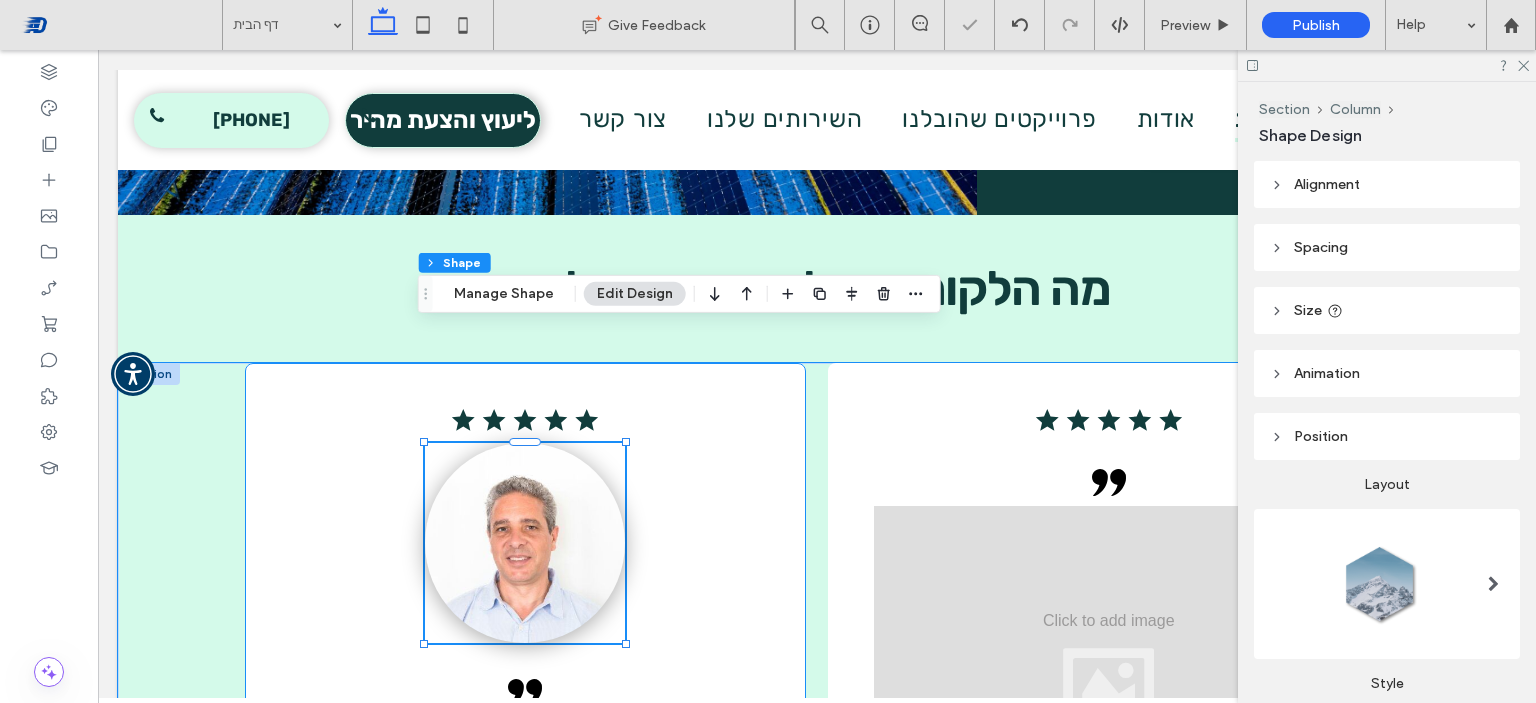 scroll, scrollTop: 3315, scrollLeft: 0, axis: vertical 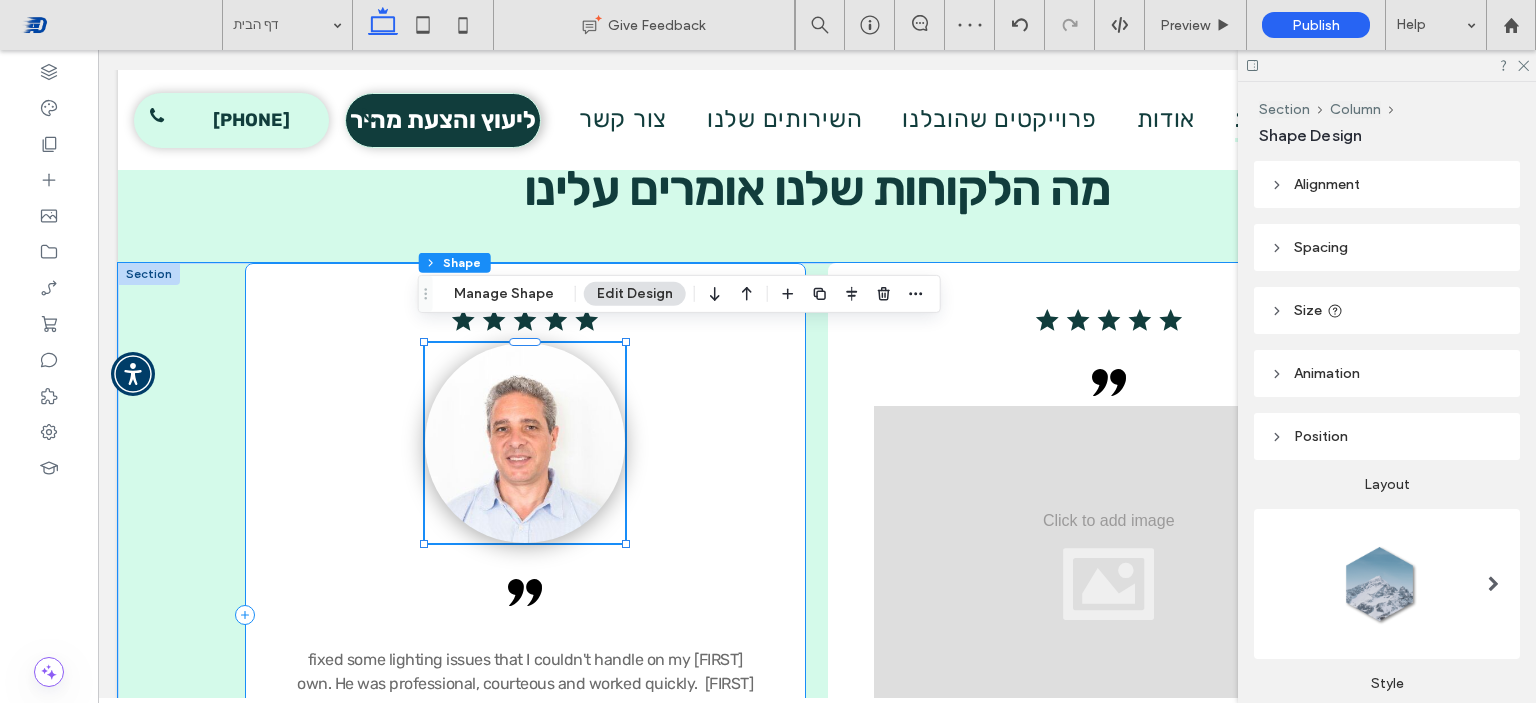 click on "[FIRST] fixed some lighting issues that I couldn't handle on my own. He was professional, courteous and worked quickly.  [FIRST] fixed some lighting issues that I couldn't handle on my own. He was professional, courteous and worked quickly.  [FIRST] [LAST] [FIRST] fixed some lighting issues that I couldn't handle on my own. He was professional, courteous and worked quickly.  [FIRST] fixed some lighting issues that I couldn't handle on my own. He was professional, courteous and worked quickly.  [FIRST] [LAST]. [FIRST] [LAST]. [FIRST] [LAST]." at bounding box center [525, 614] 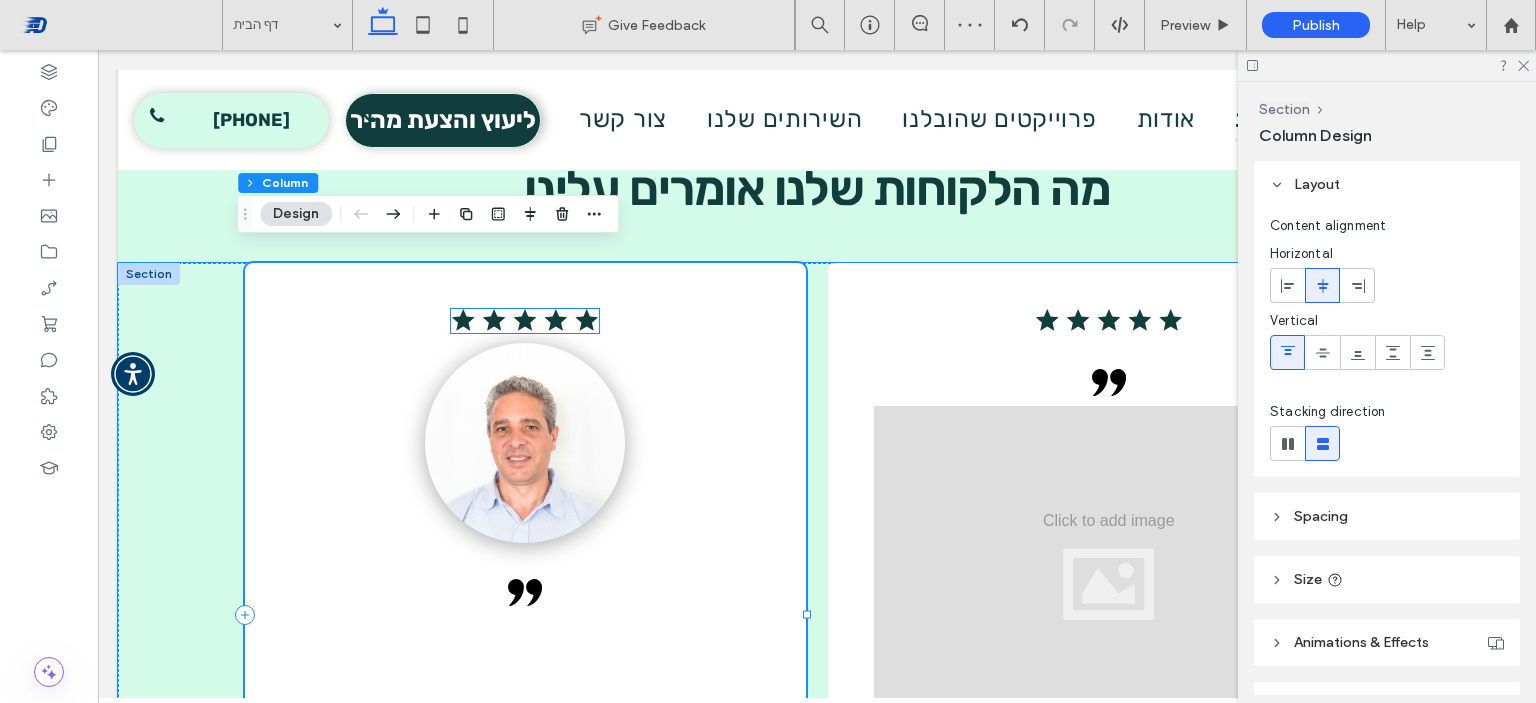 click on ".cls-1-1678906698 {
stroke-width: 0px;
}" 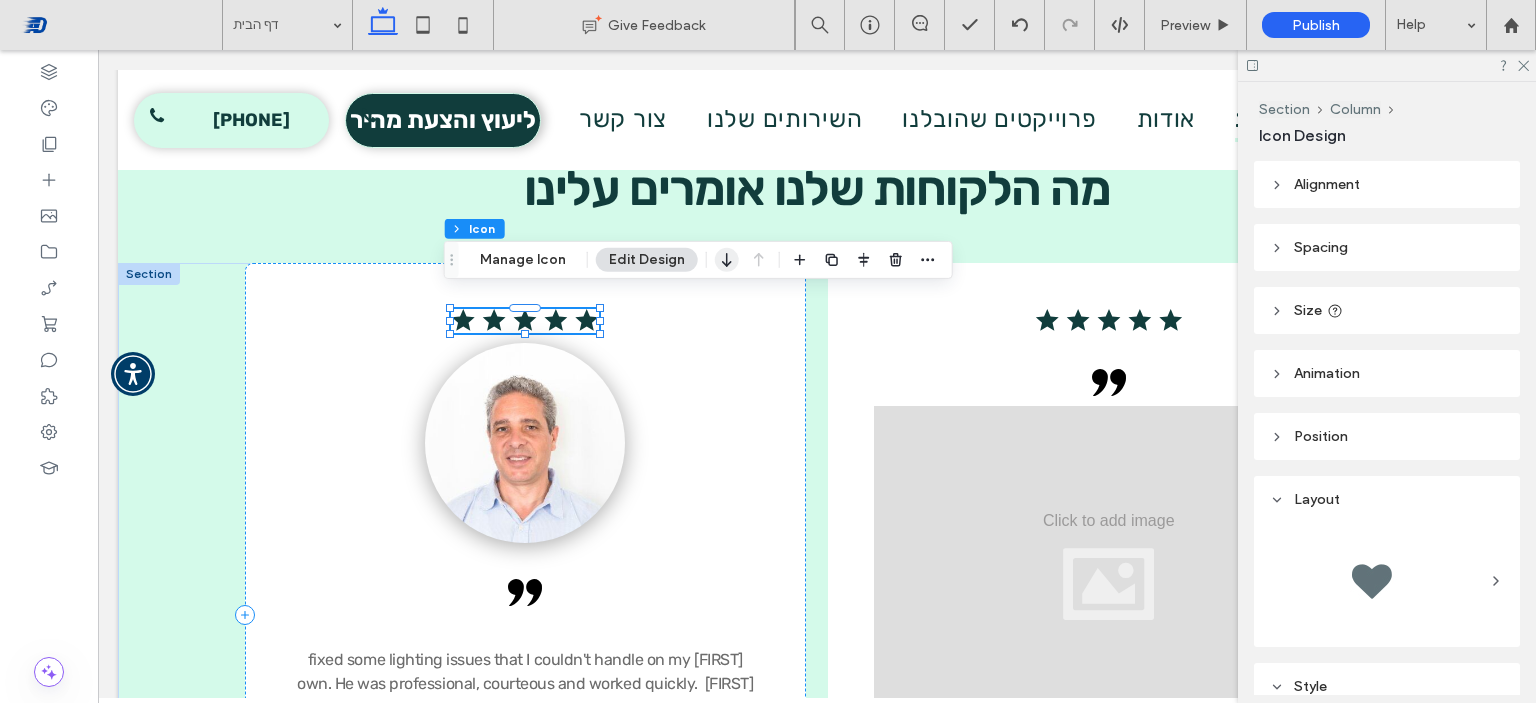 click 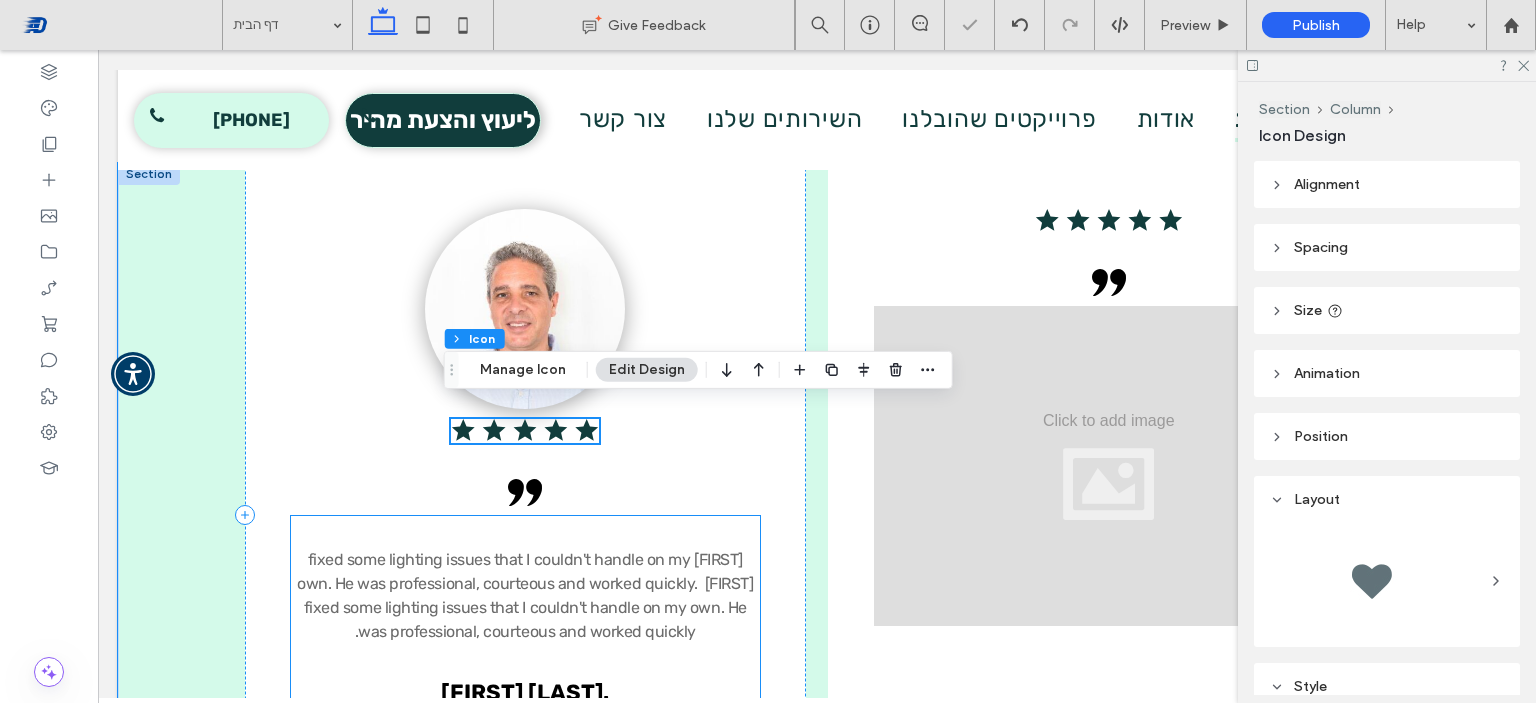 scroll, scrollTop: 3515, scrollLeft: 0, axis: vertical 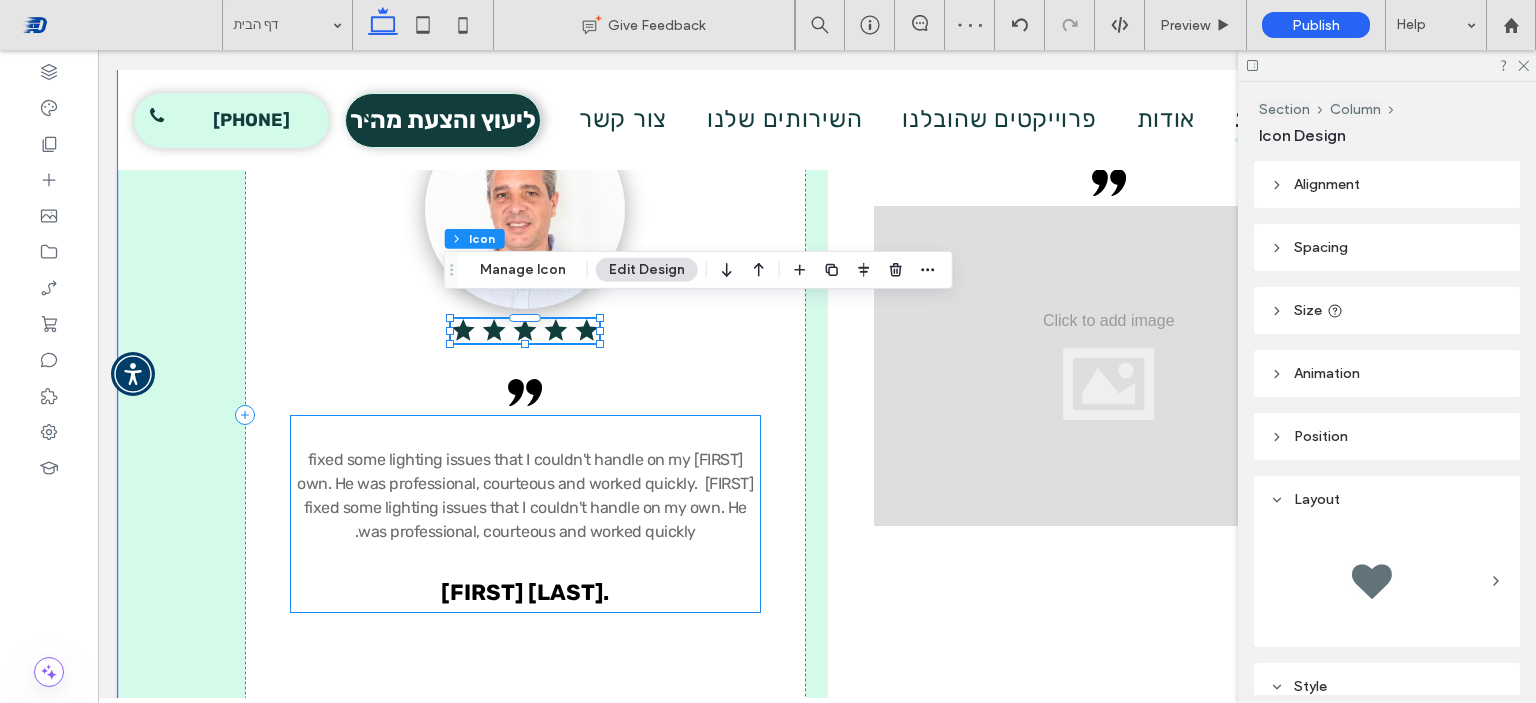 click on "[FIRST] fixed some lighting issues that I couldn't handle on my own. He was professional, courteous and worked quickly.  [FIRST] fixed some lighting issues that I couldn't handle on my own. He was professional, courteous and worked quickly.  [FIRST] [LAST]. [FIRST] fixed some lighting issues that I couldn't handle on my own. He was professional, courteous and worked quickly.  [FIRST] fixed some lighting issues that I couldn't handle on my own. He was professional, courteous and worked quickly.  [FIRST] [LAST]. [FIRST] [LAST]. [FIRST] fixed some lighting issues that I couldn't handle on my own. He was professional, courteous and worked quickly.  [FIRST] fixed some lighting issues that I couldn't handle on my own. He was professional, courteous and worked quickly.  [FIRST] [LAST]. [FIRST] fixed some lighting issues that I couldn't handle on my own. He was professional, courteous and worked quickly.  [FIRST] fixed some lighting issues that I couldn't handle on my own. He was professional, courteous and worked quickly.  [FIRST] [LAST]. [FIRST] [LAST]." at bounding box center [525, 514] 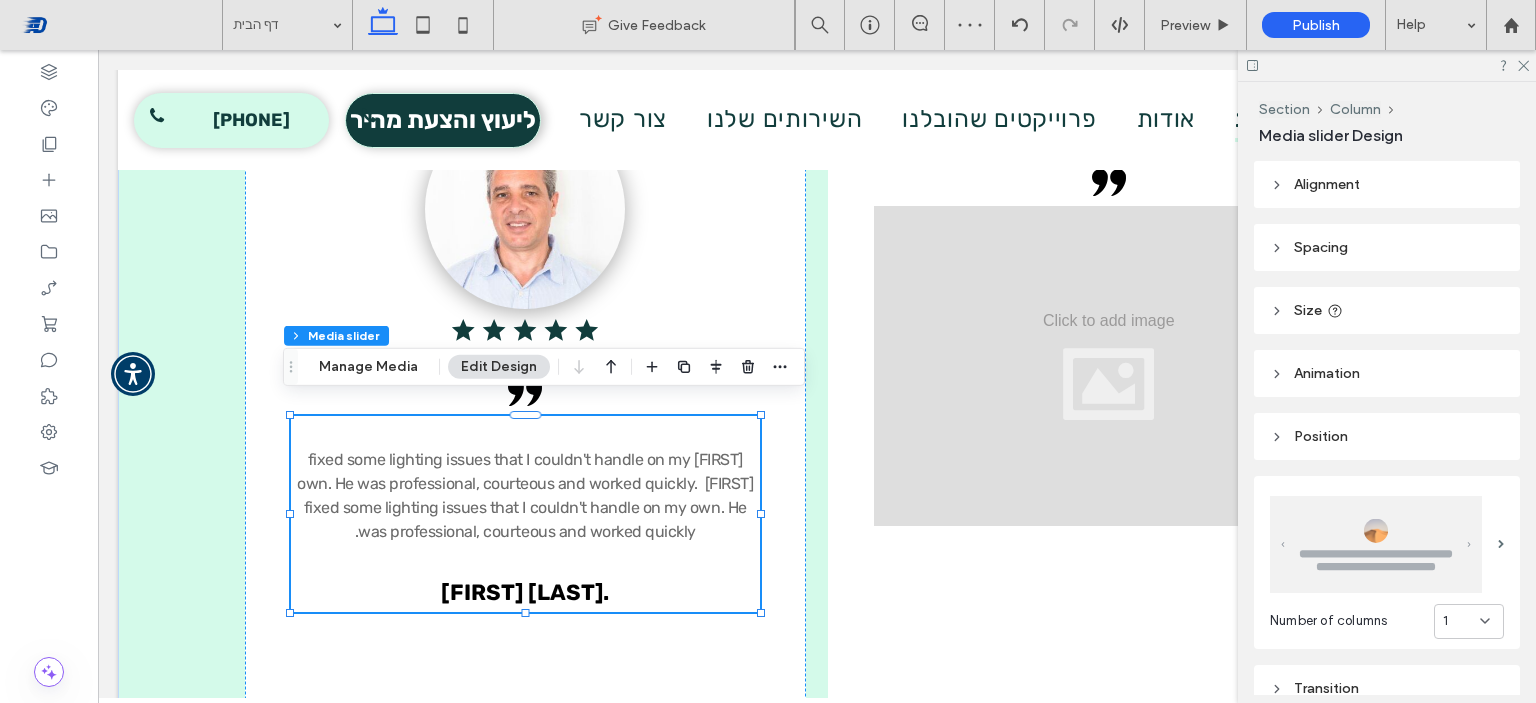 drag, startPoint x: 1523, startPoint y: 64, endPoint x: 1431, endPoint y: 134, distance: 115.60277 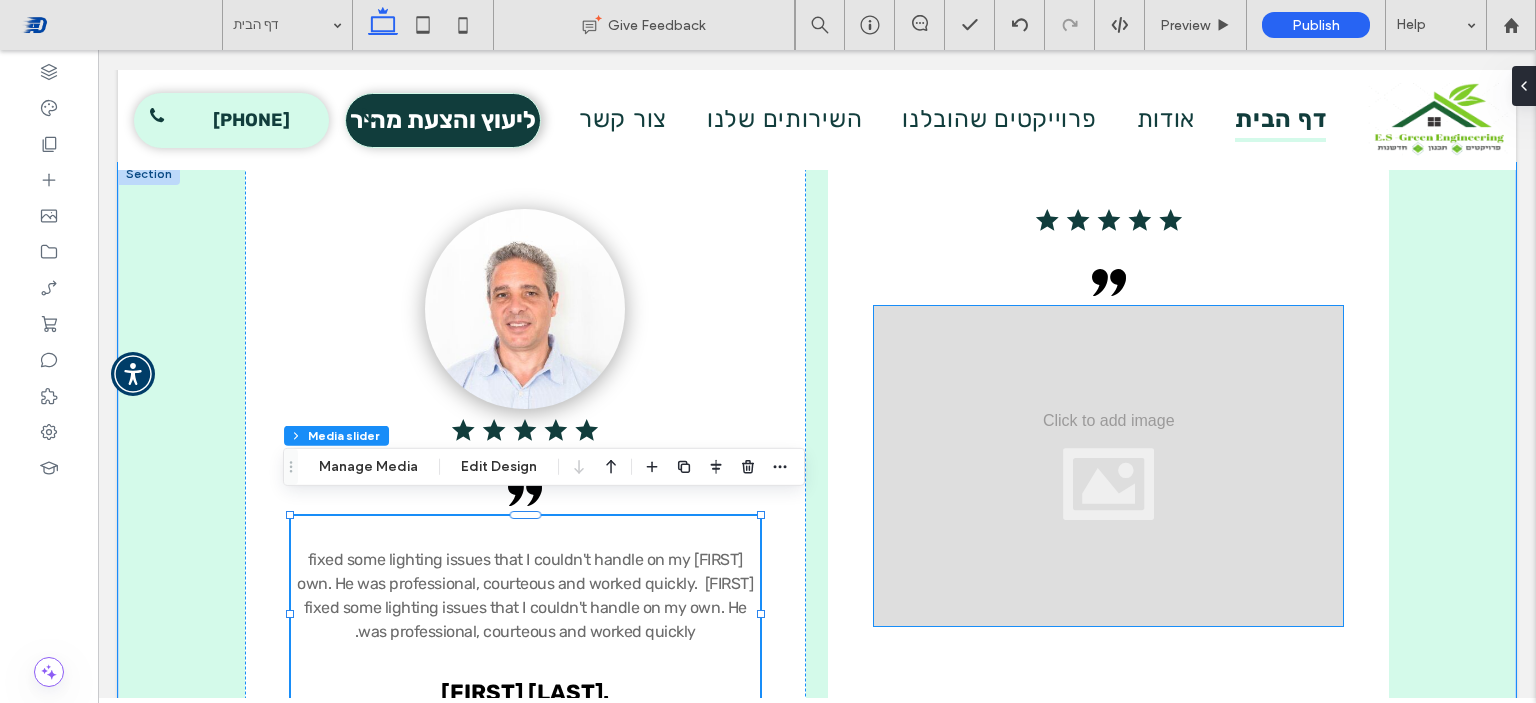 scroll, scrollTop: 3315, scrollLeft: 0, axis: vertical 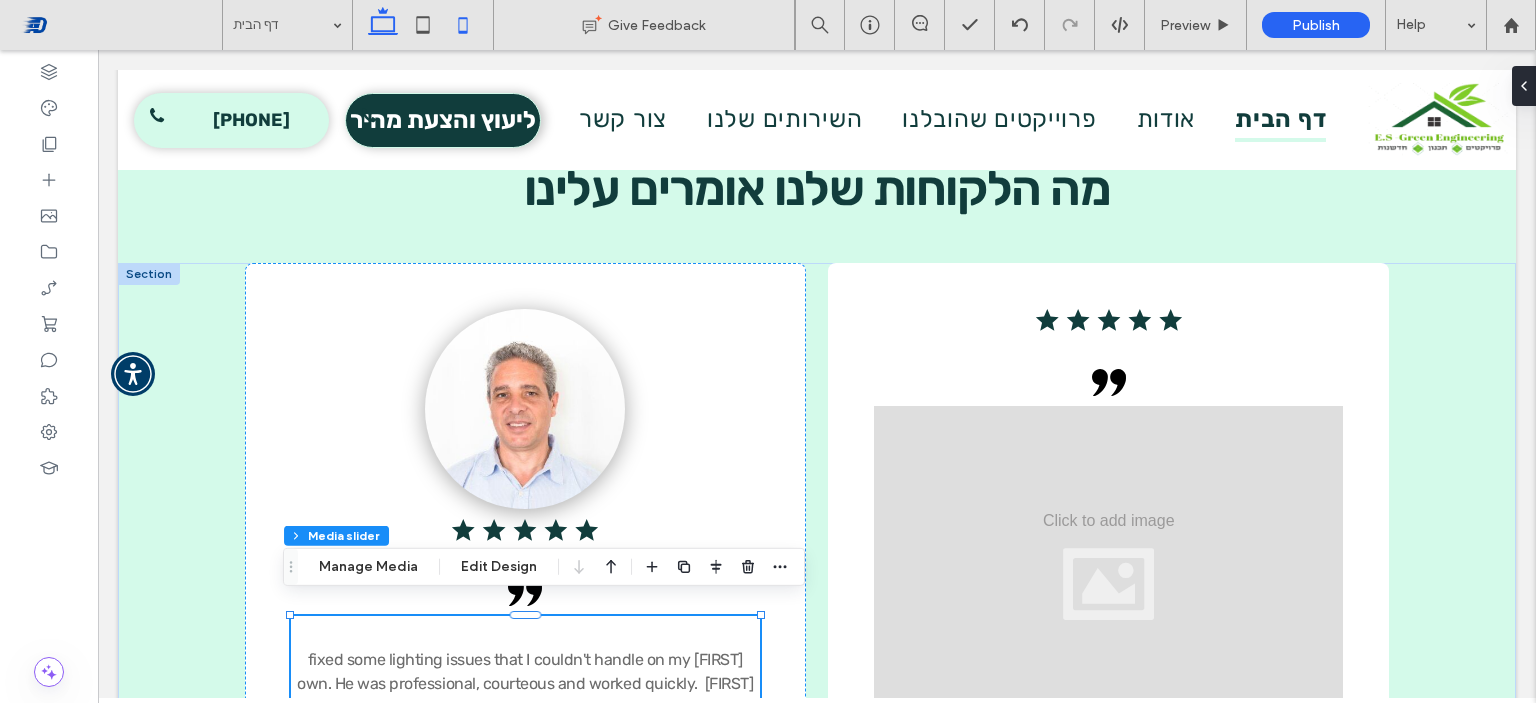click 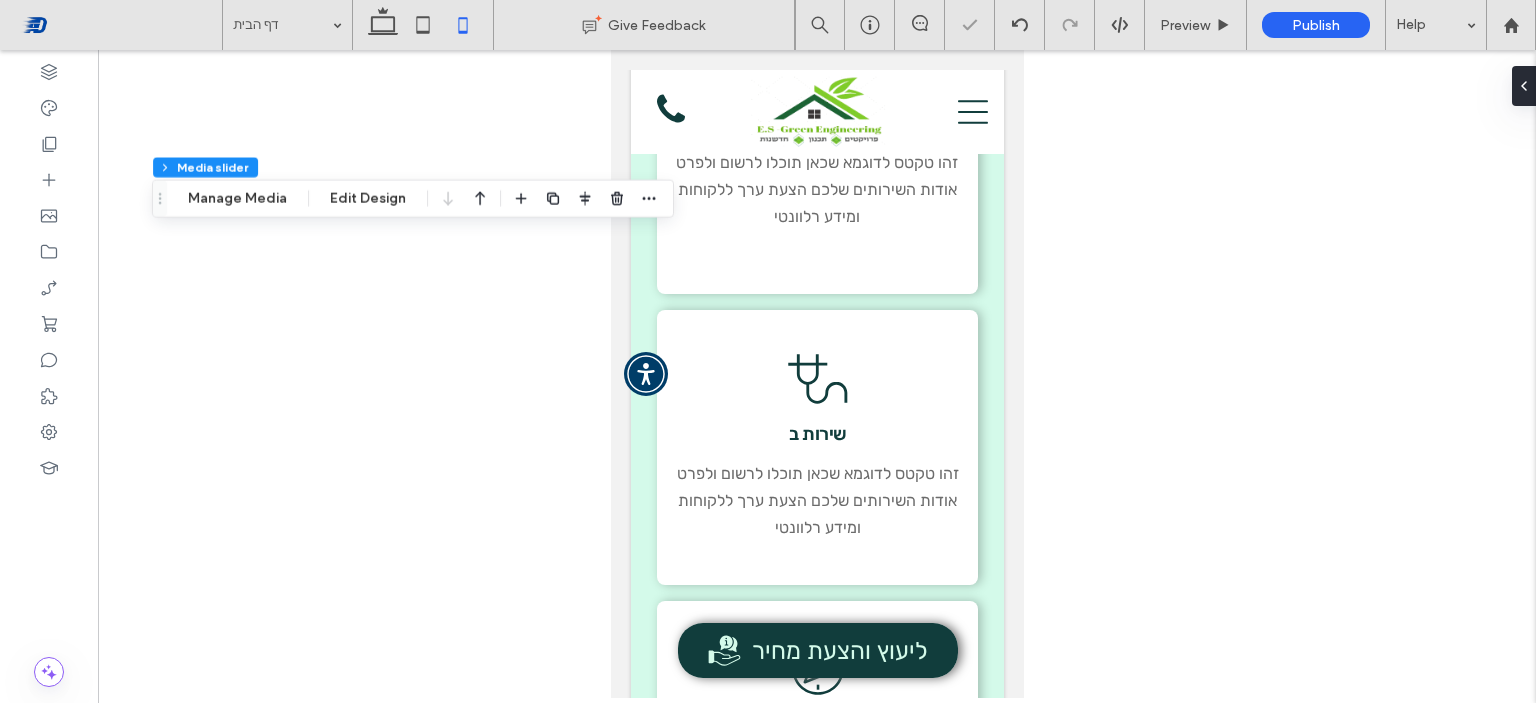 type on "***" 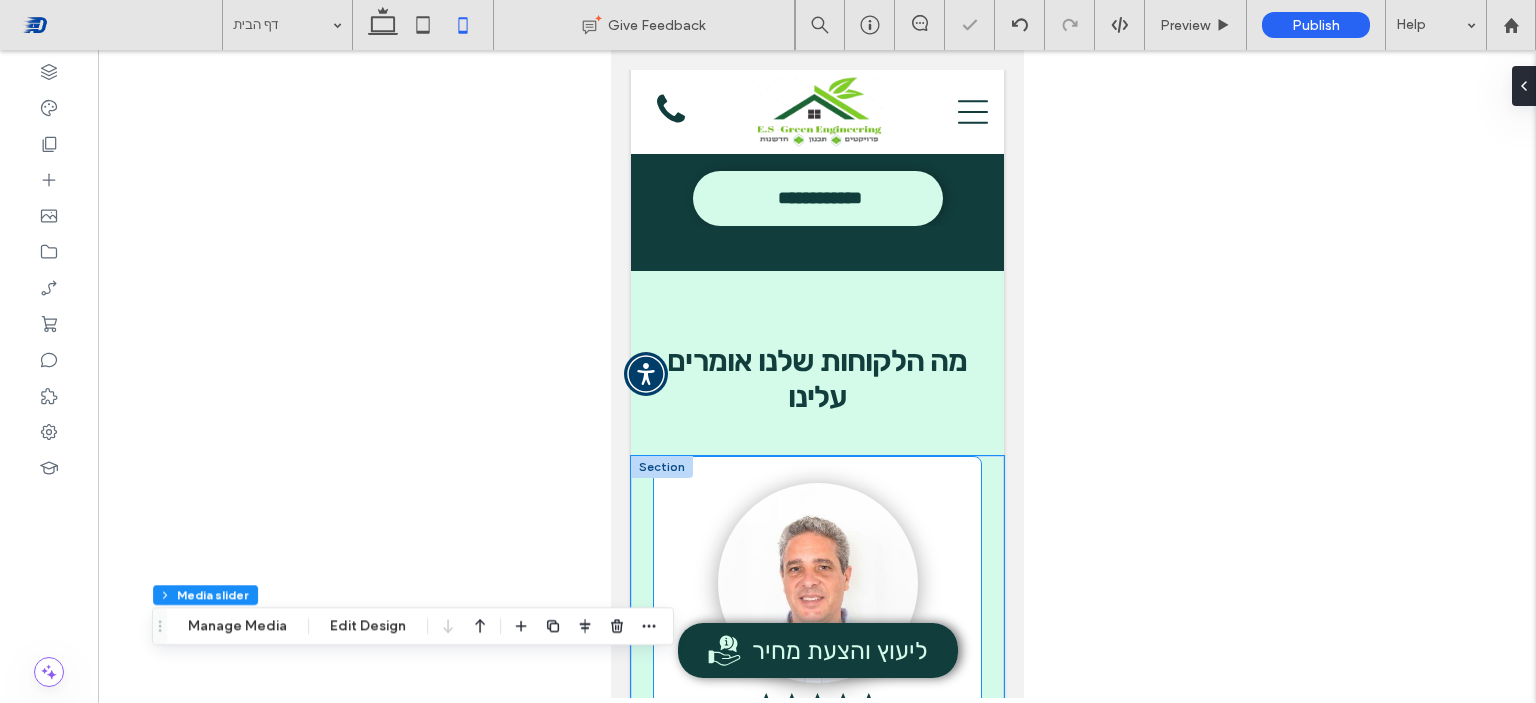 scroll, scrollTop: 5116, scrollLeft: 0, axis: vertical 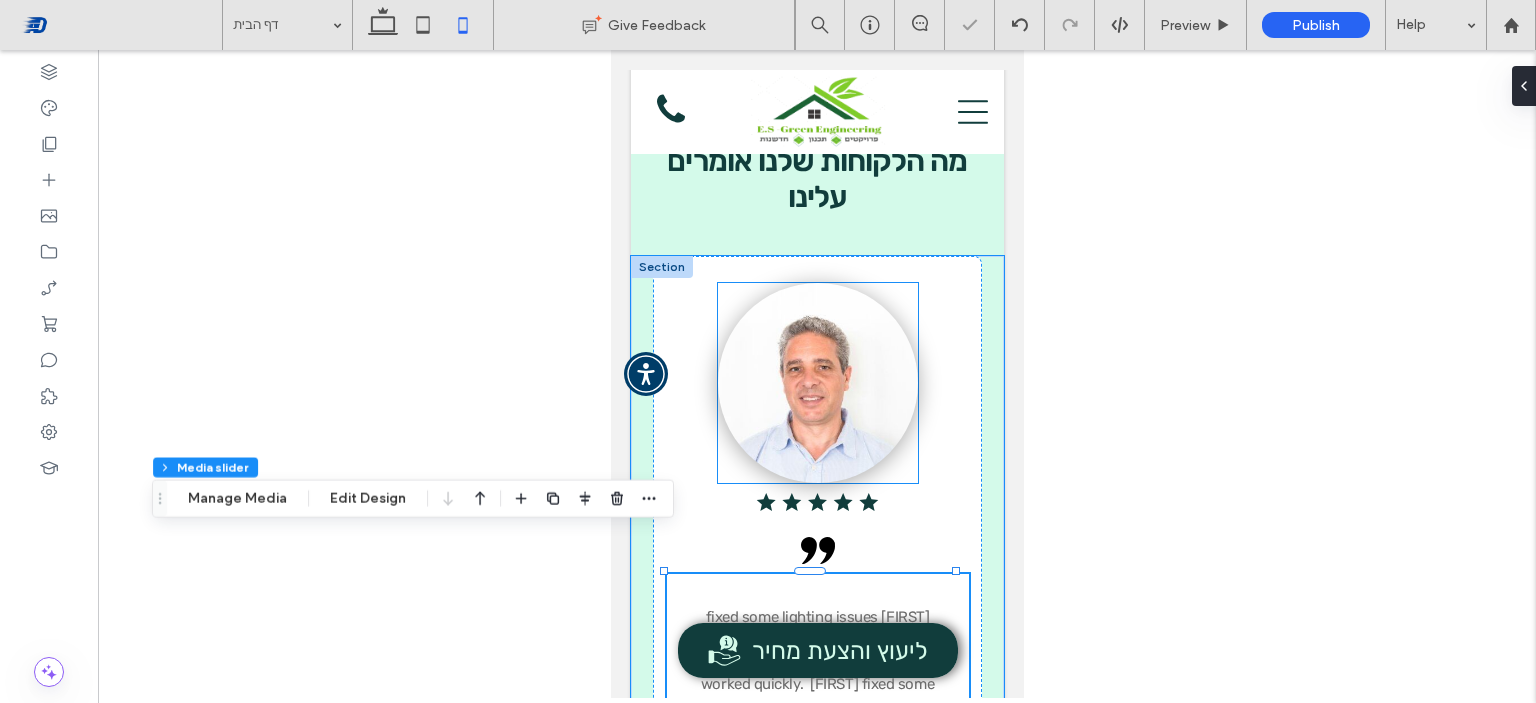 click at bounding box center (817, 383) 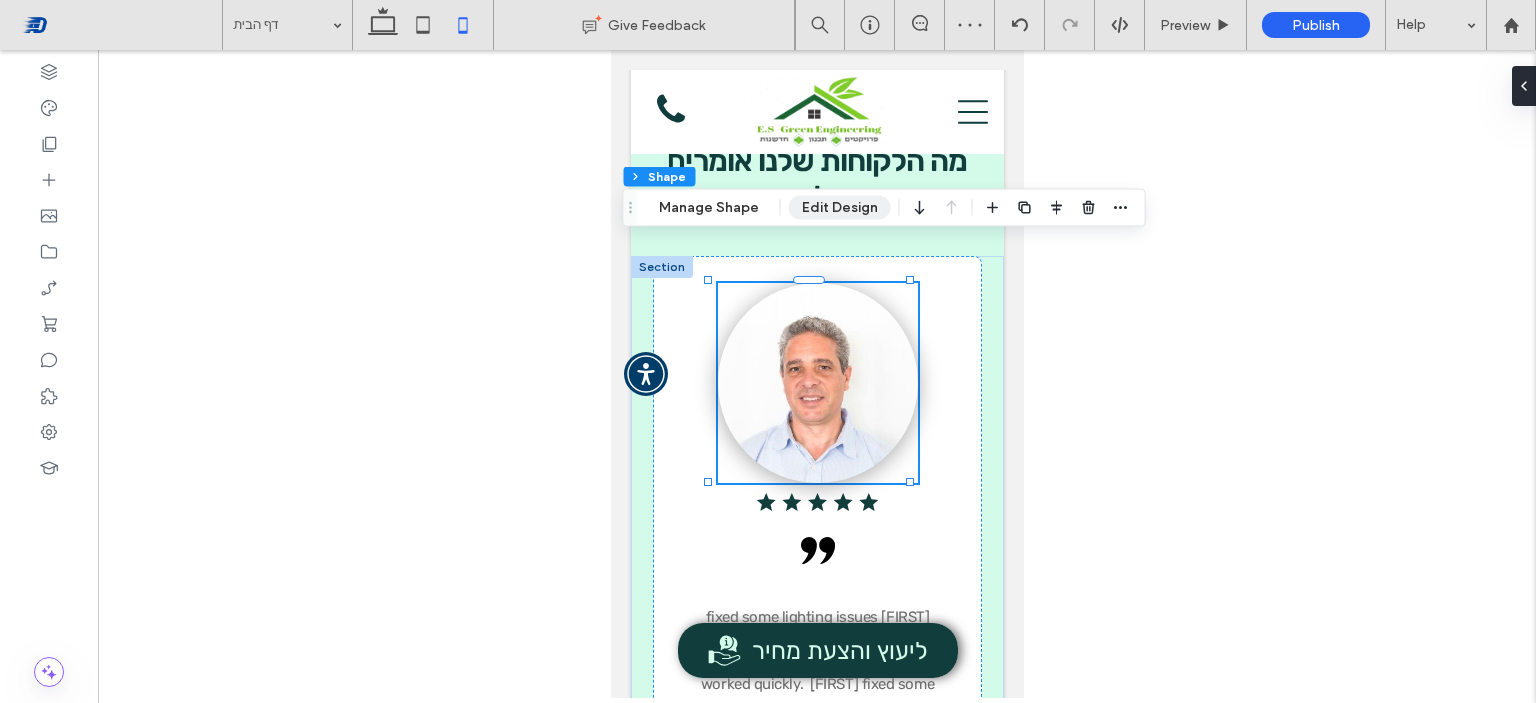 click on "Edit Design" at bounding box center [840, 208] 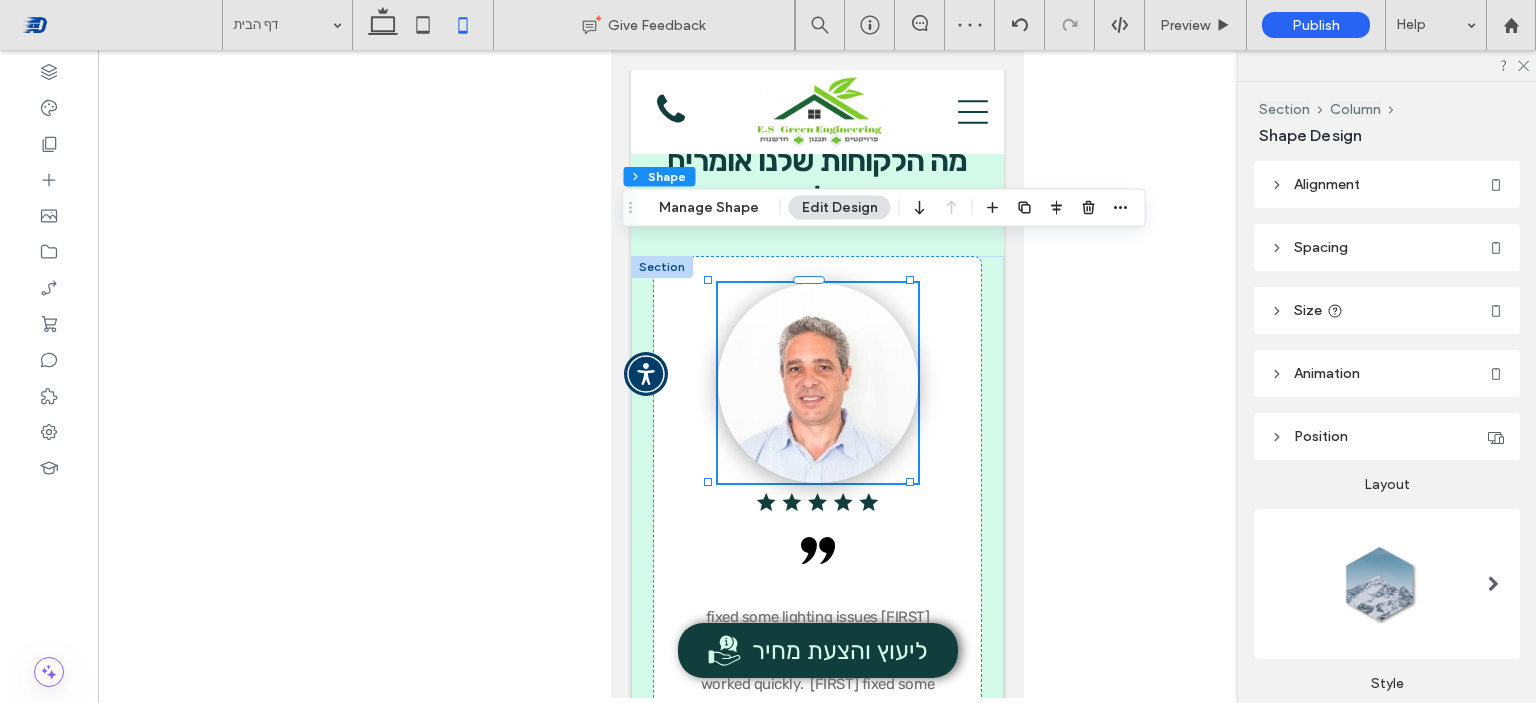 click on "Size" at bounding box center (1387, 310) 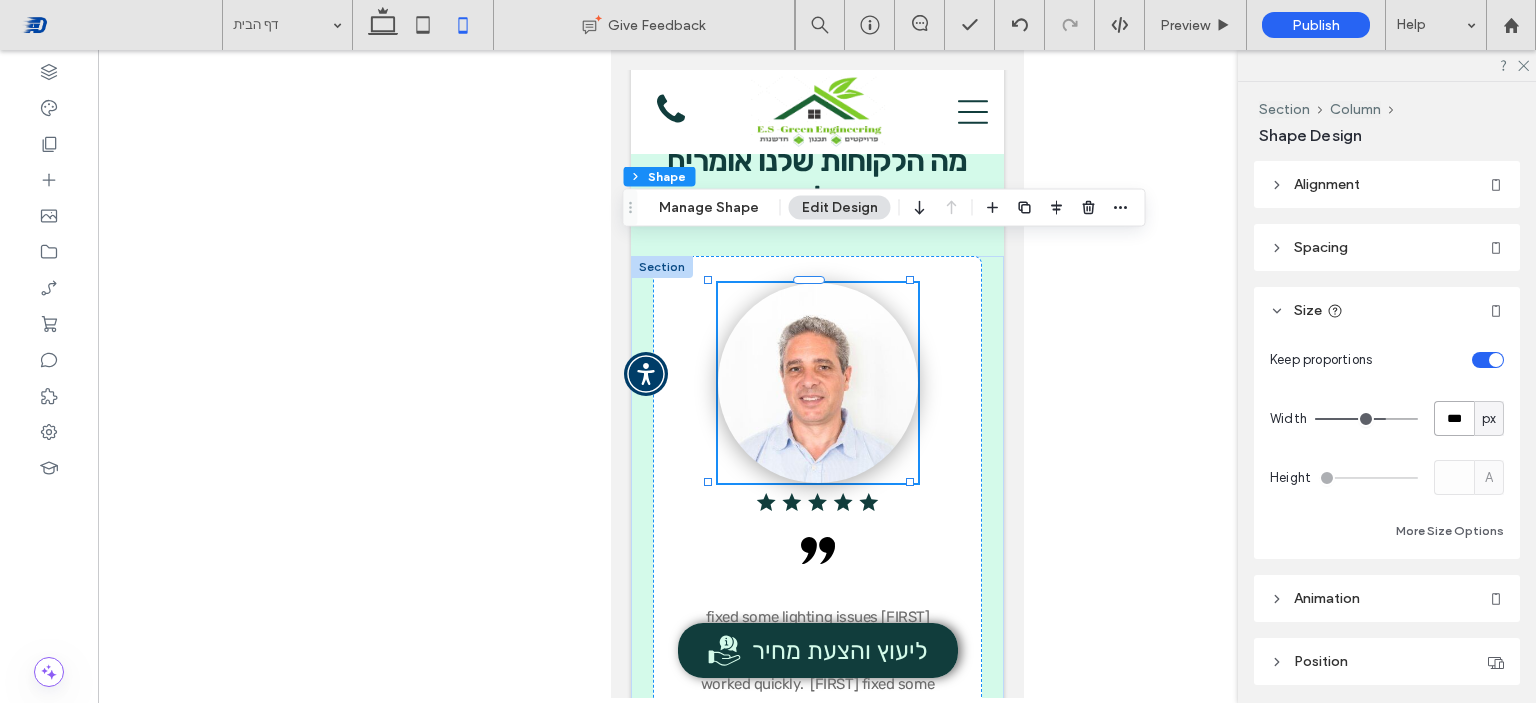 click on "***" at bounding box center (1454, 418) 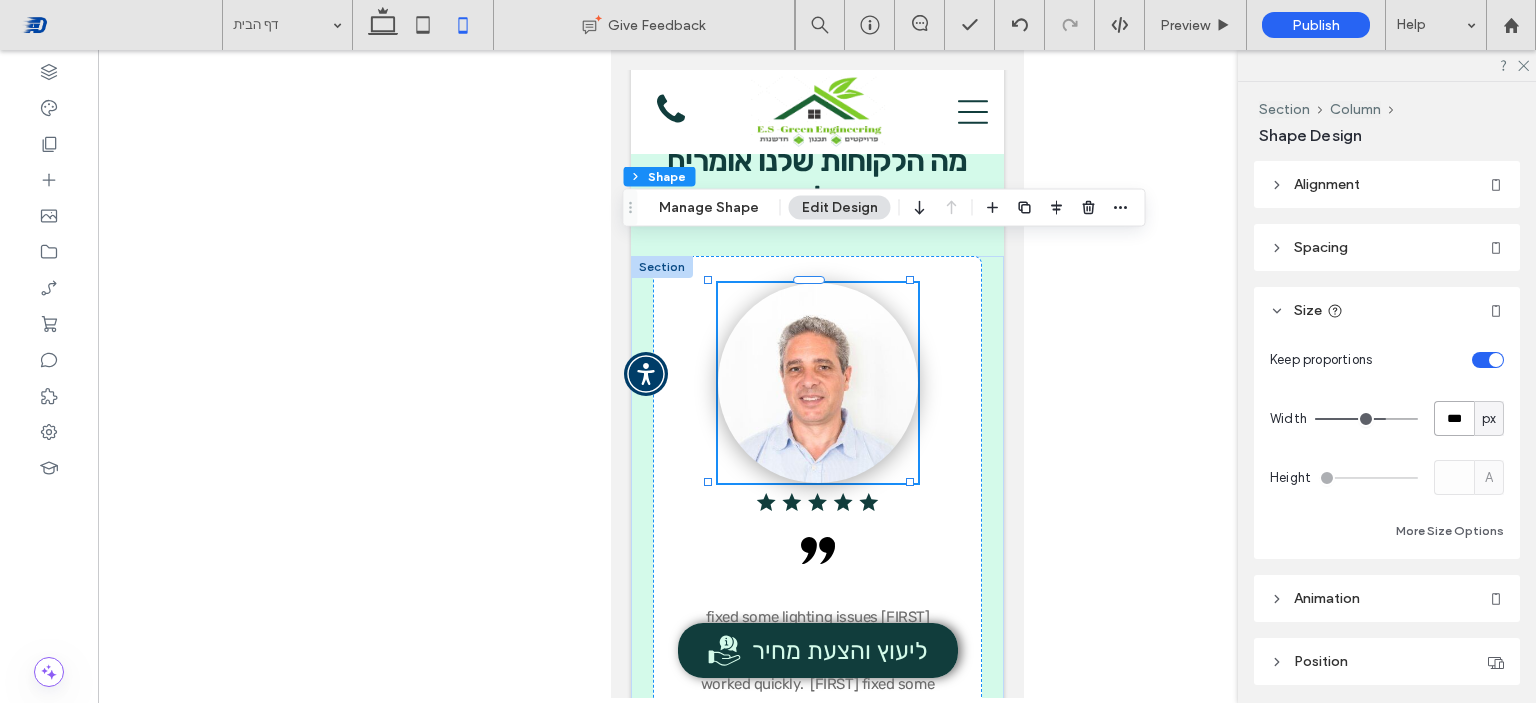 type on "***" 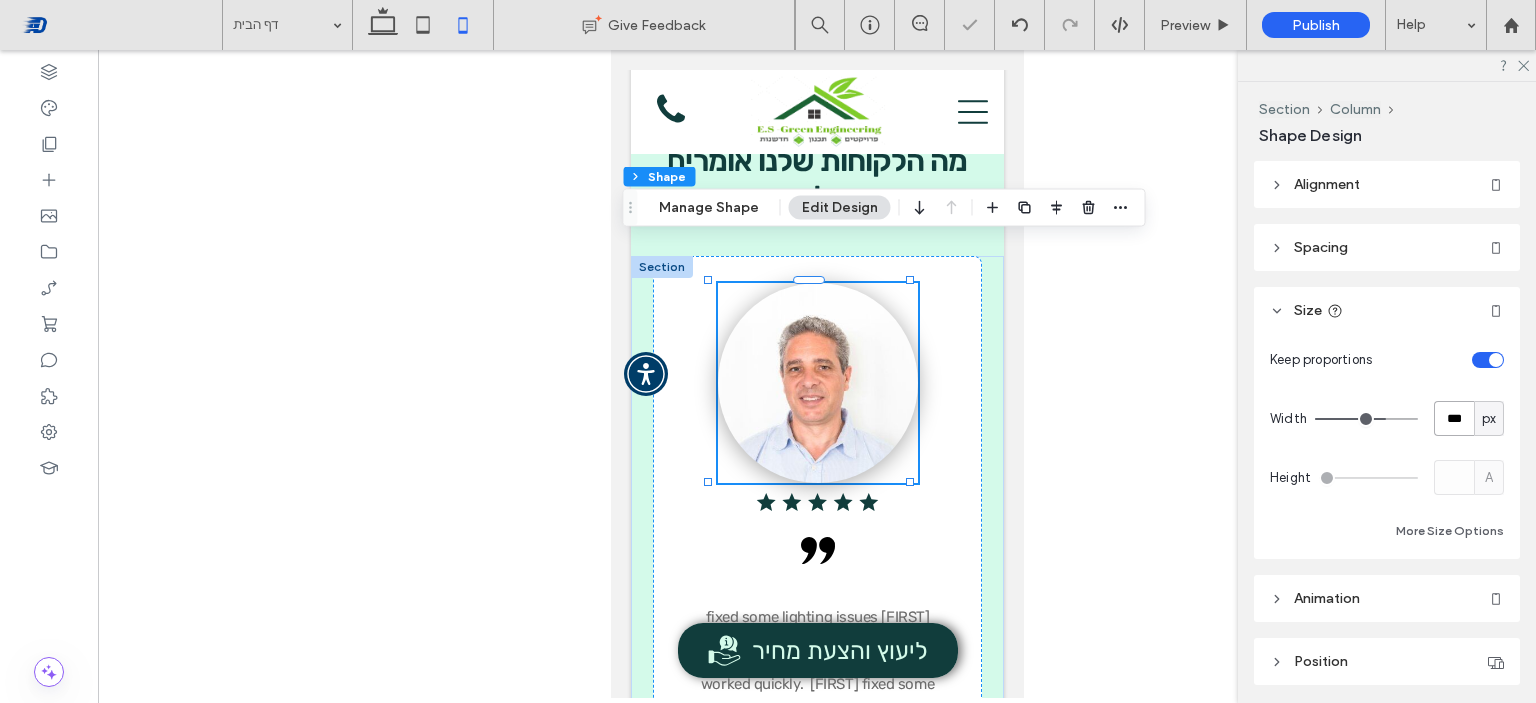 type on "***" 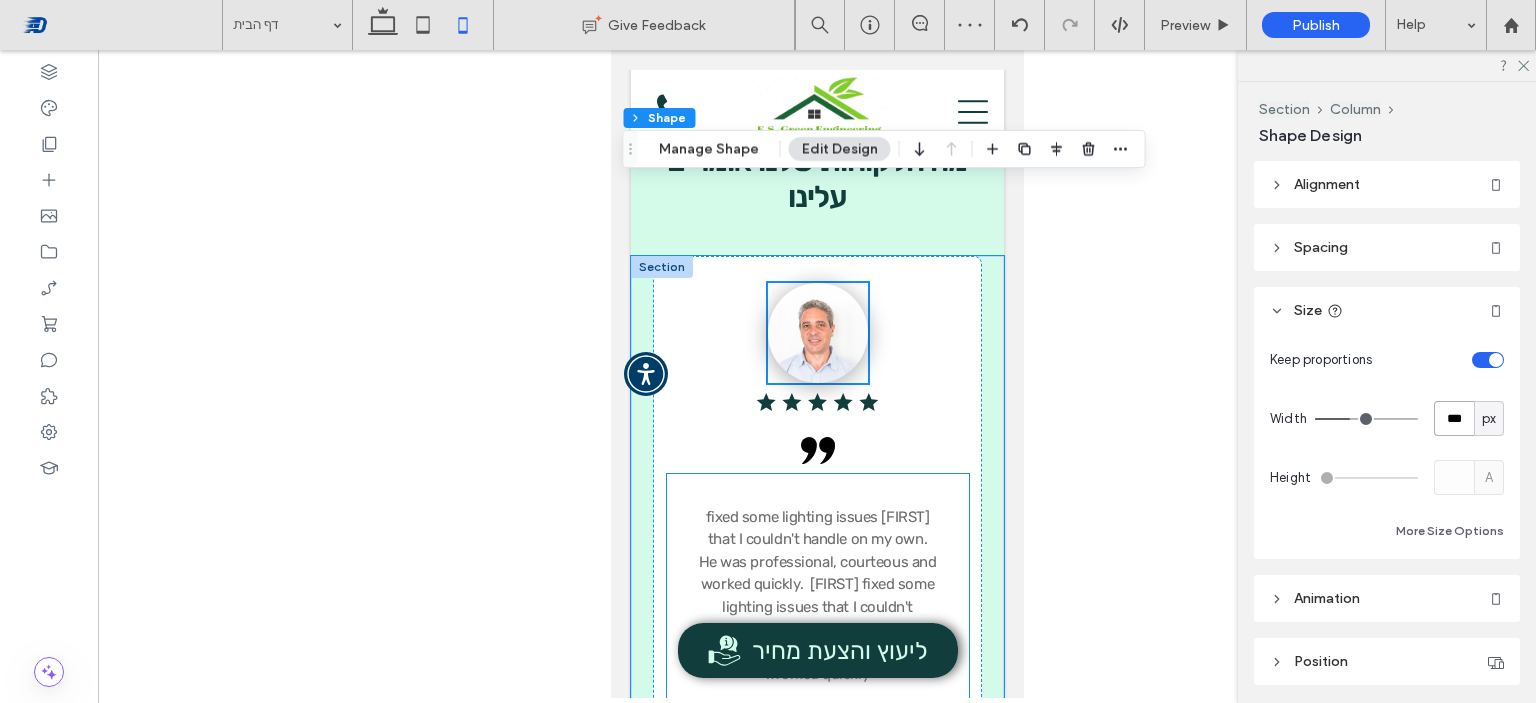 scroll, scrollTop: 5316, scrollLeft: 0, axis: vertical 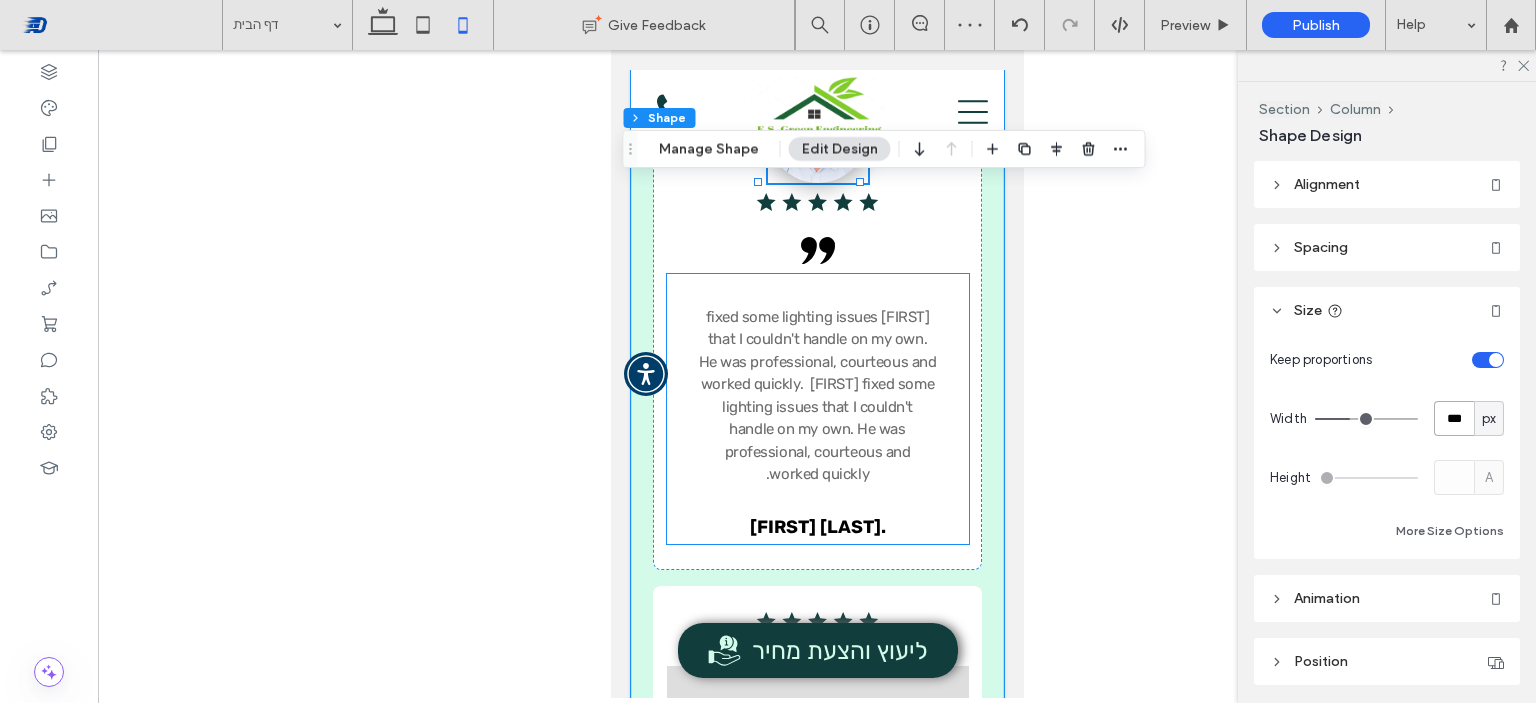 click on "[FIRST] fixed some lighting issues that I couldn't handle on my own. He was professional, courteous and worked quickly.  [FIRST] fixed some lighting issues that I couldn't handle on my own. He was professional, courteous and worked quickly." at bounding box center (817, 396) 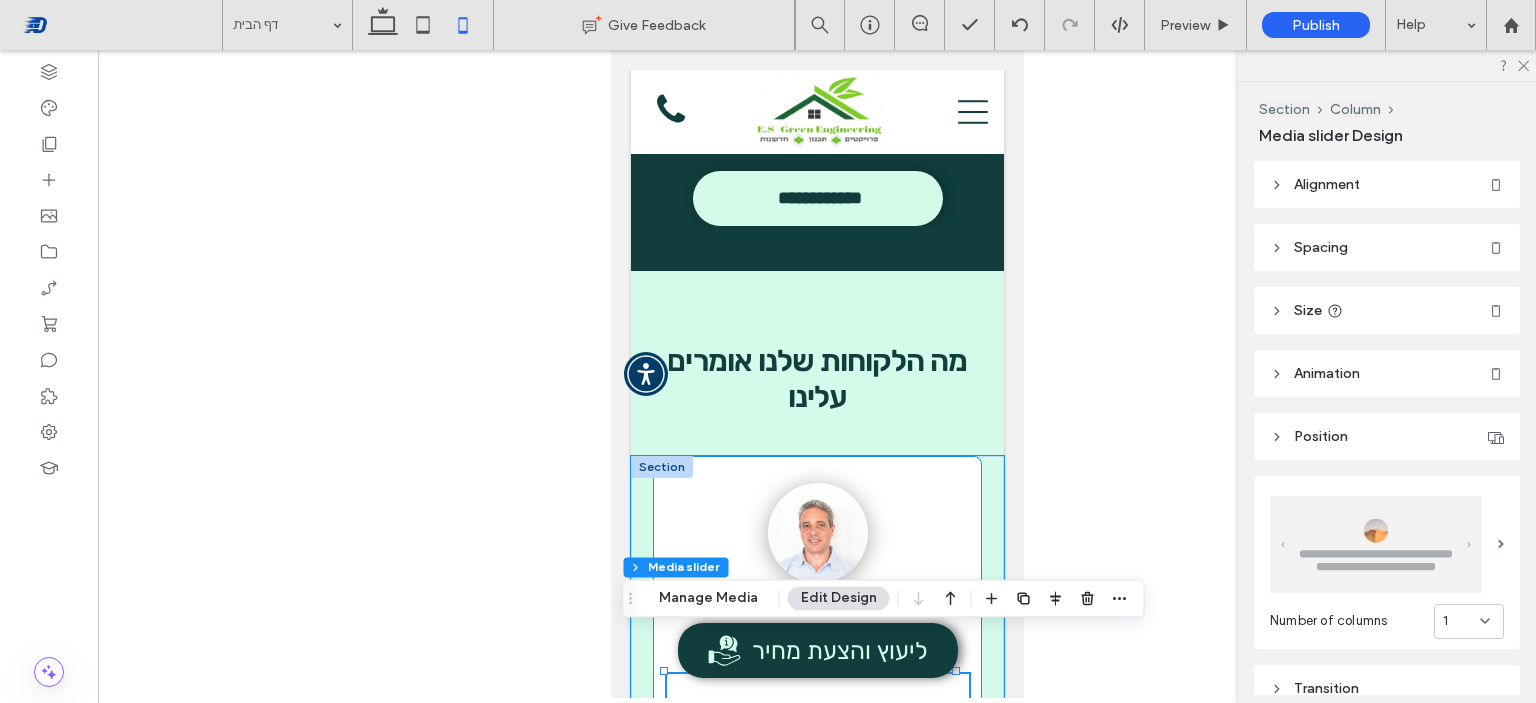 scroll, scrollTop: 5016, scrollLeft: 0, axis: vertical 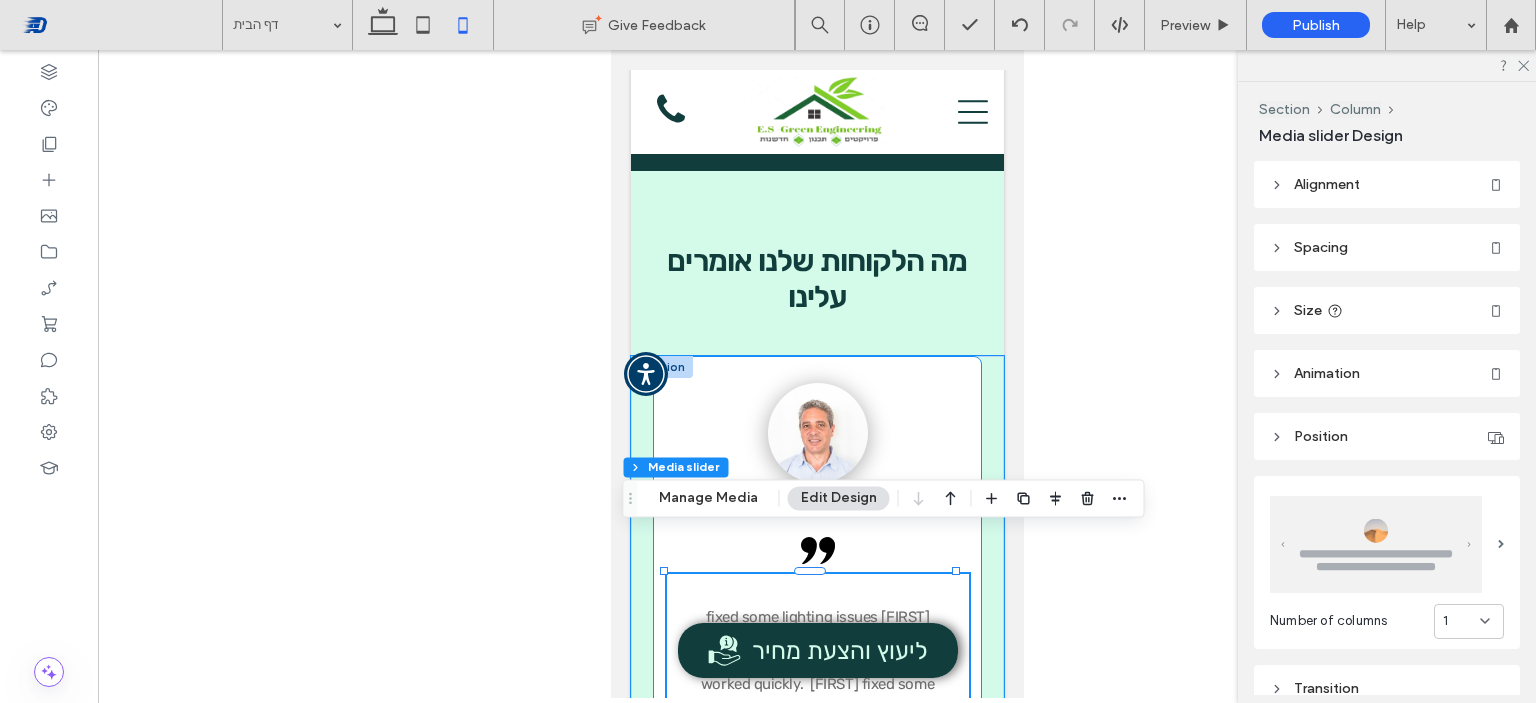 click on "[FIRST] fixed some lighting issues that I couldn't handle on my own. He was professional, courteous and worked quickly.  [FIRST] fixed some lighting issues that I couldn't handle on my own. He was professional, courteous and worked quickly.  [FIRST] [LAST]. [FIRST] fixed some lighting issues that I couldn't handle on my own. He was professional, courteous and worked quickly.  [FIRST] fixed some lighting issues that I couldn't handle on my own. He was professional, courteous and worked quickly.  [FIRST] [LAST]. [FIRST] [LAST]. [FIRST] [LAST]. a a a a" at bounding box center [816, 612] 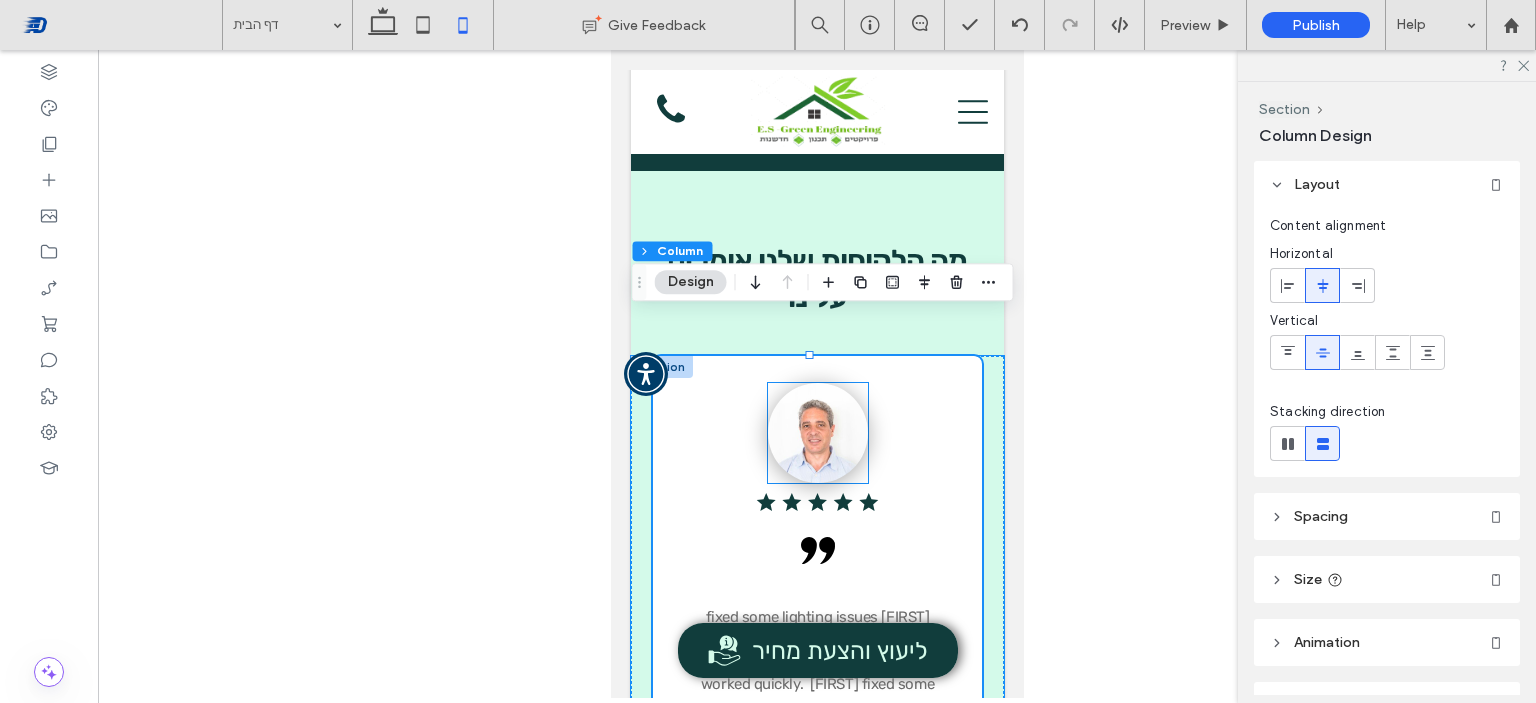 click at bounding box center [817, 433] 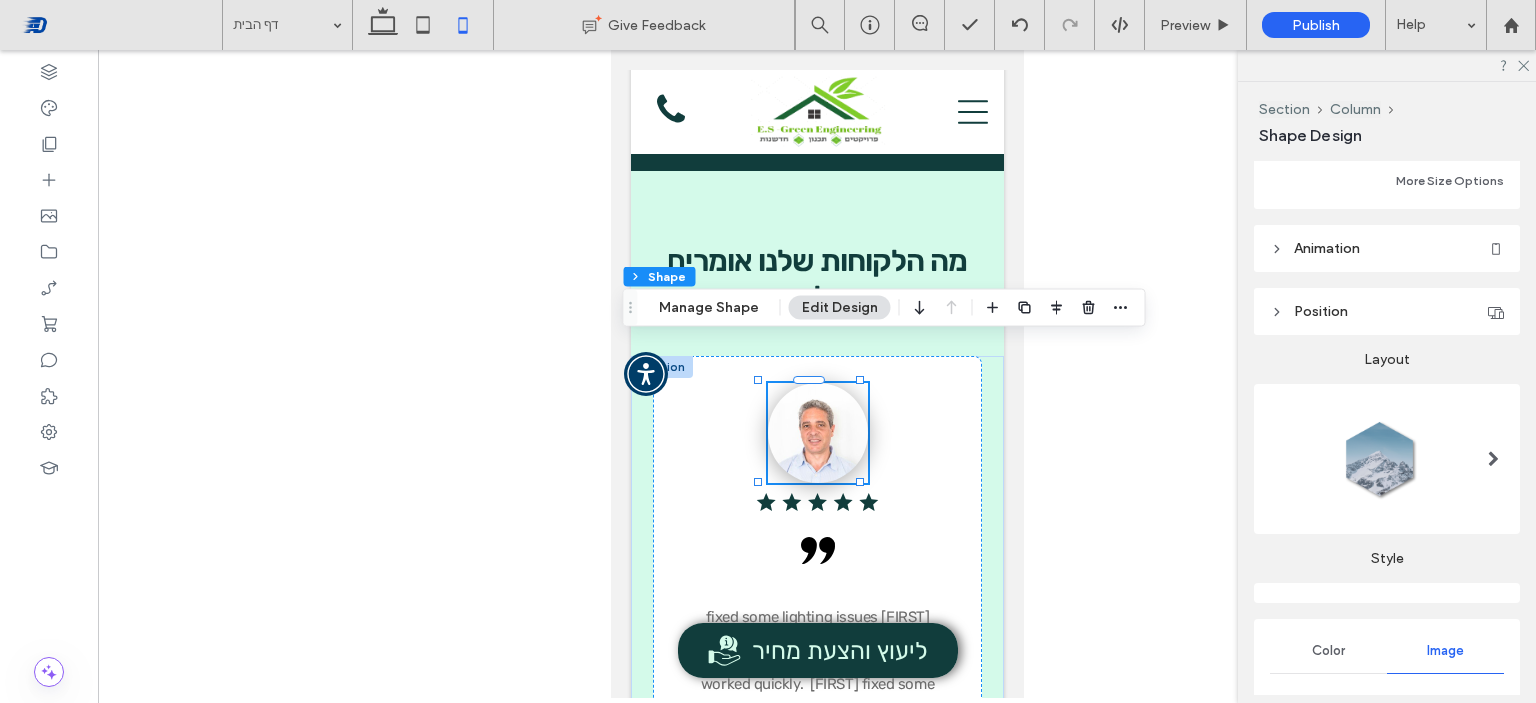 scroll, scrollTop: 550, scrollLeft: 0, axis: vertical 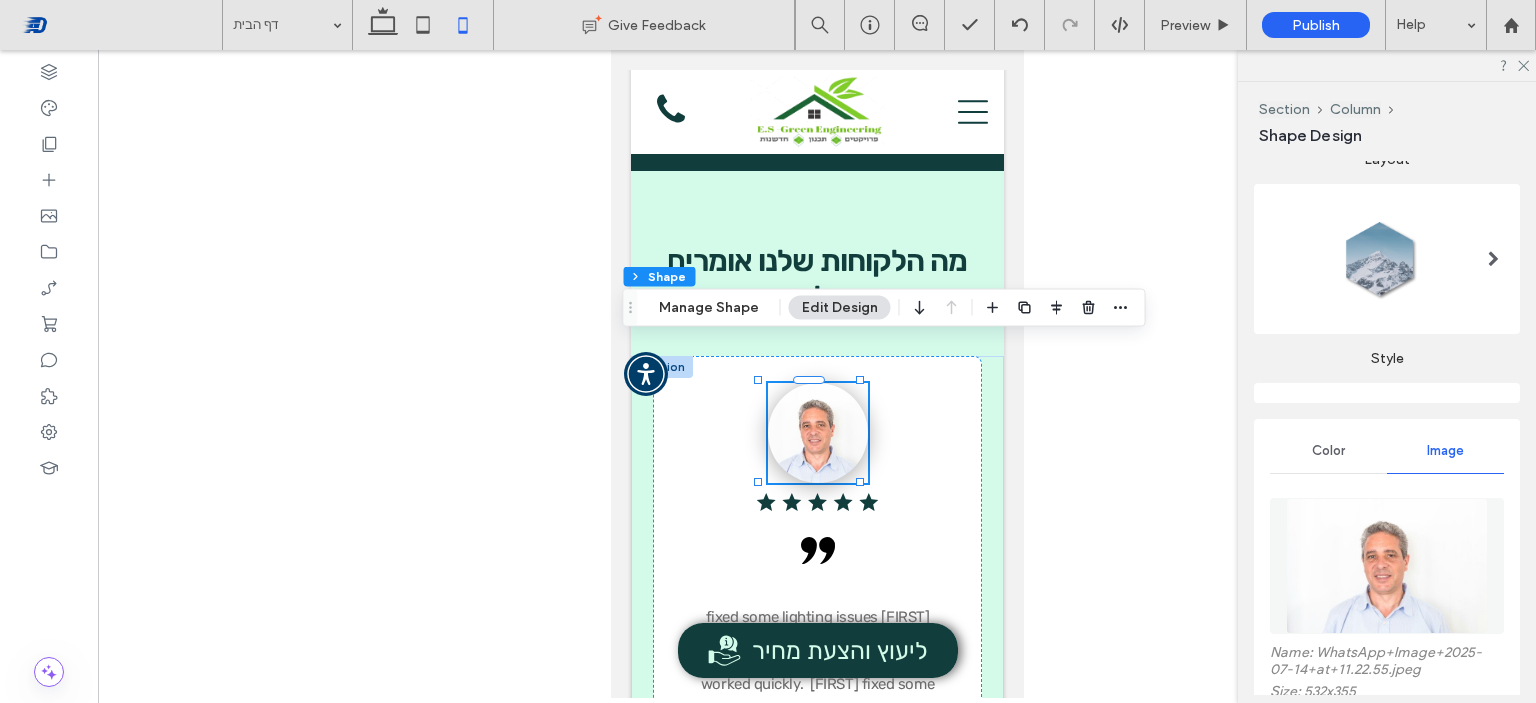 click on "Color" at bounding box center (1328, 451) 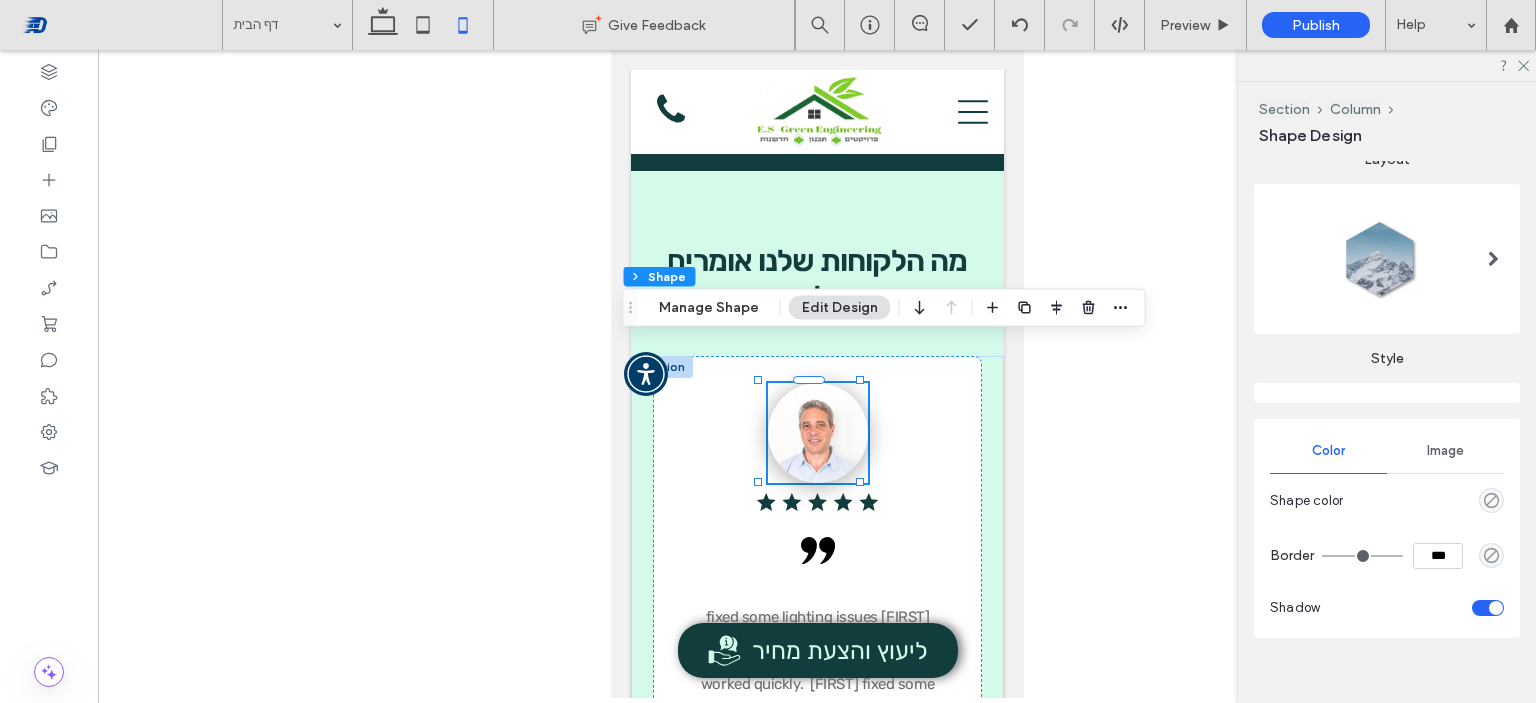 click at bounding box center (1387, 393) 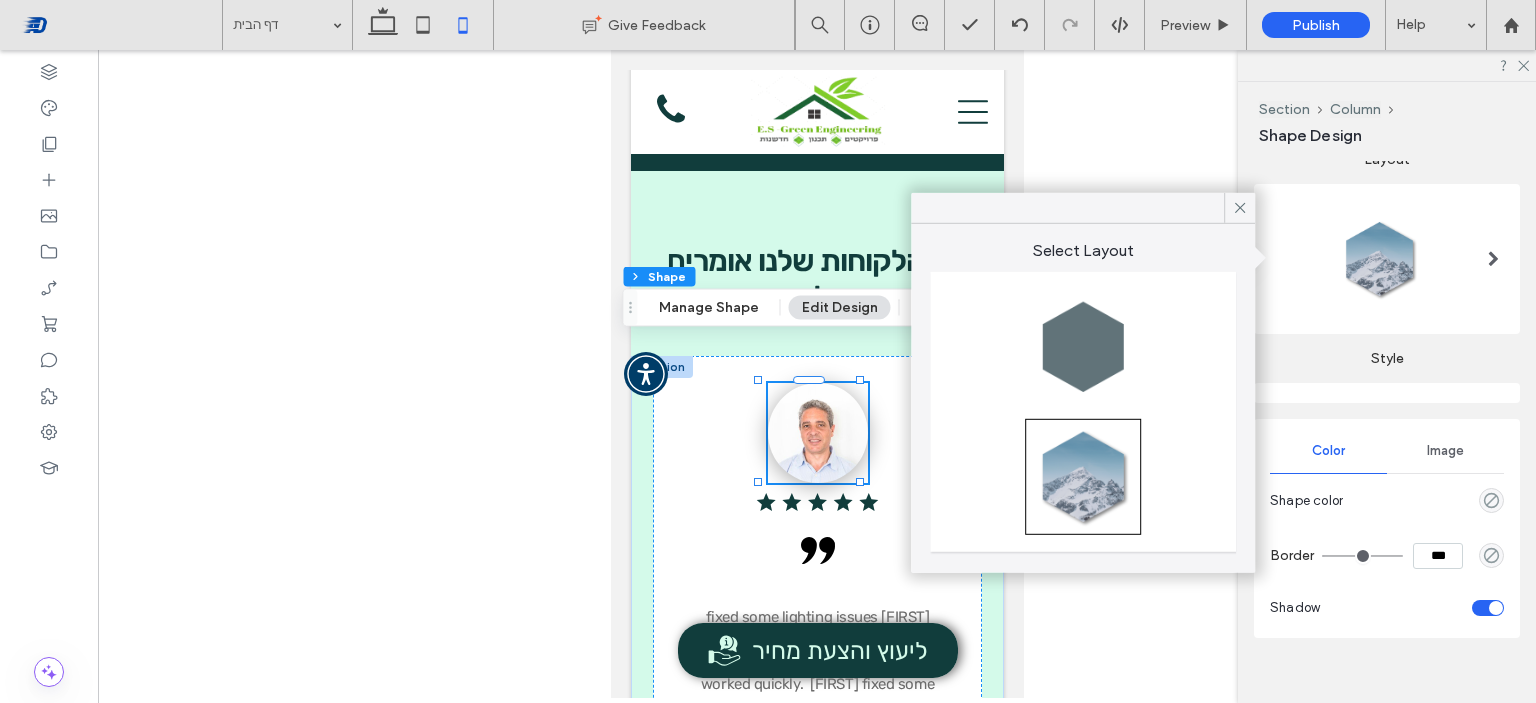 click at bounding box center [1387, 259] 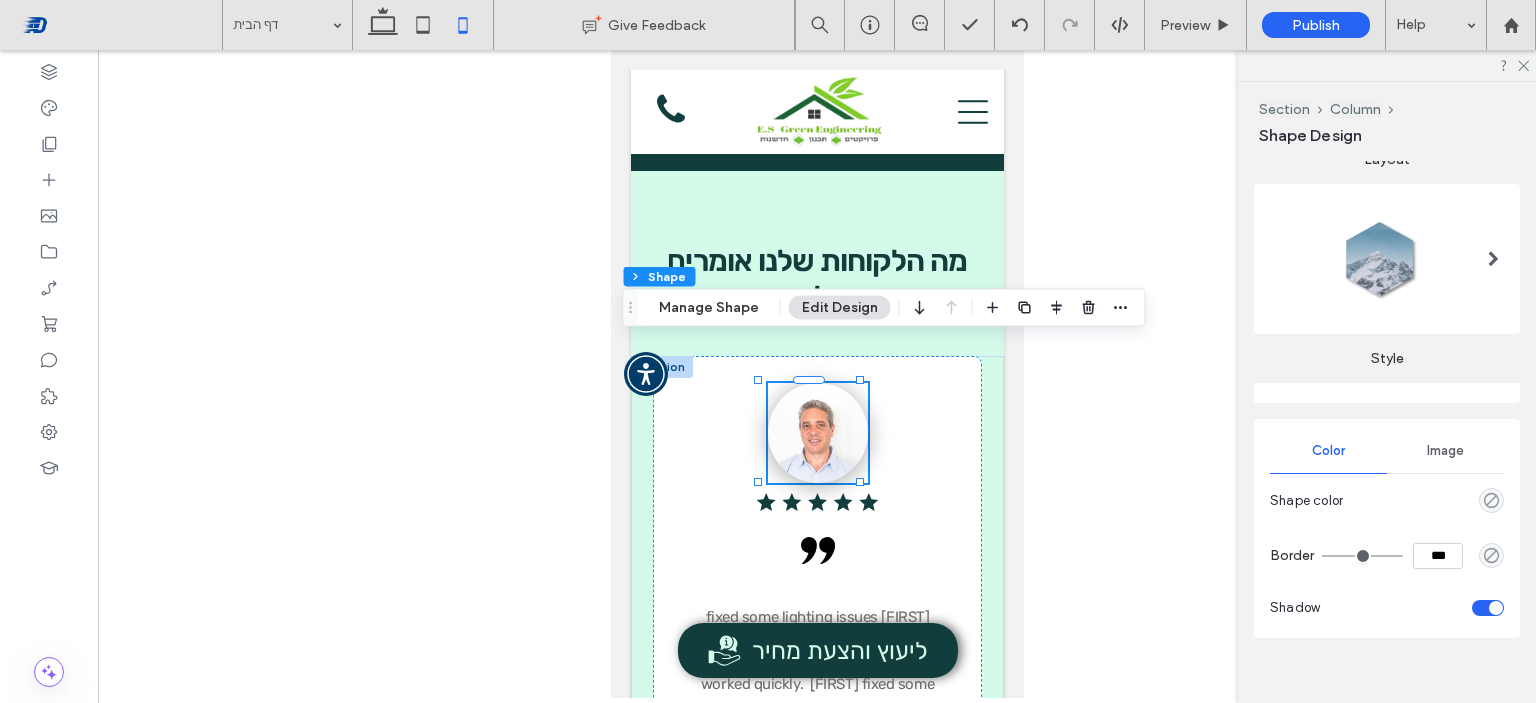 scroll, scrollTop: 570, scrollLeft: 0, axis: vertical 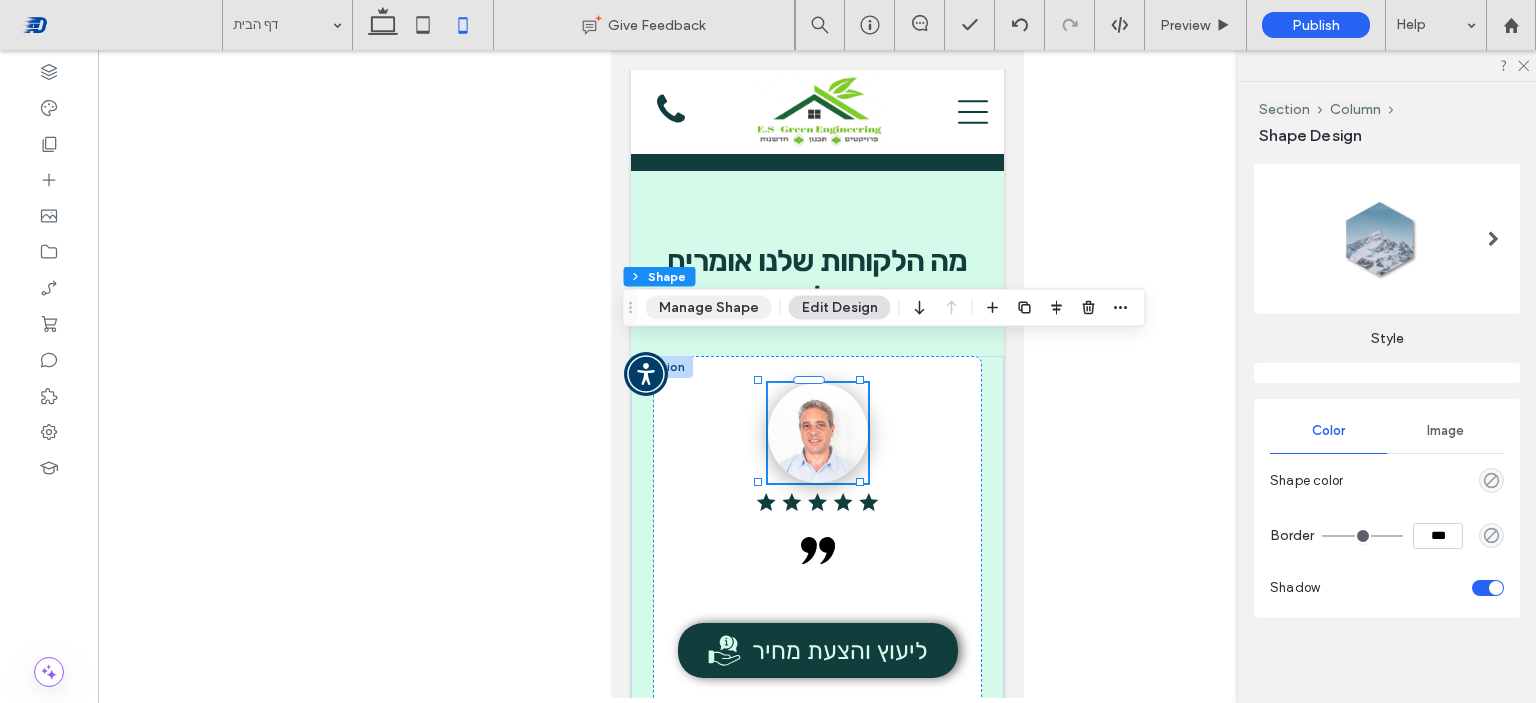 click on "Manage Shape" at bounding box center (709, 308) 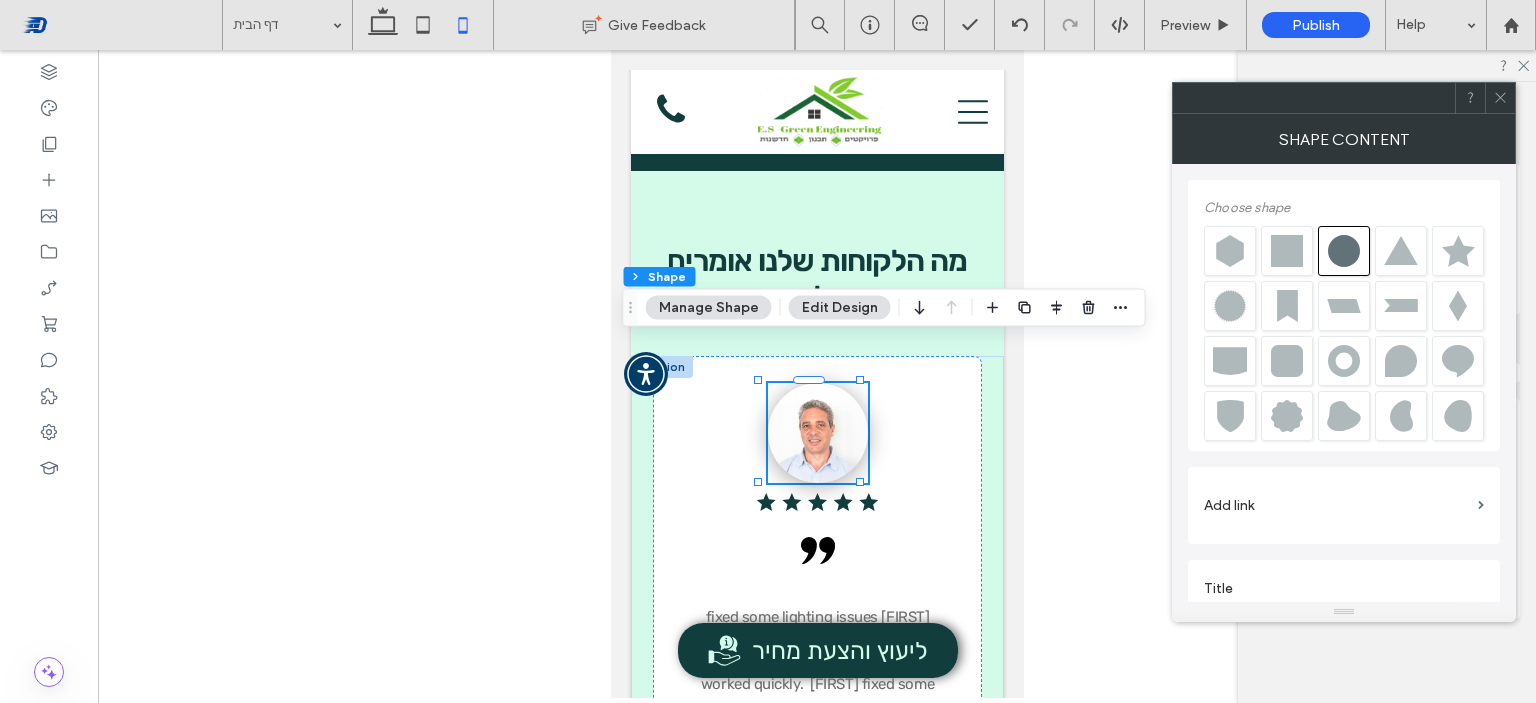 click on "Edit Design" at bounding box center (840, 308) 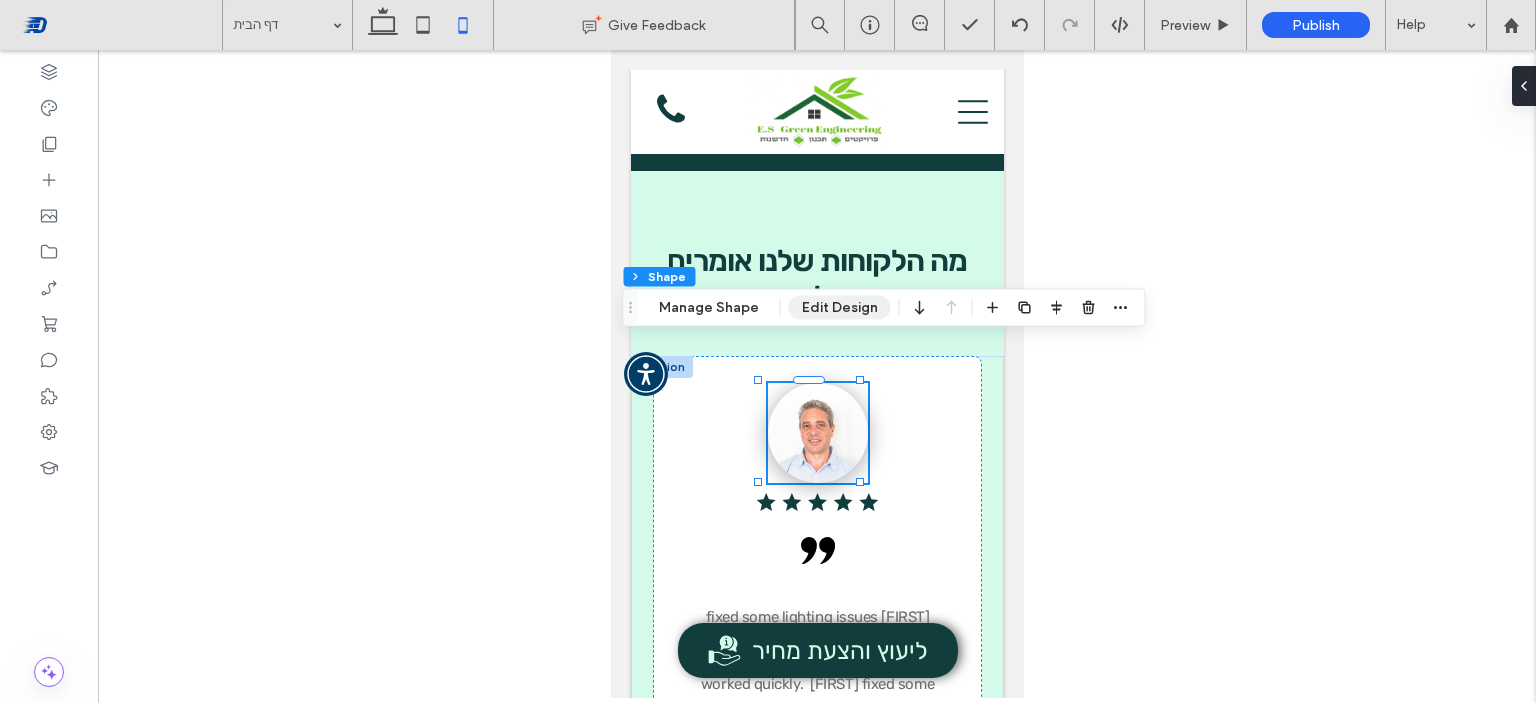 click on "Edit Design" at bounding box center (840, 308) 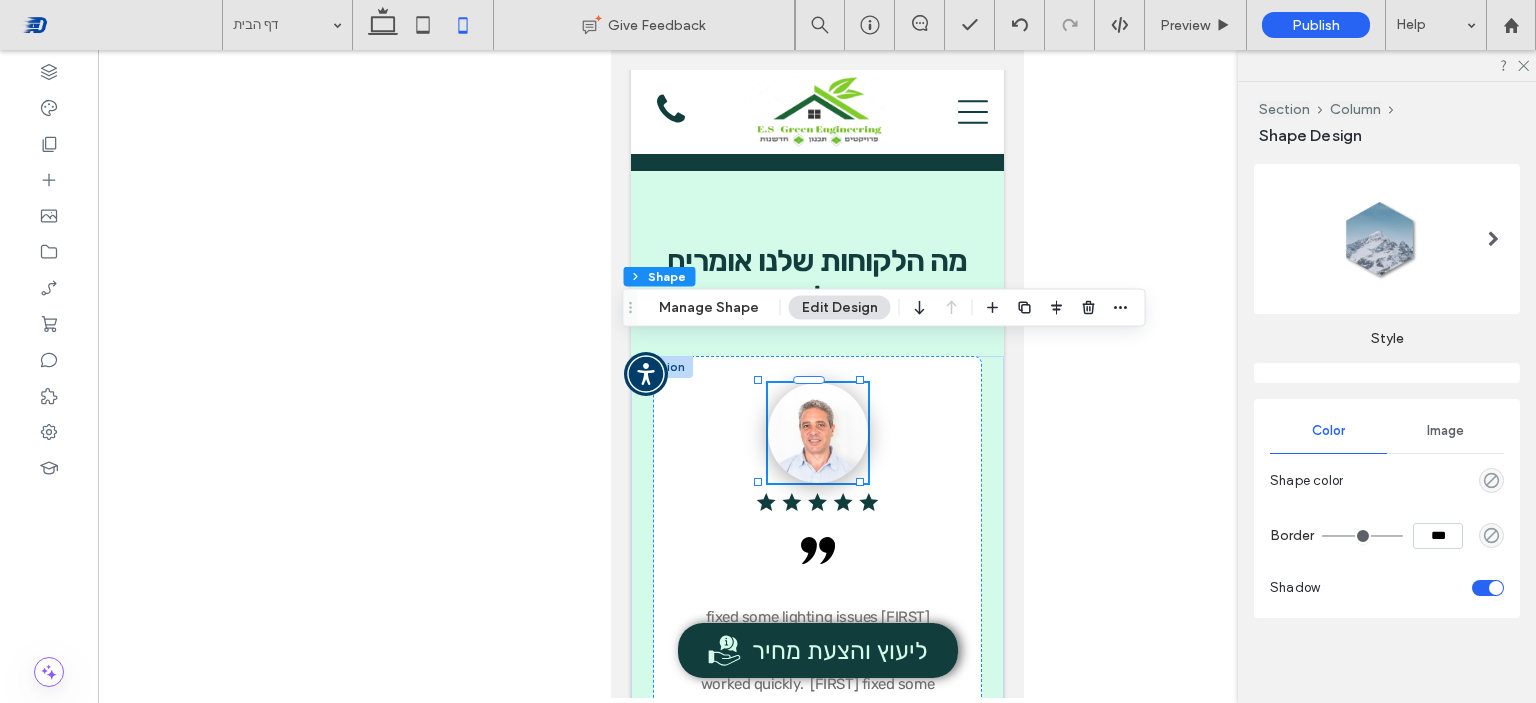 click on "Image" at bounding box center [1445, 431] 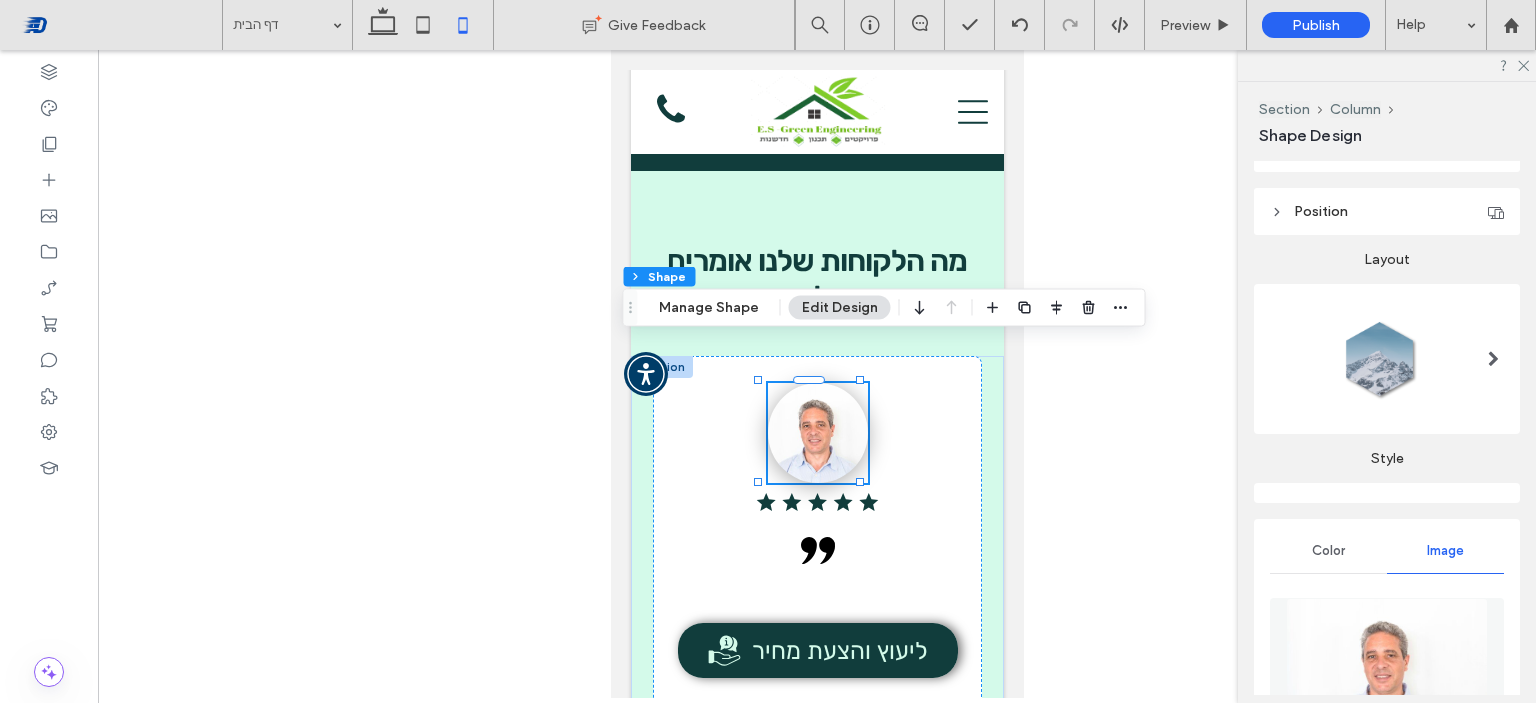 scroll, scrollTop: 150, scrollLeft: 0, axis: vertical 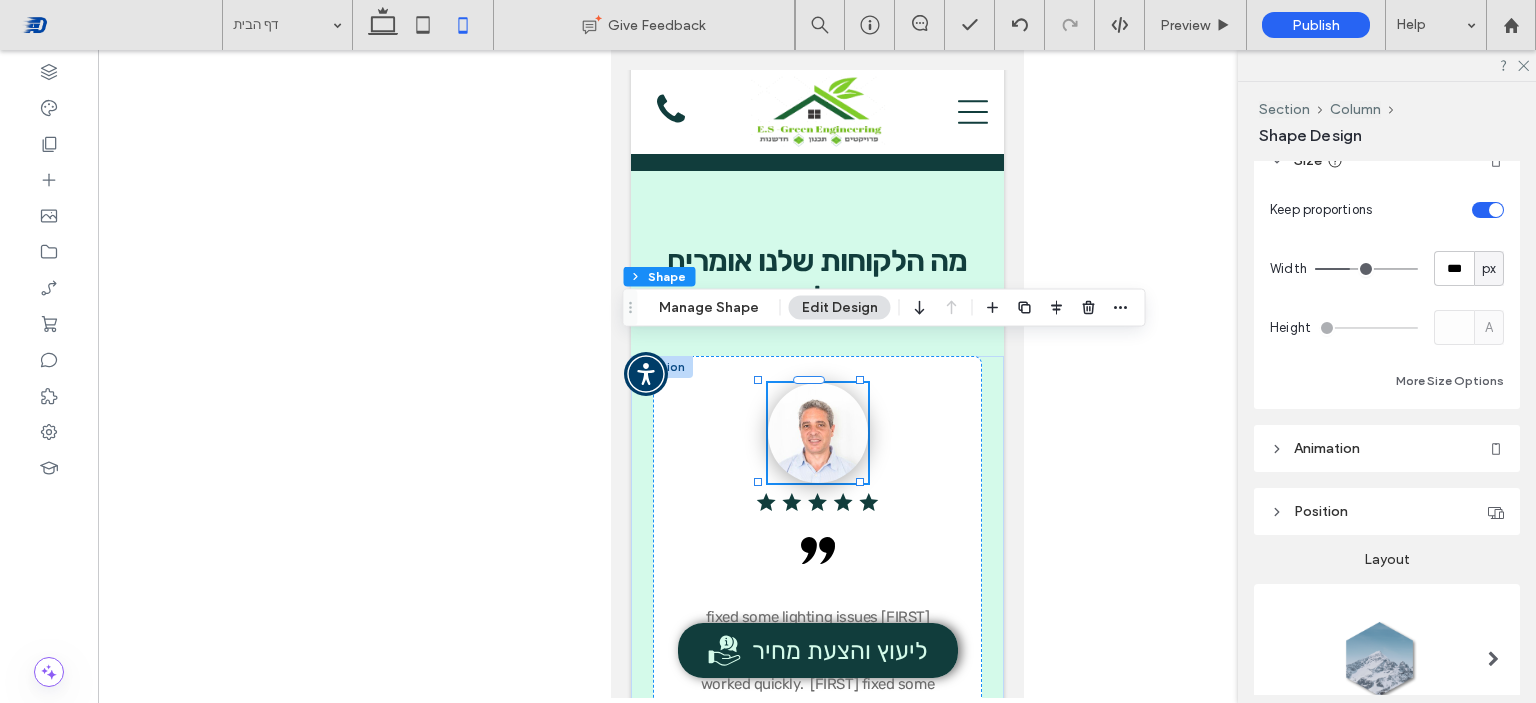 click on "Position" at bounding box center (1321, 511) 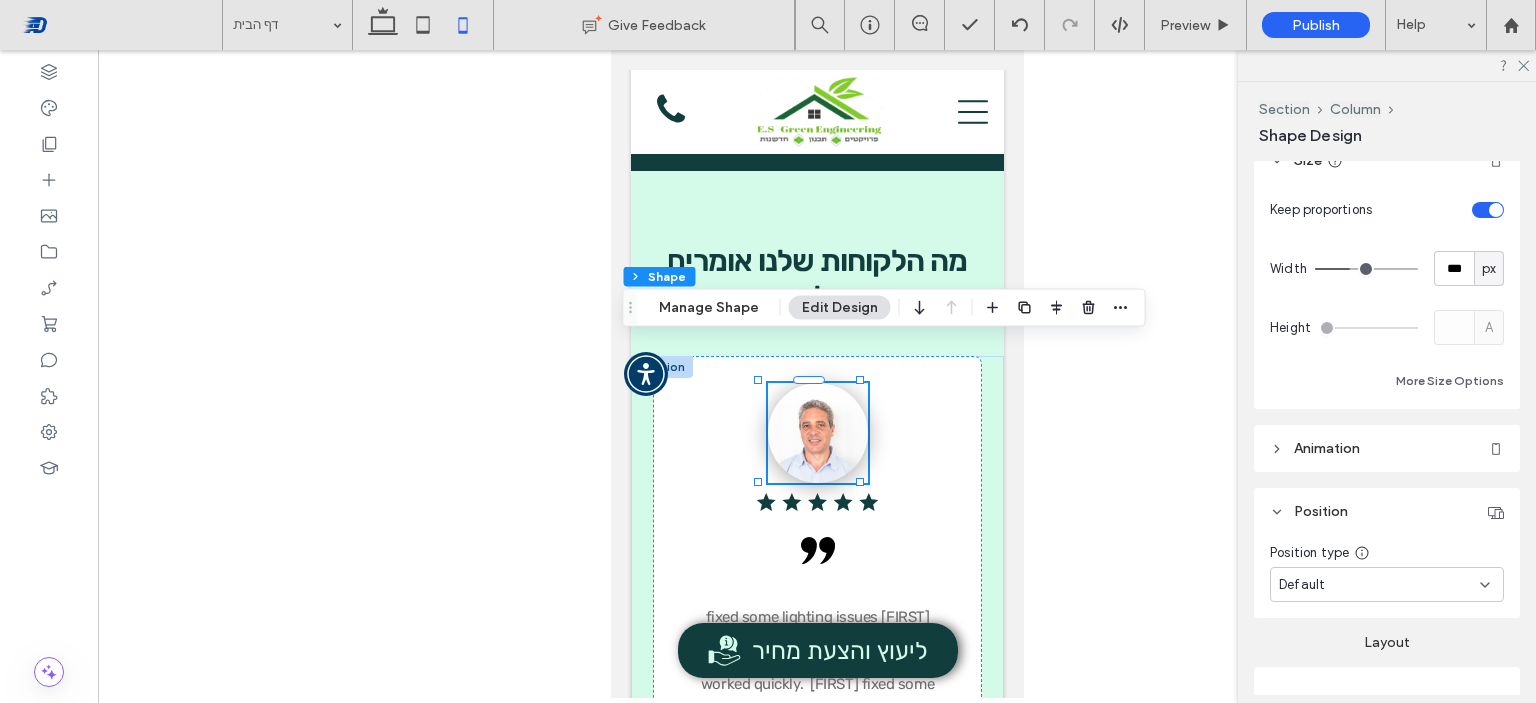 click on "Animation" at bounding box center (1387, 448) 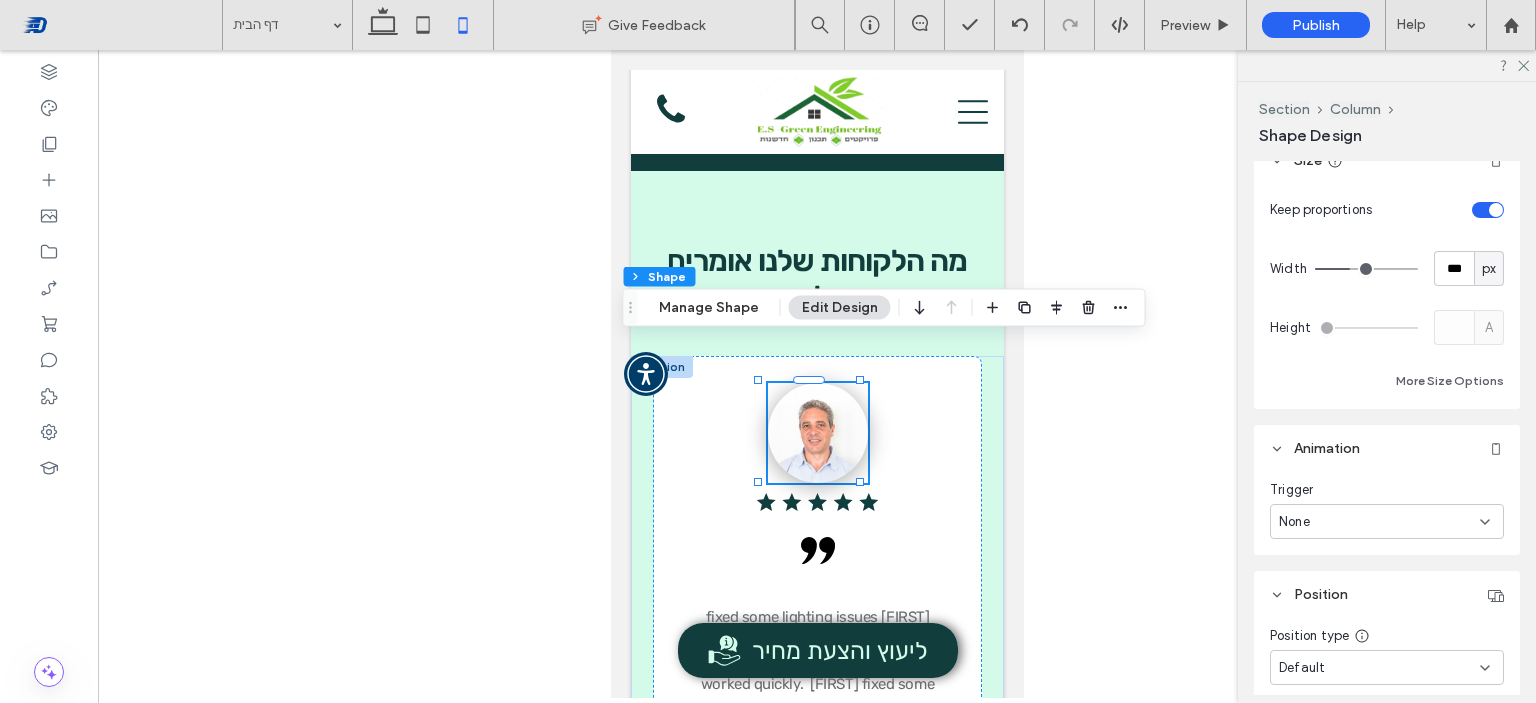 scroll, scrollTop: 0, scrollLeft: 0, axis: both 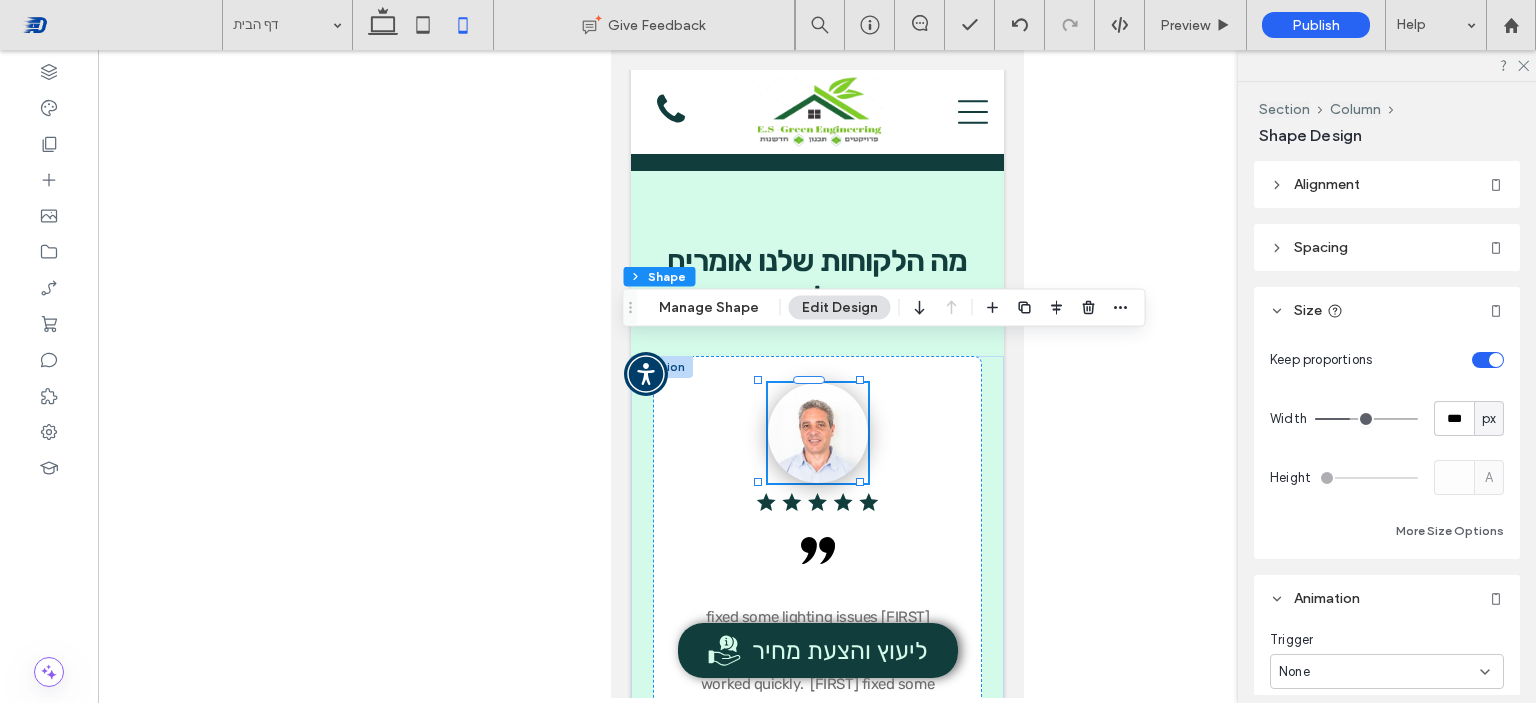 click on "Size" at bounding box center [1308, 310] 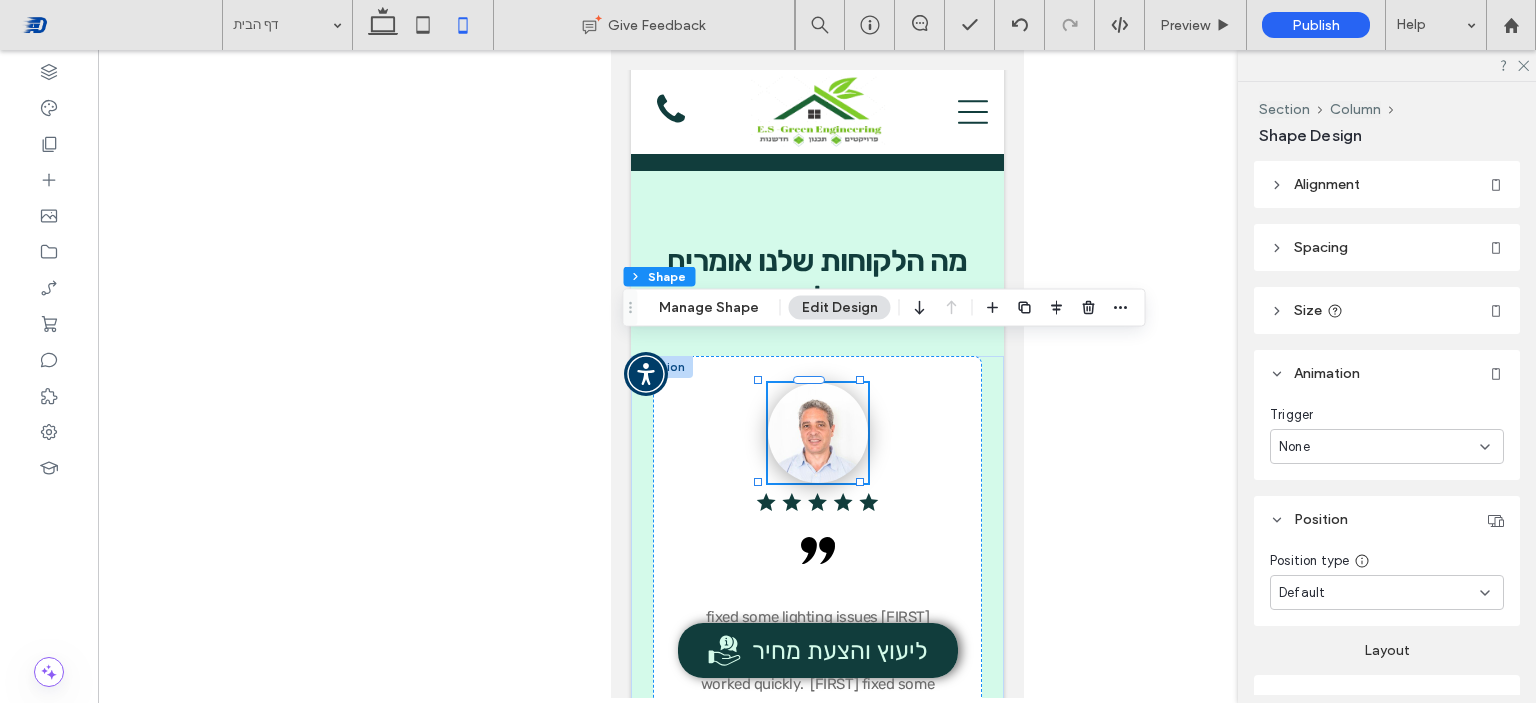 click on "Animation" at bounding box center [1387, 373] 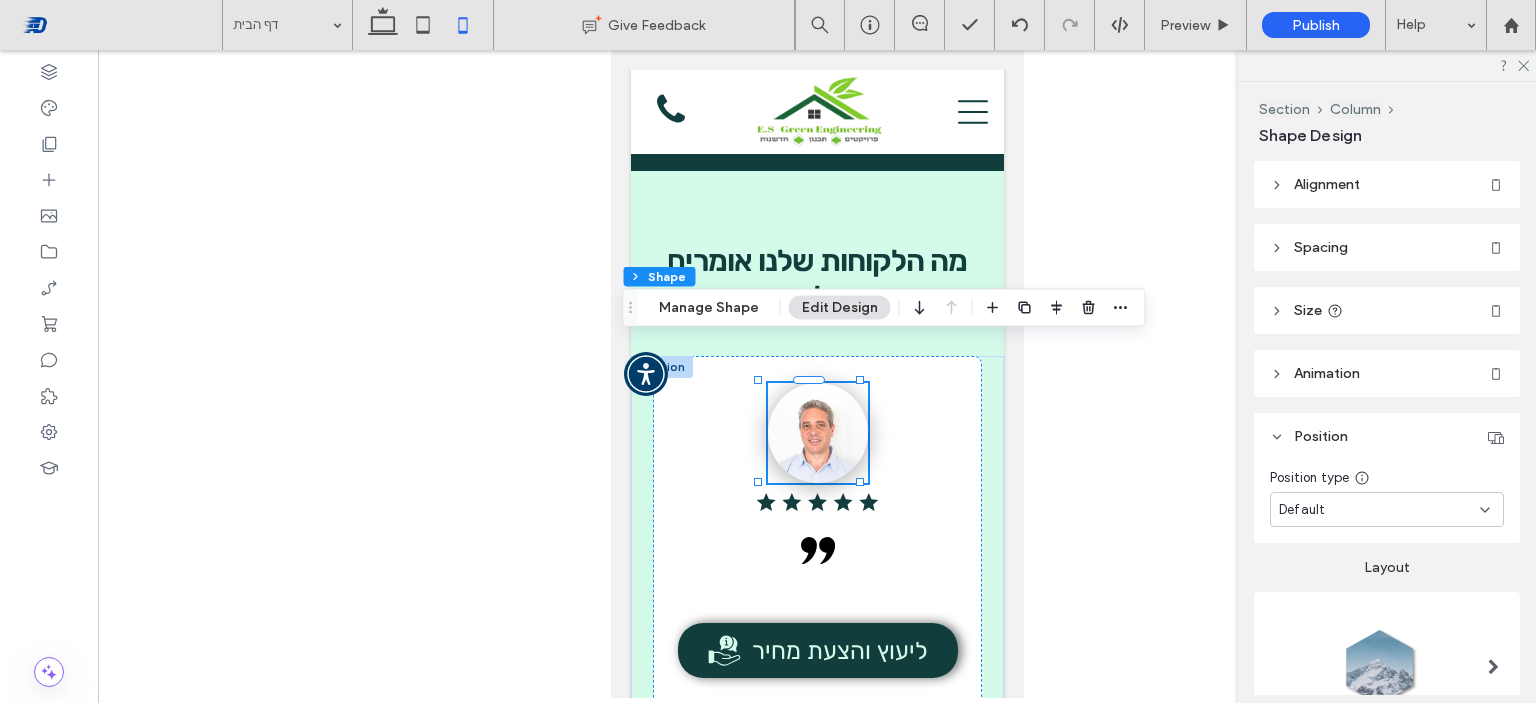 click on "Position" at bounding box center (1321, 436) 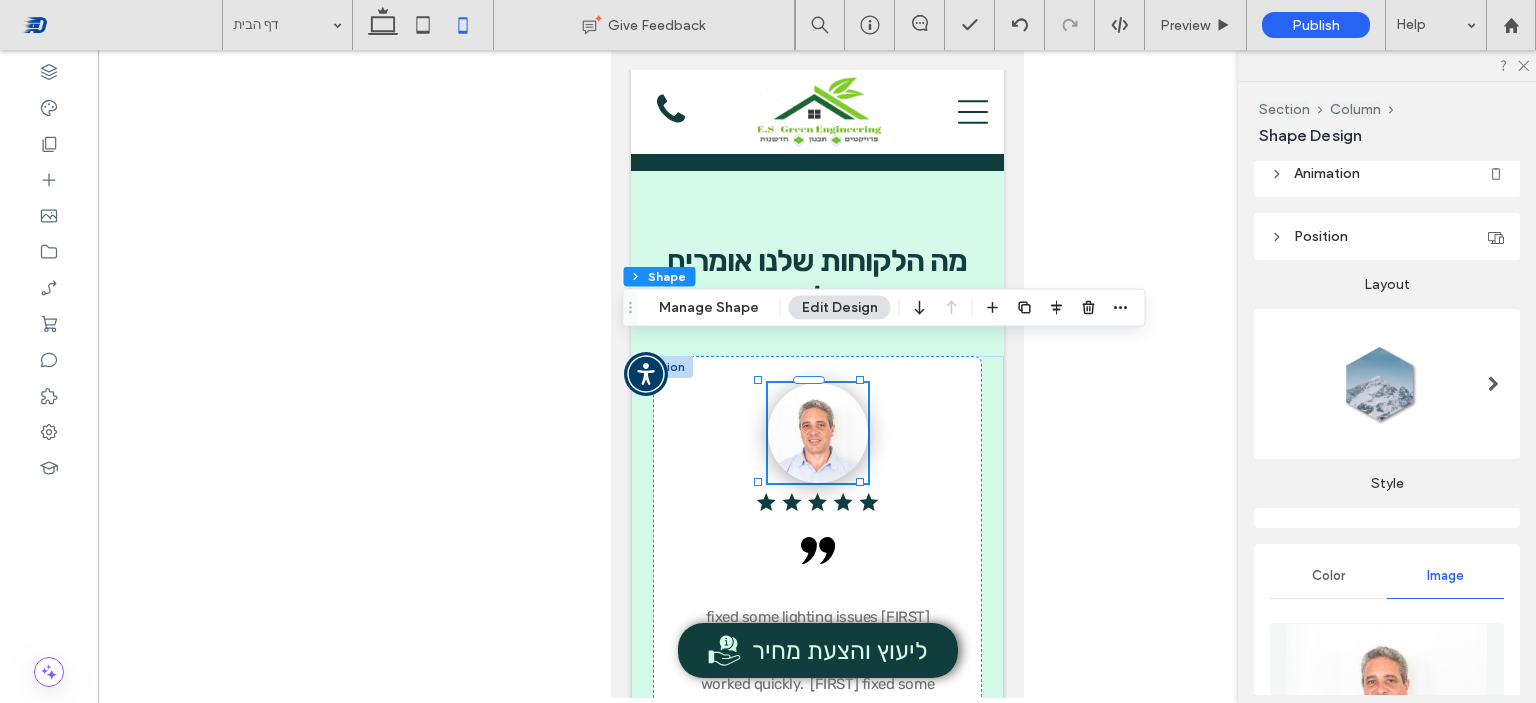 scroll, scrollTop: 400, scrollLeft: 0, axis: vertical 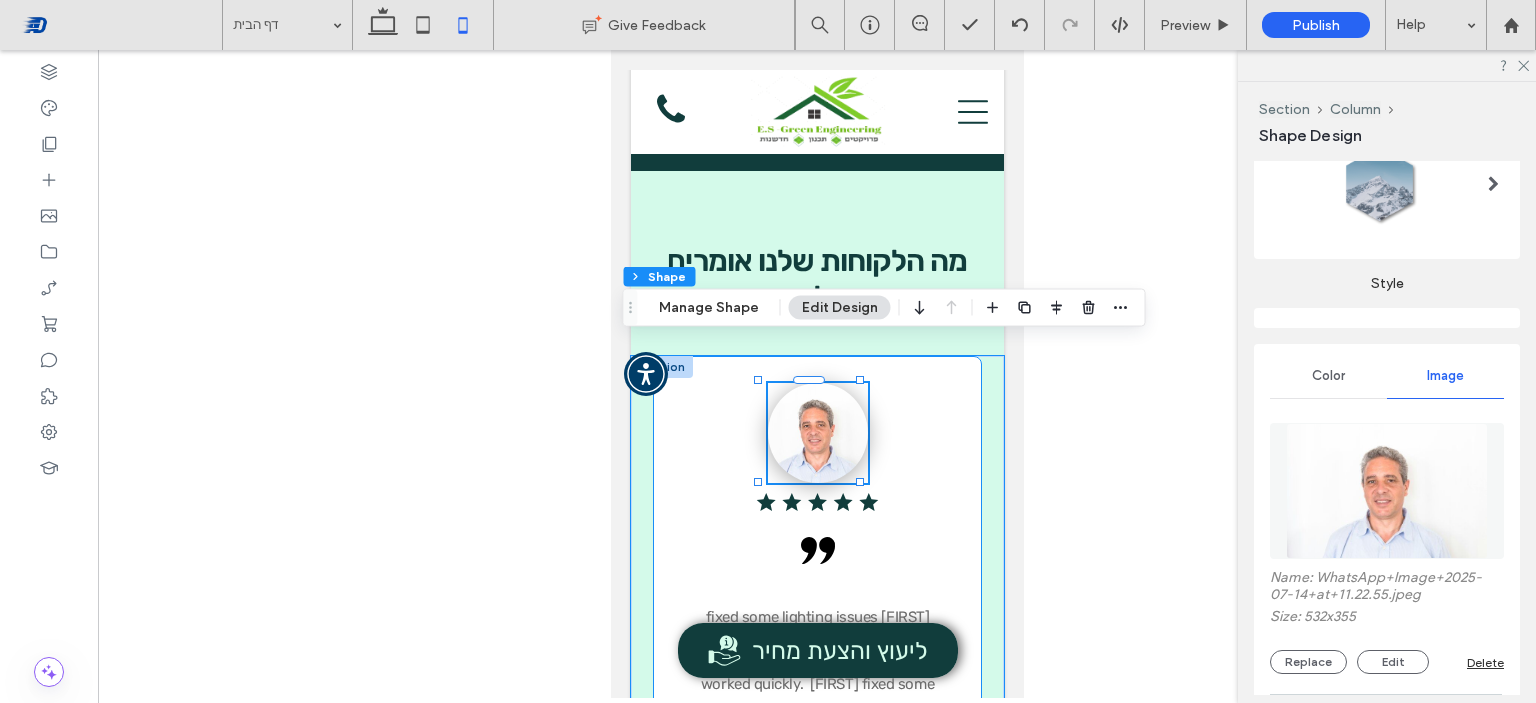 click on "[FIRST] fixed some lighting issues that I couldn't handle on my own. He was professional, courteous and worked quickly.  [FIRST] fixed some lighting issues that I couldn't handle on my own. He was professional, courteous and worked quickly.  [FIRST] [LAST]. [FIRST] fixed some lighting issues that I couldn't handle on my own. He was professional, courteous and worked quickly.  [FIRST] fixed some lighting issues that I couldn't handle on my own. He was professional, courteous and worked quickly.  [FIRST] [LAST]. [FIRST] [LAST]. [FIRST] [LAST]. a a a a" at bounding box center (816, 612) 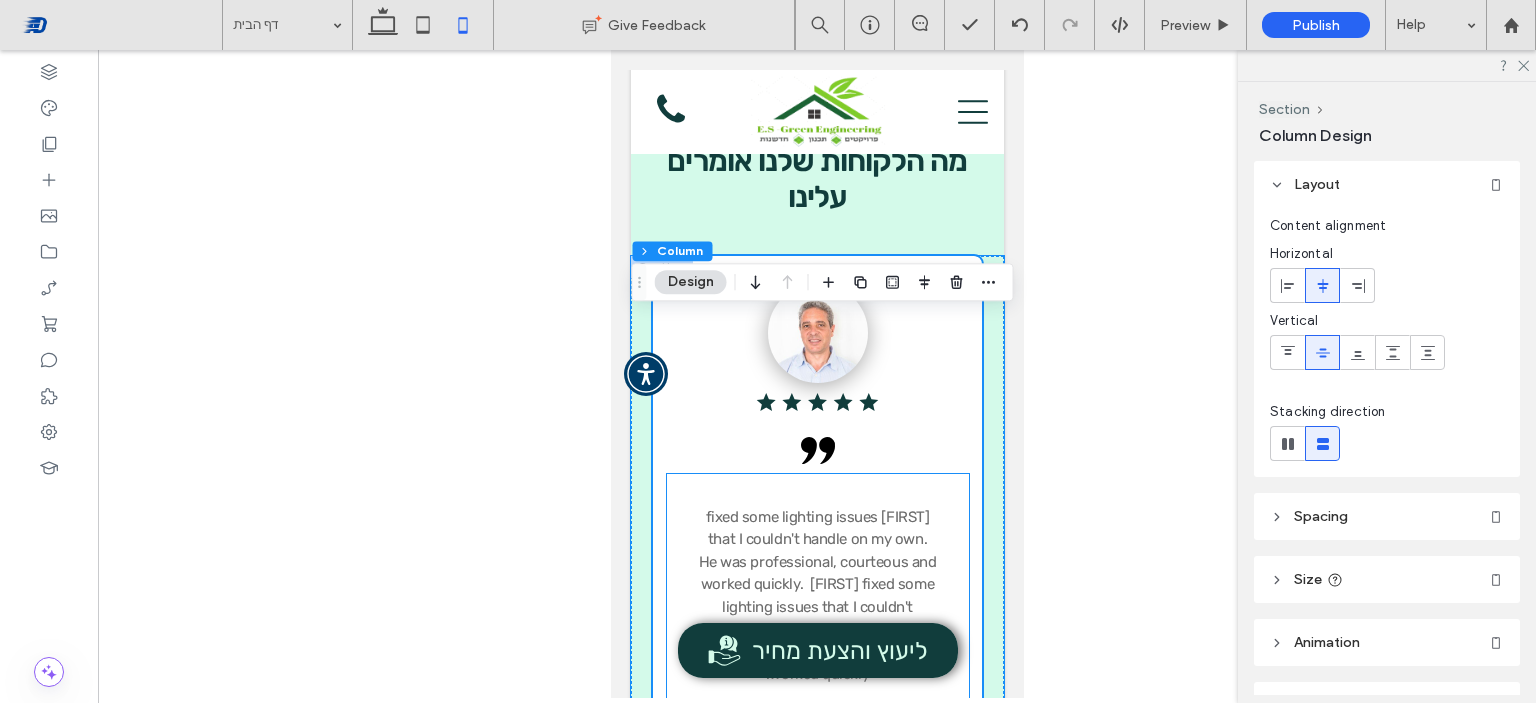 scroll, scrollTop: 5216, scrollLeft: 0, axis: vertical 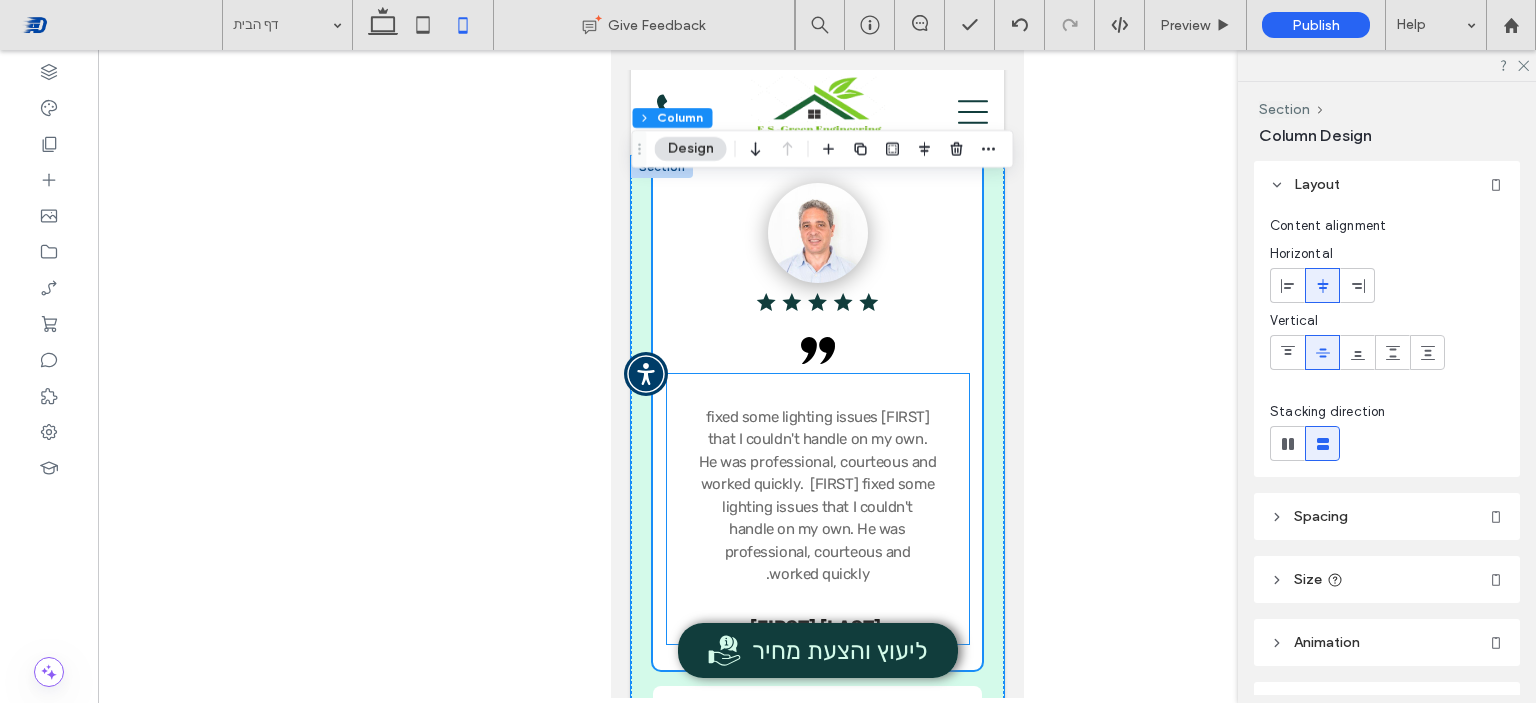 click on "[FIRST] fixed some lighting issues that I couldn't handle on my own. He was professional, courteous and worked quickly.  [FIRST] fixed some lighting issues that I couldn't handle on my own. He was professional, courteous and worked quickly." at bounding box center [817, 496] 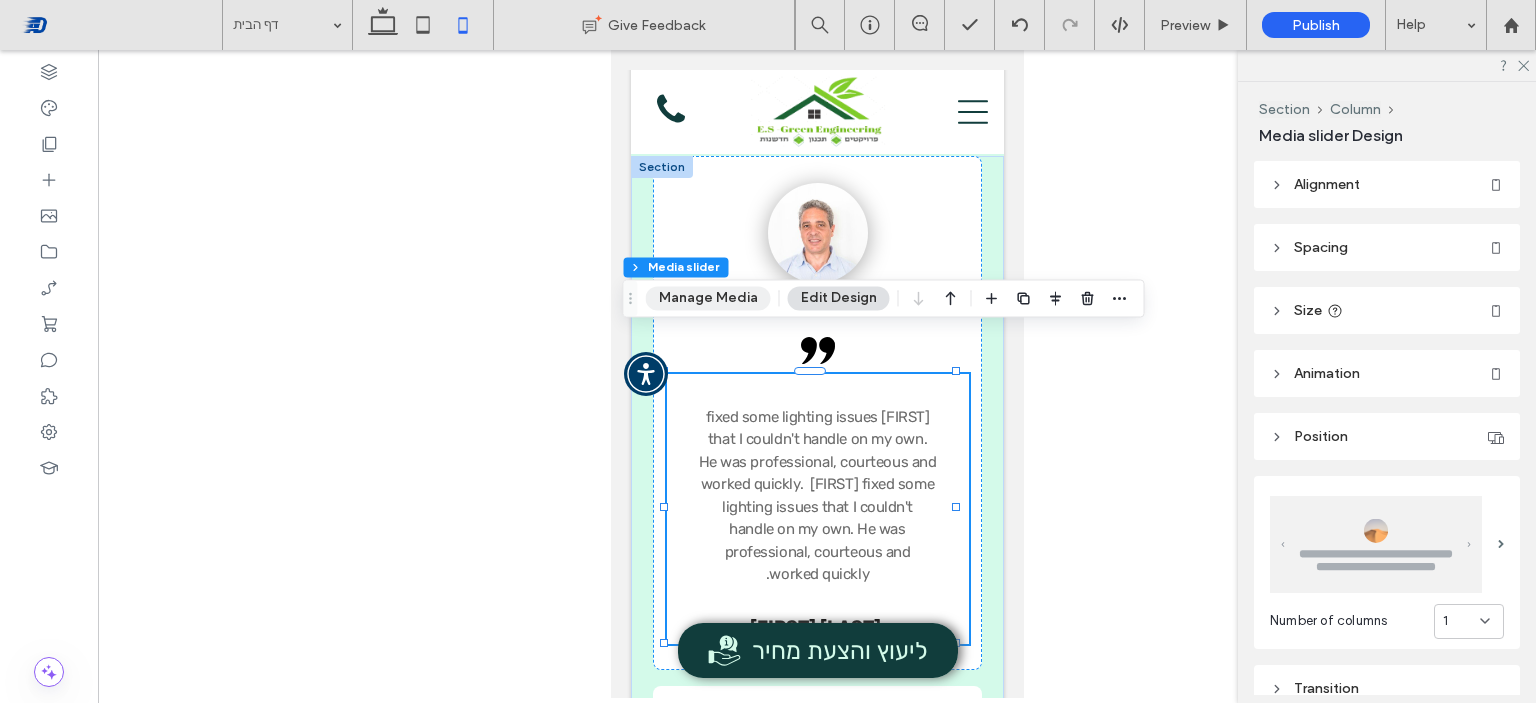click on "Manage Media" at bounding box center [708, 298] 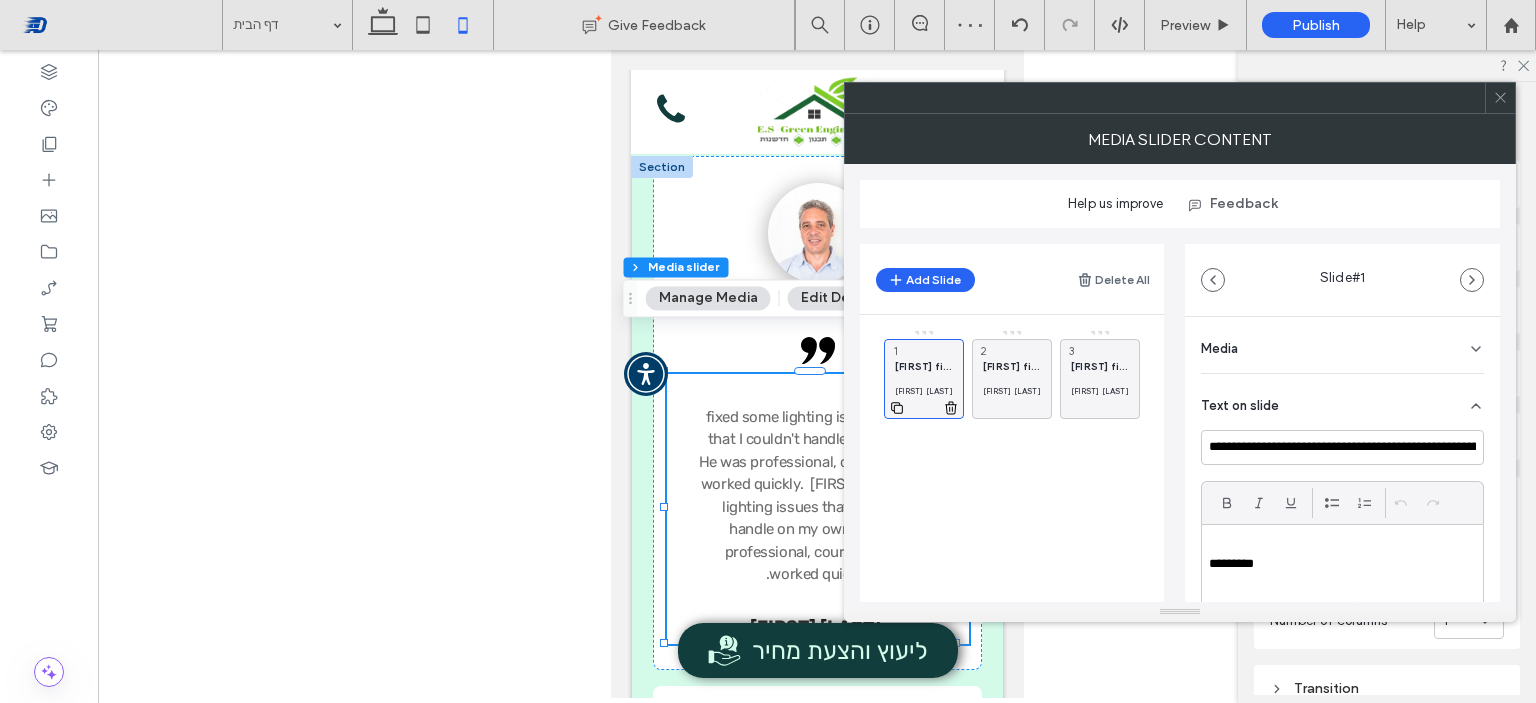 click on "[FIRST] fixed some lighting issues that I couldn't handle on my own. He was professional, courteous and worked quickly.  [FIRST] fixed some lighting issues that I couldn't handle on my own. He was professional, courteous and worked quickly." at bounding box center [924, 366] 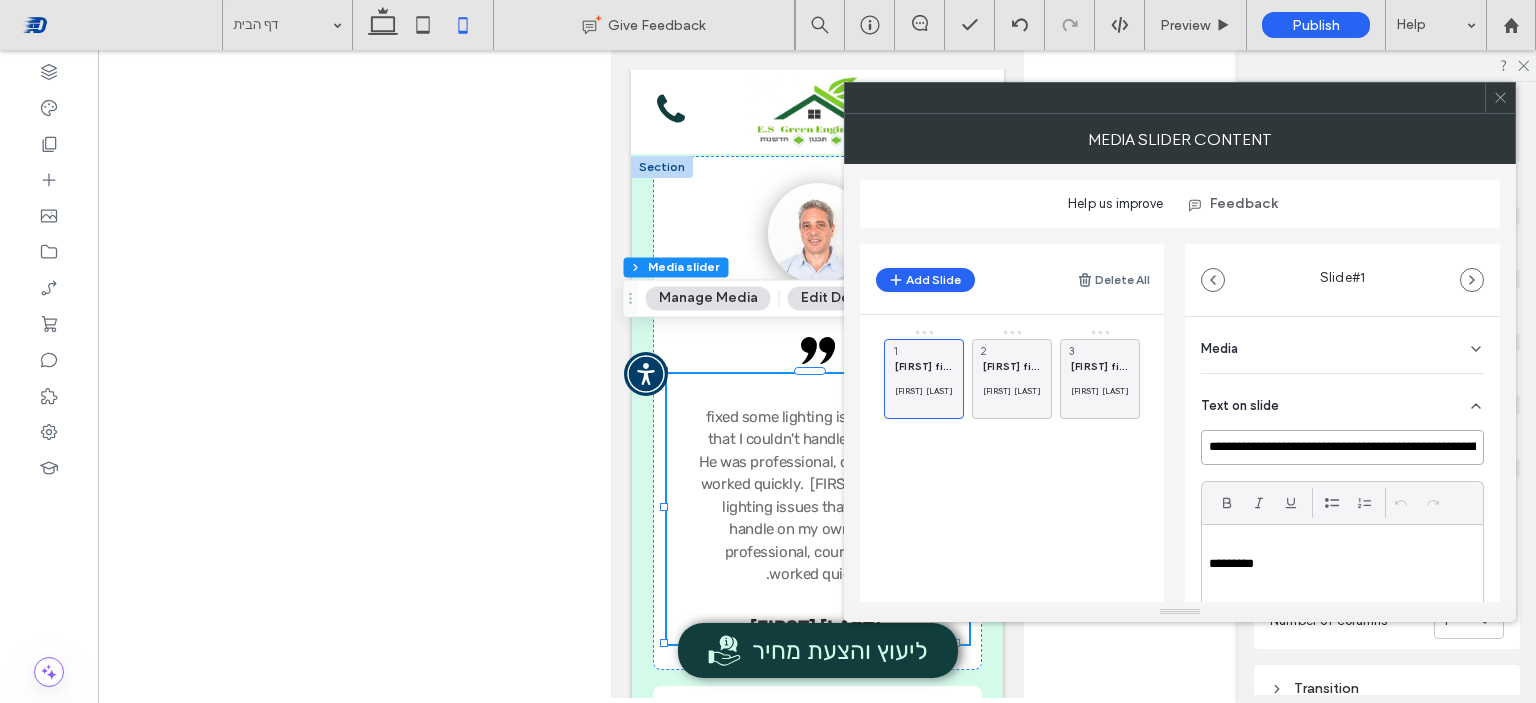 click on "**********" at bounding box center [1342, 447] 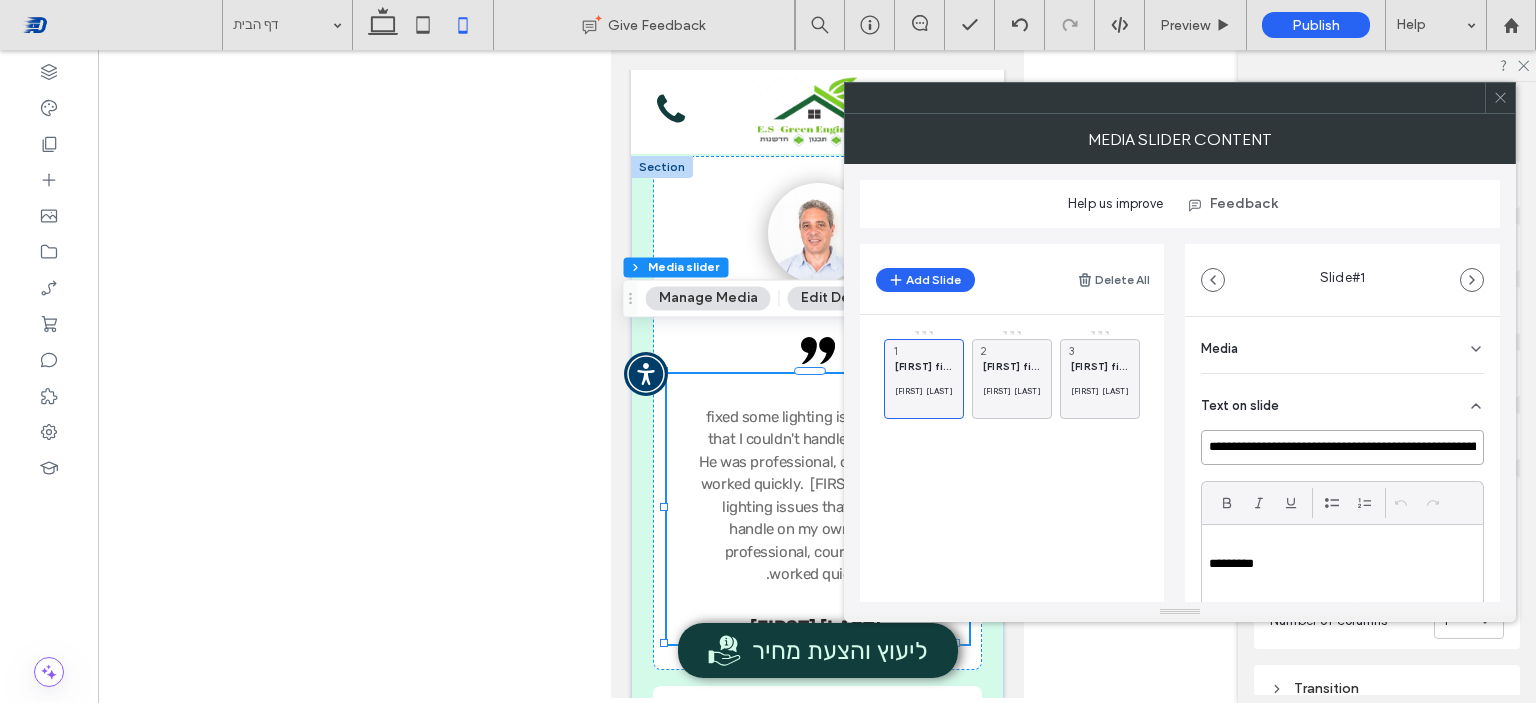 paste on "**********" 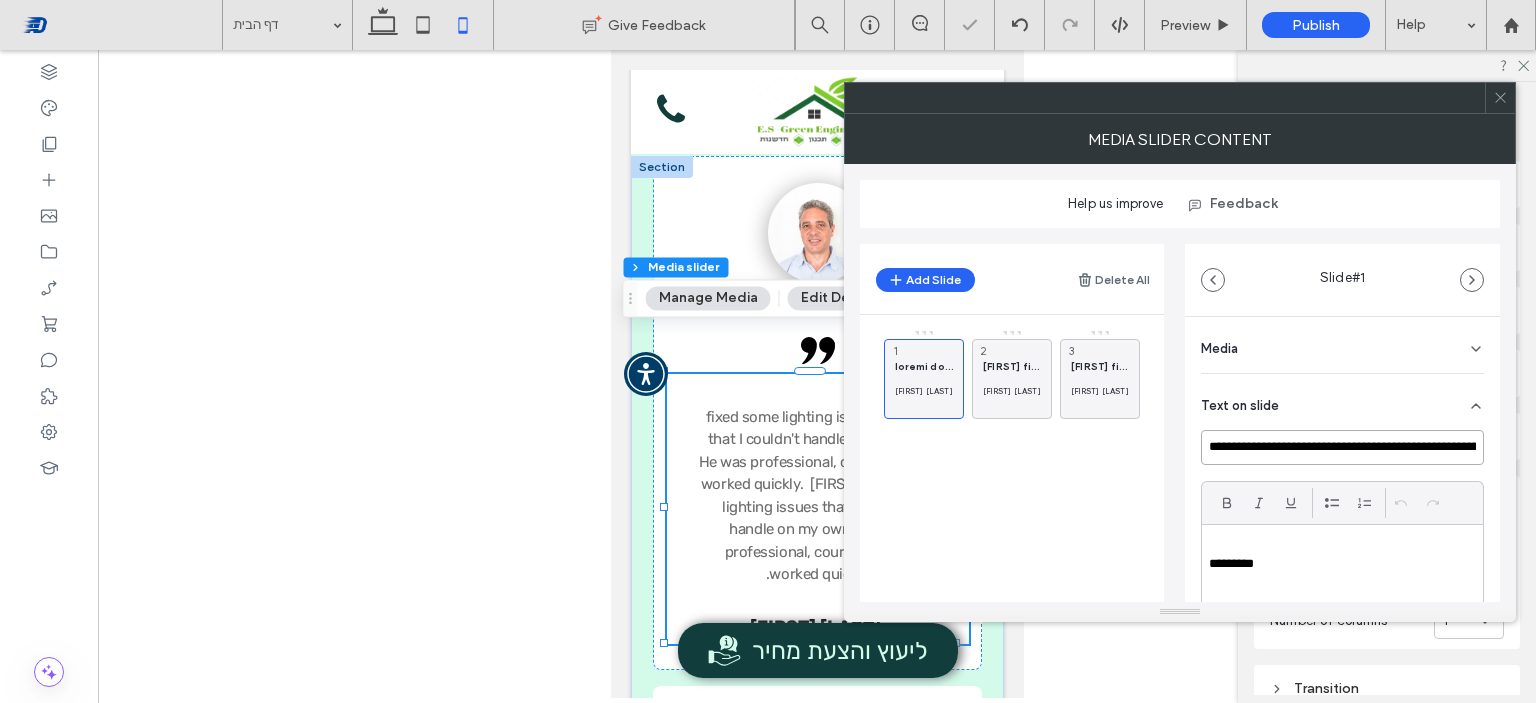 scroll, scrollTop: 0, scrollLeft: 2628, axis: horizontal 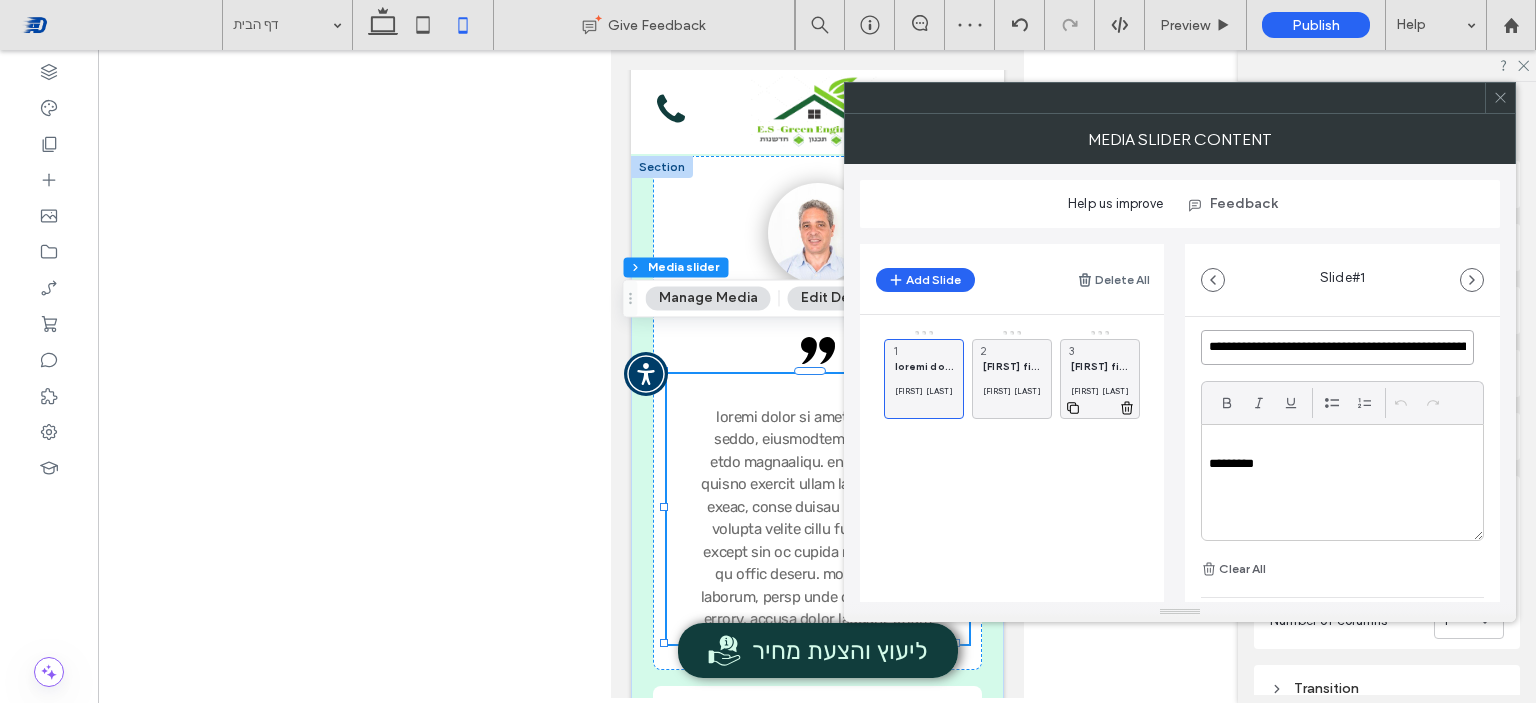 drag, startPoint x: 1365, startPoint y: 351, endPoint x: 1107, endPoint y: 350, distance: 258.00195 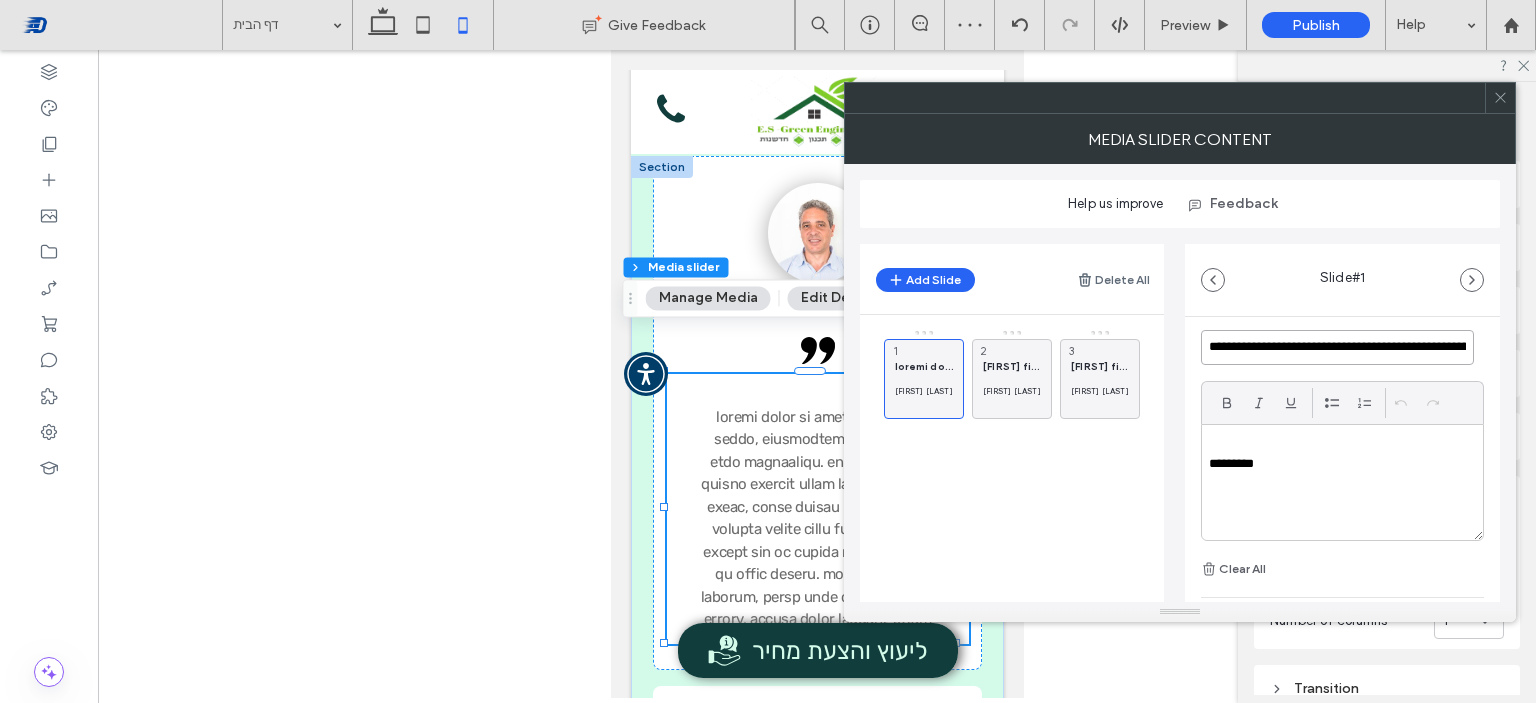 click on "**********" at bounding box center (1337, 347) 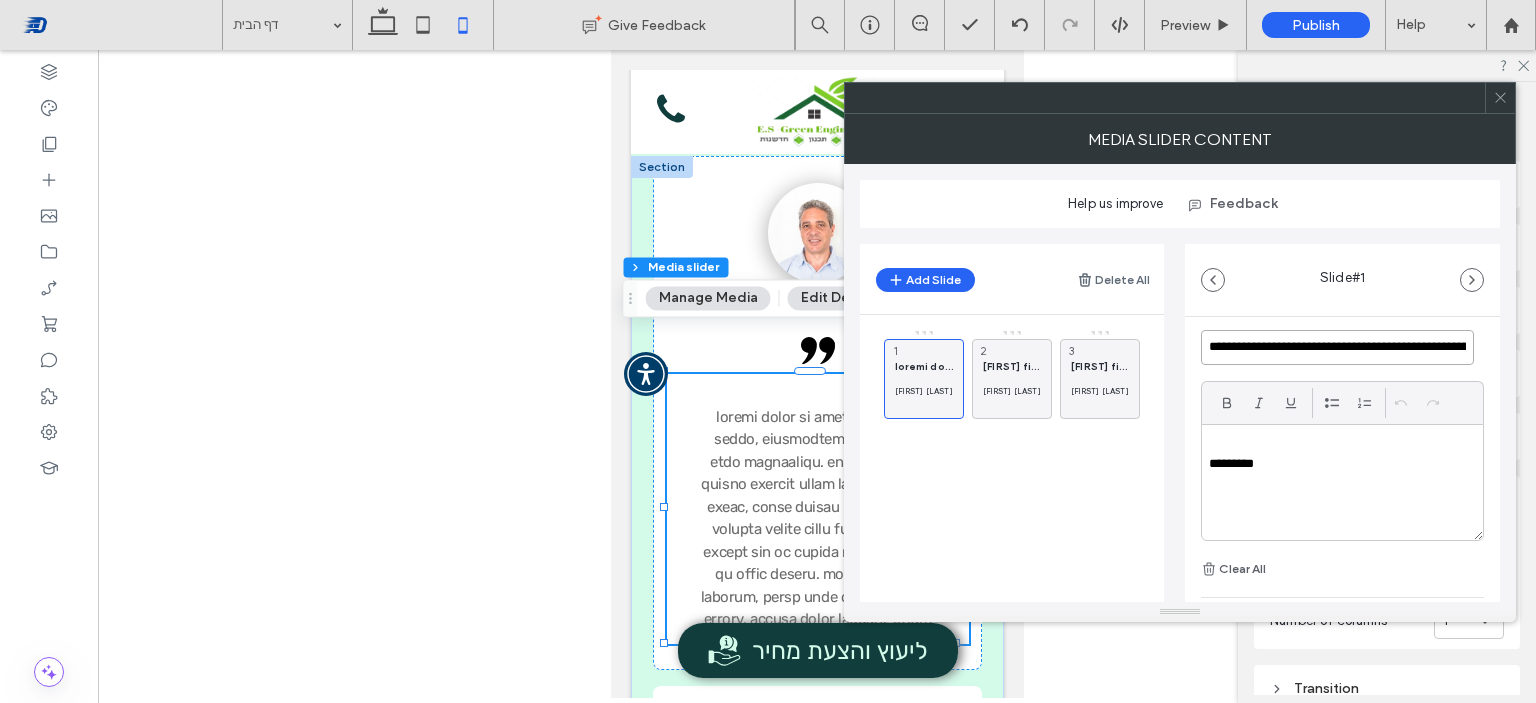 drag, startPoint x: 1300, startPoint y: 346, endPoint x: 1191, endPoint y: 344, distance: 109.01835 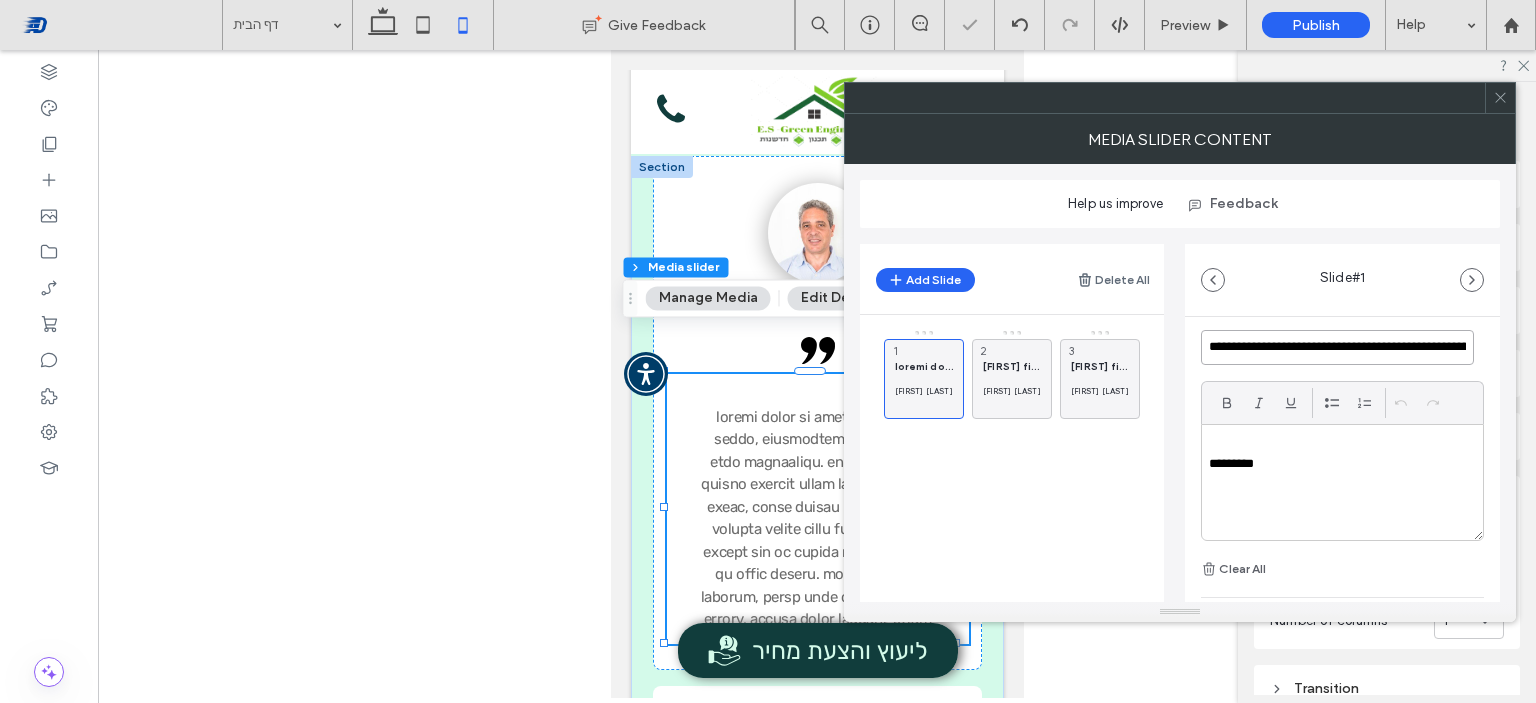 scroll, scrollTop: 0, scrollLeft: 2538, axis: horizontal 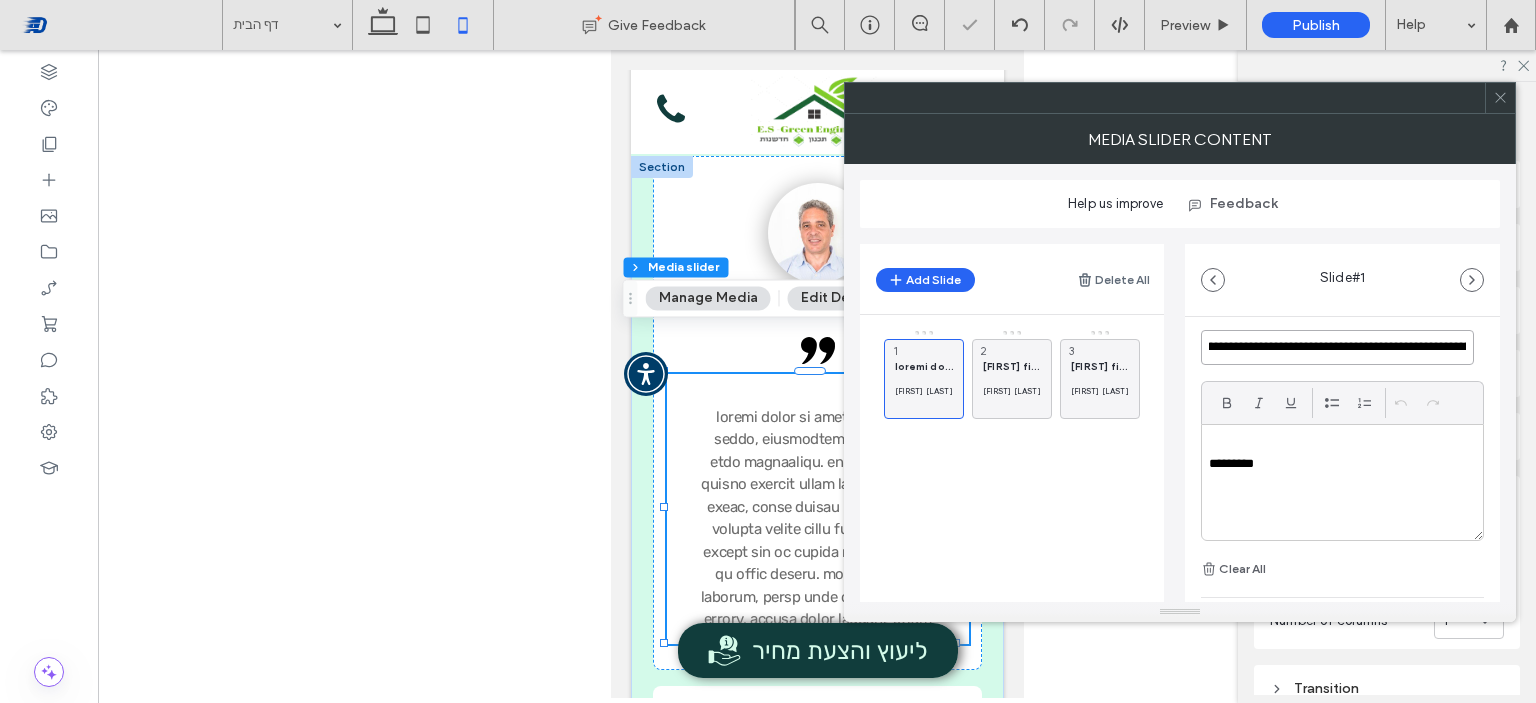 type on "**********" 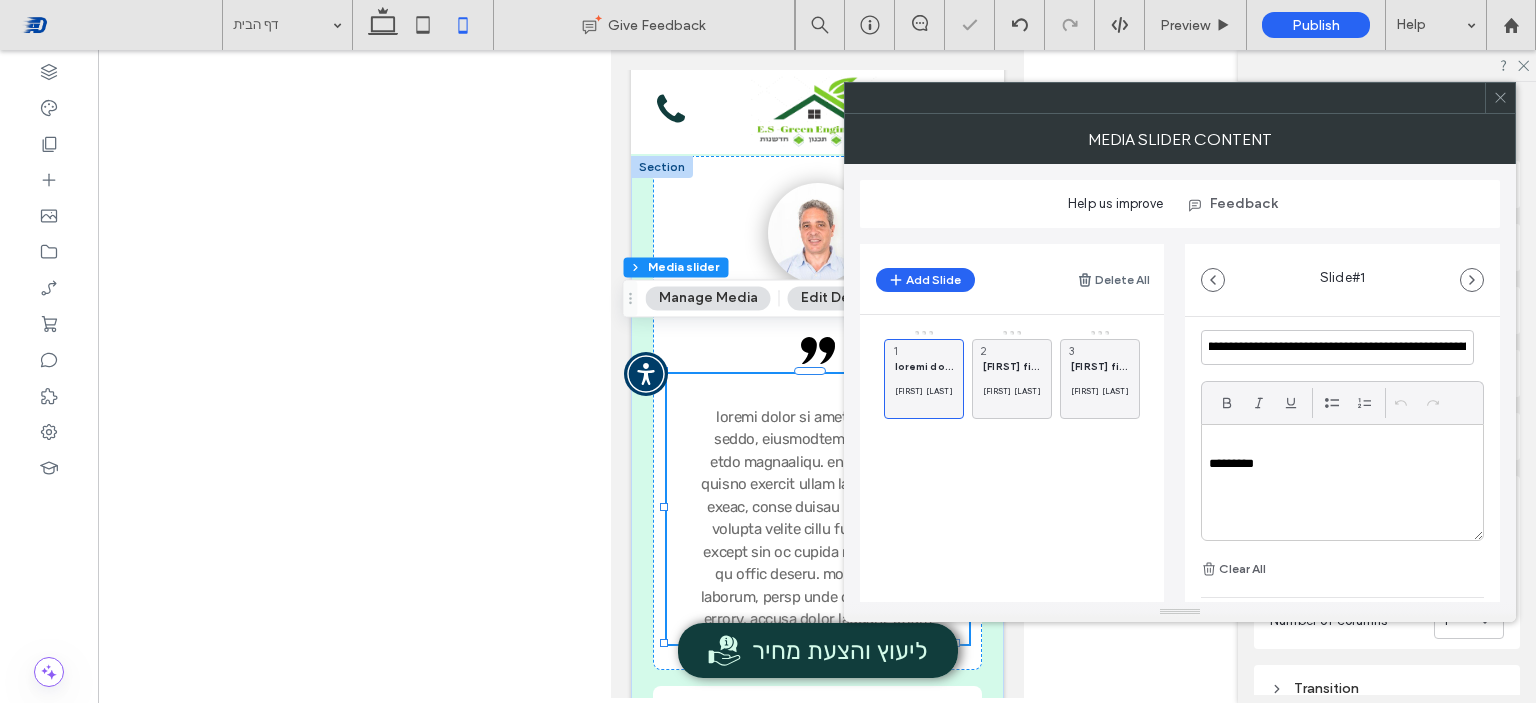 click on "*********" at bounding box center (1337, 464) 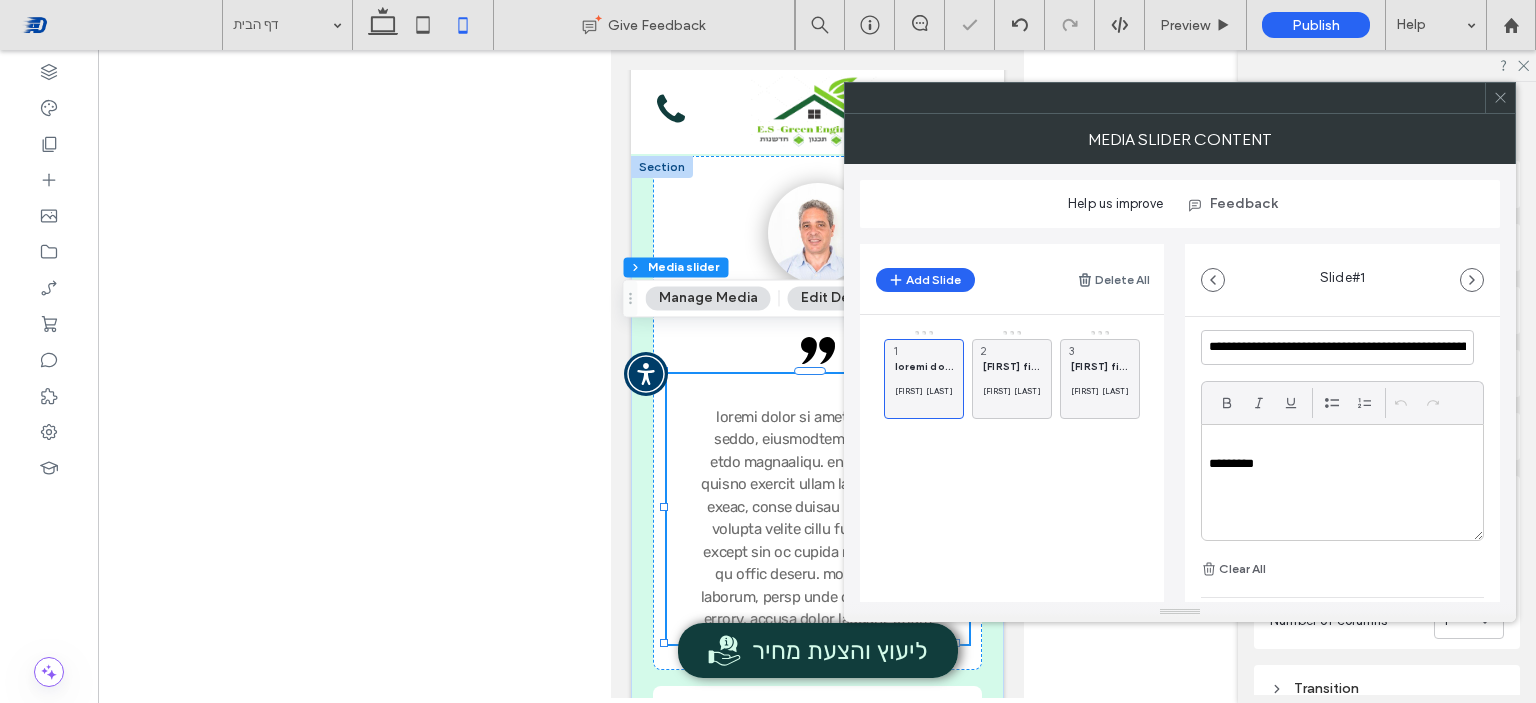 click on "*********" at bounding box center (1337, 464) 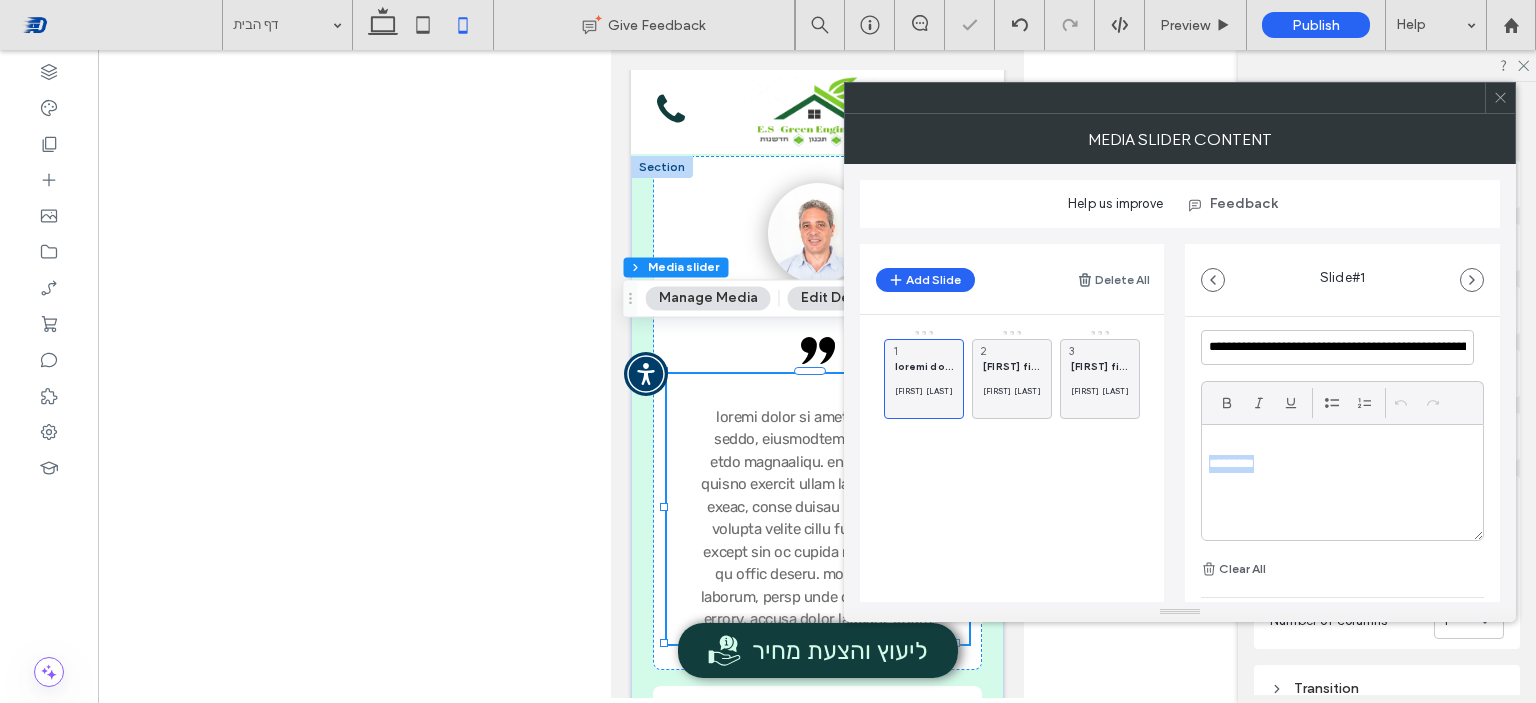 click on "*********" at bounding box center (1337, 464) 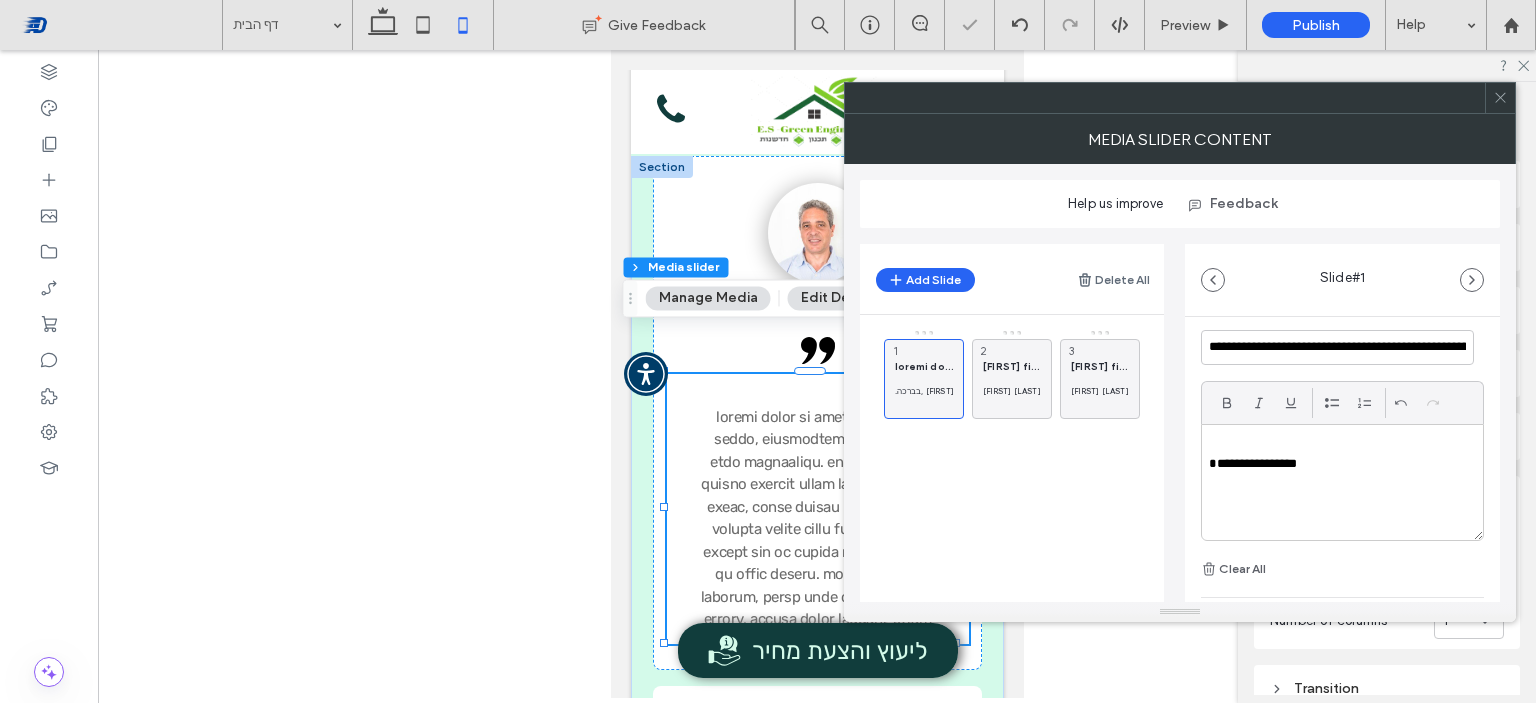 click on "**********" at bounding box center [1337, 464] 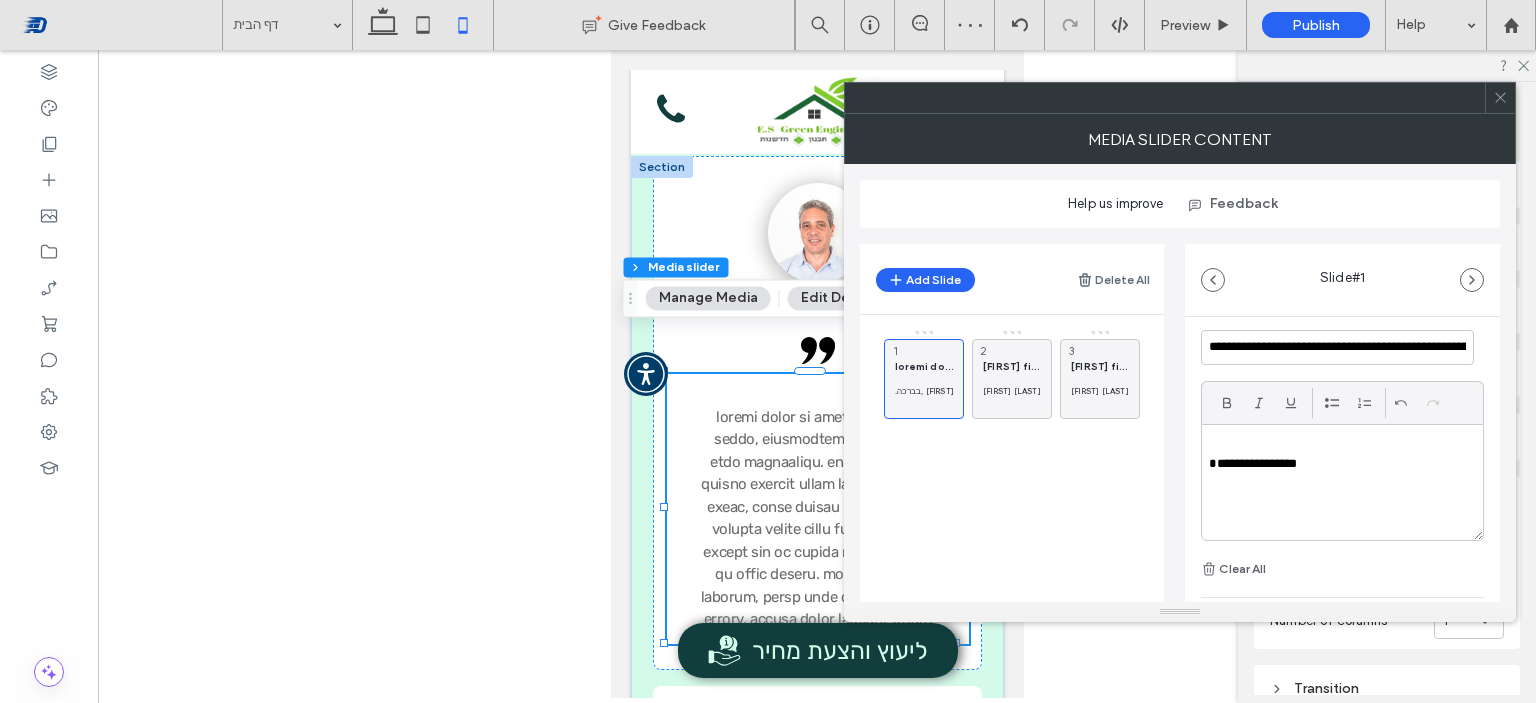 click on "**********" at bounding box center (1337, 464) 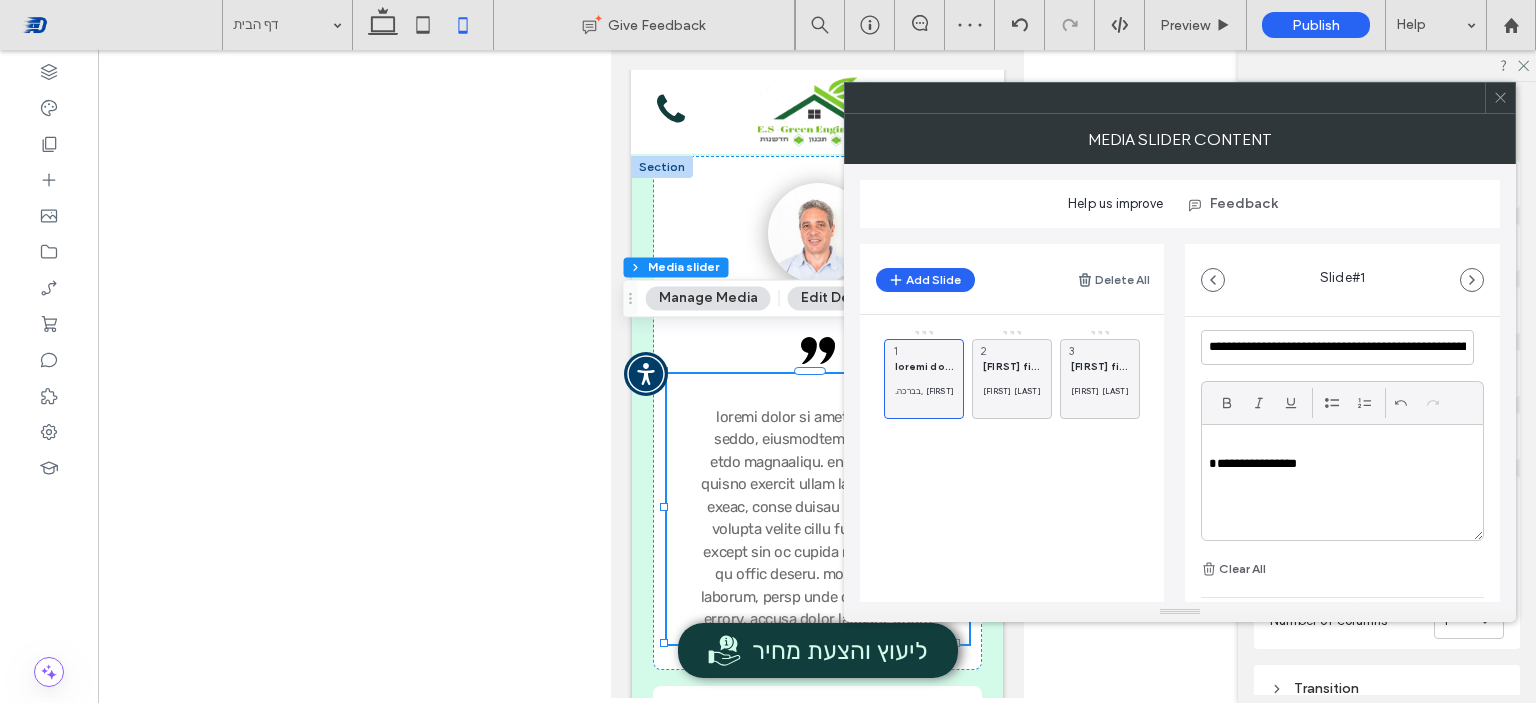 type 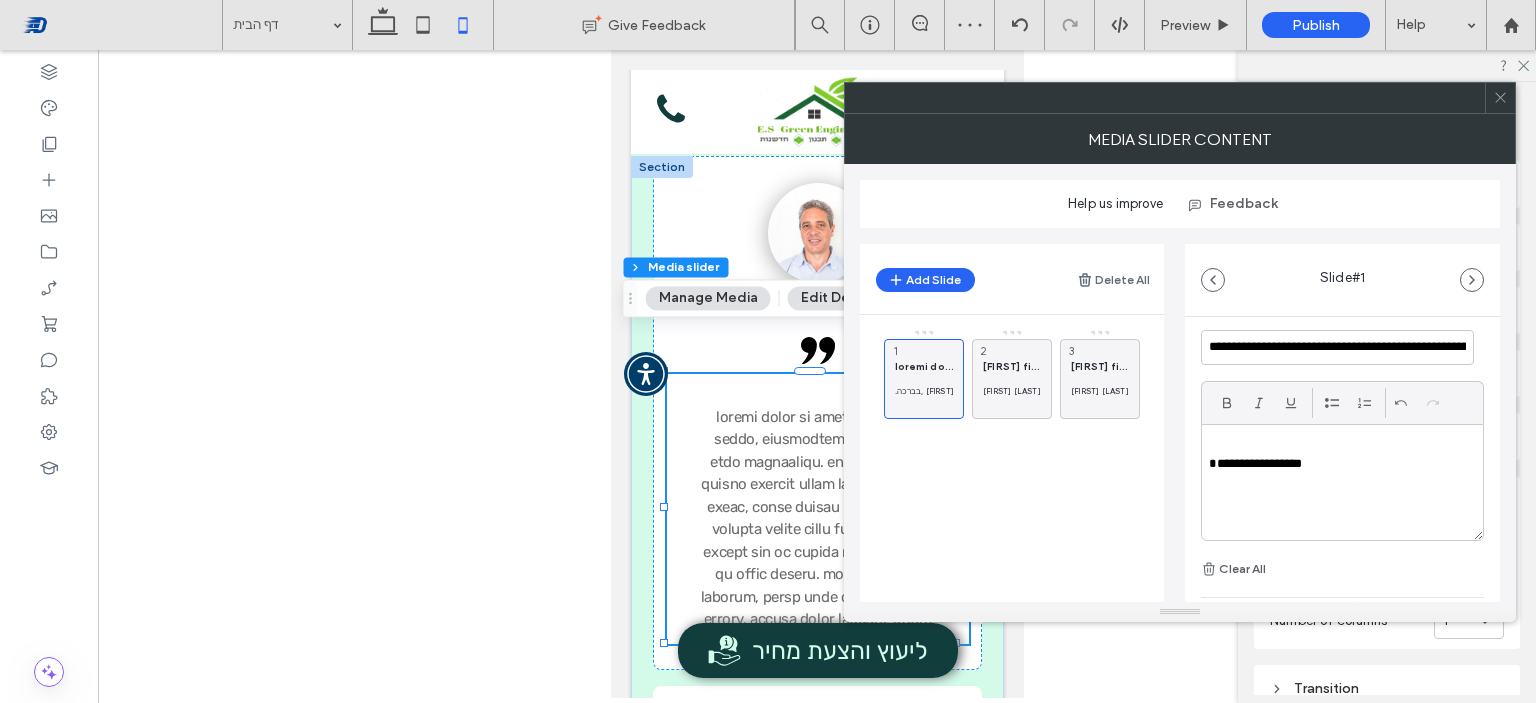 click on "**********" at bounding box center [1342, 482] 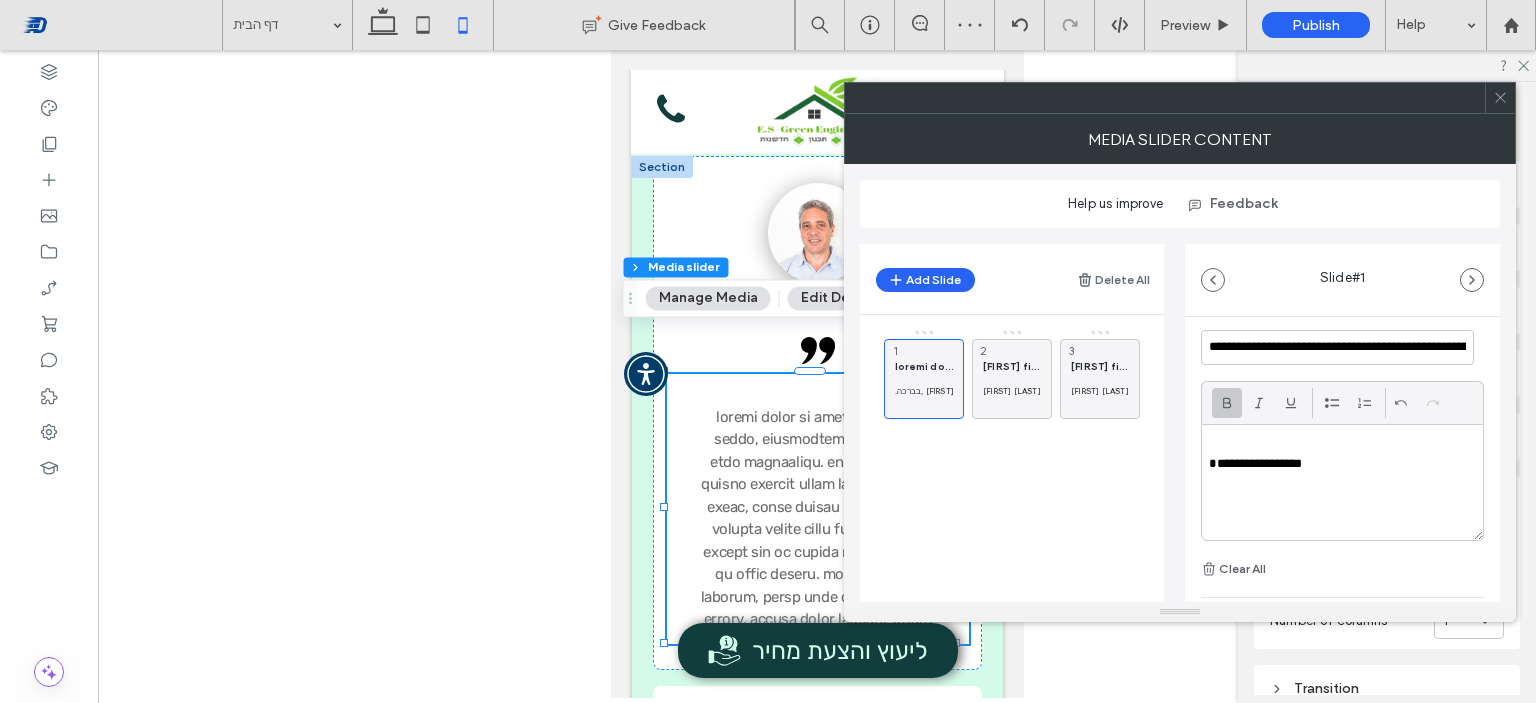 click at bounding box center [1227, 403] 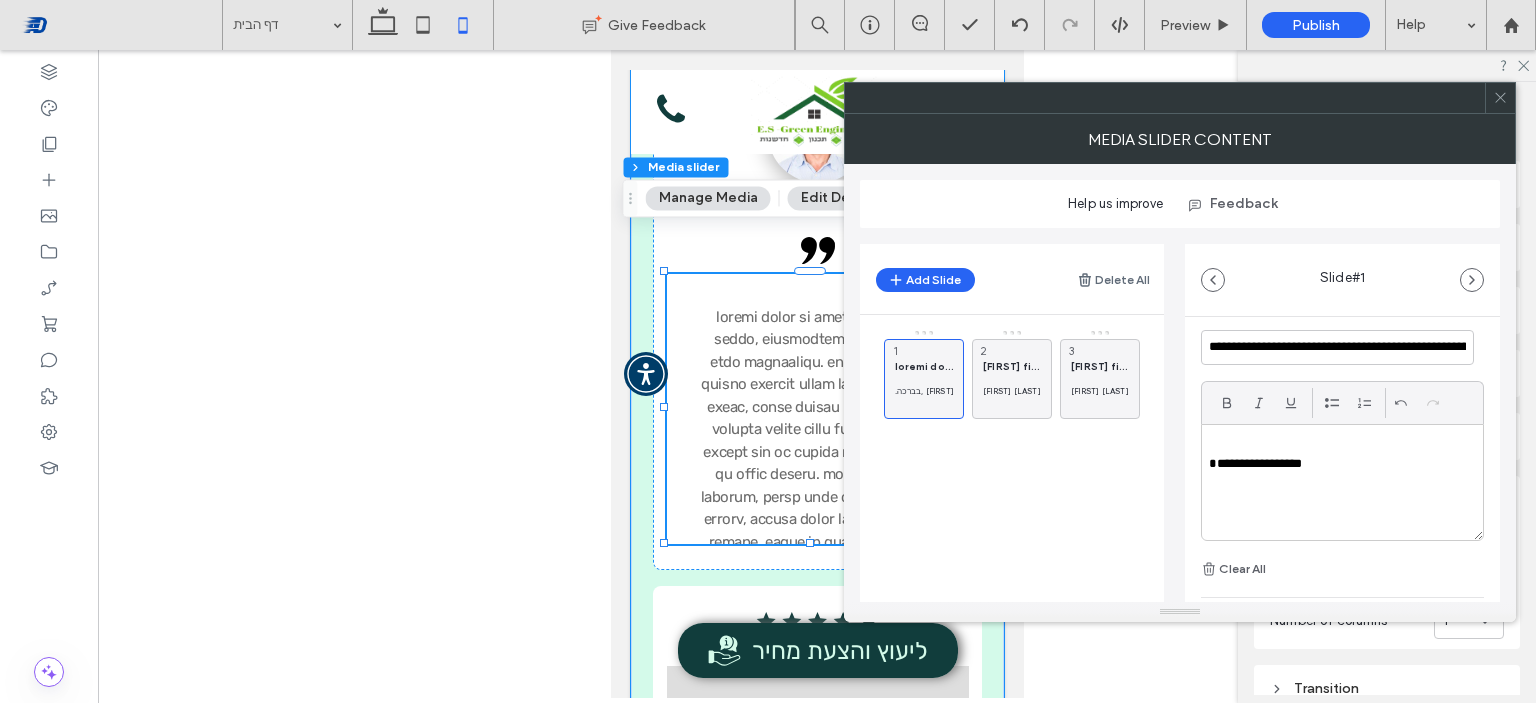 scroll, scrollTop: 5116, scrollLeft: 0, axis: vertical 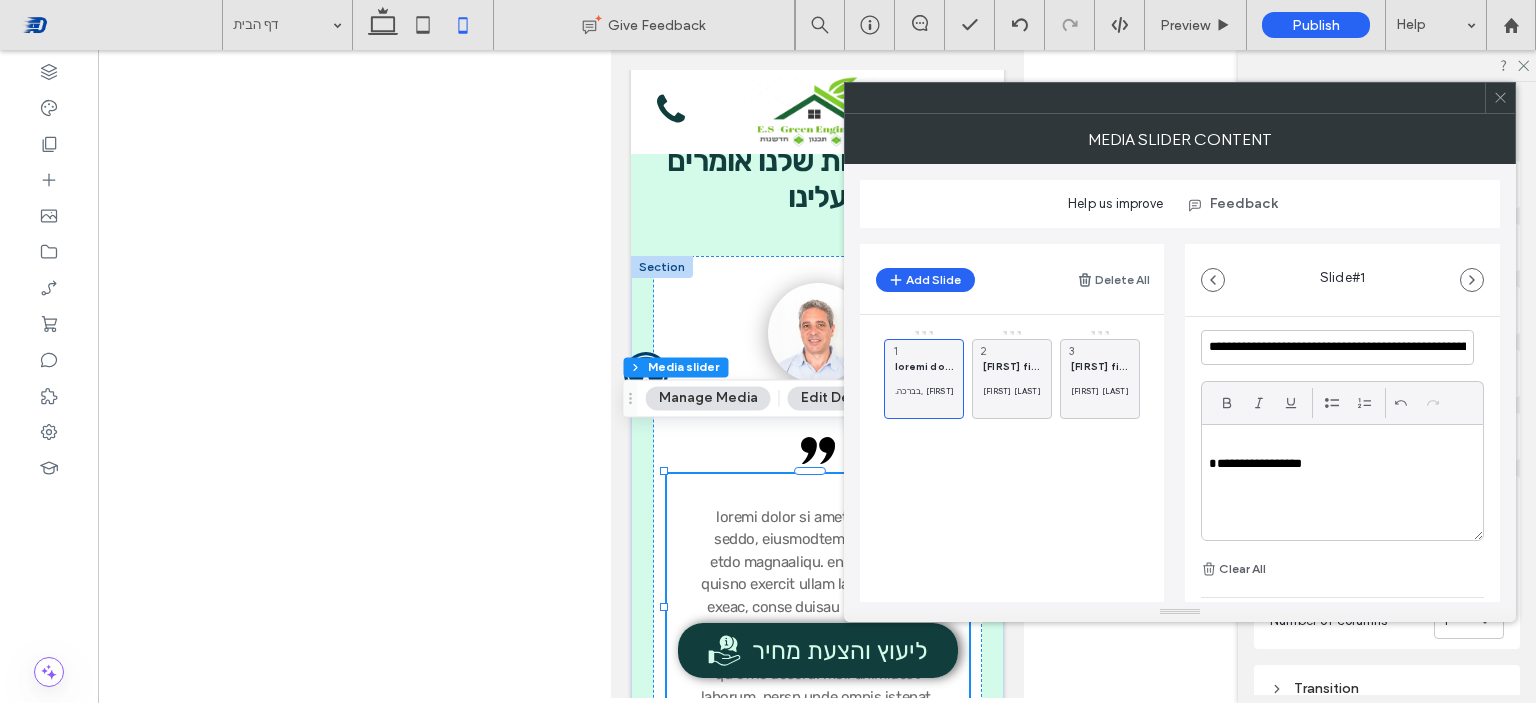 click 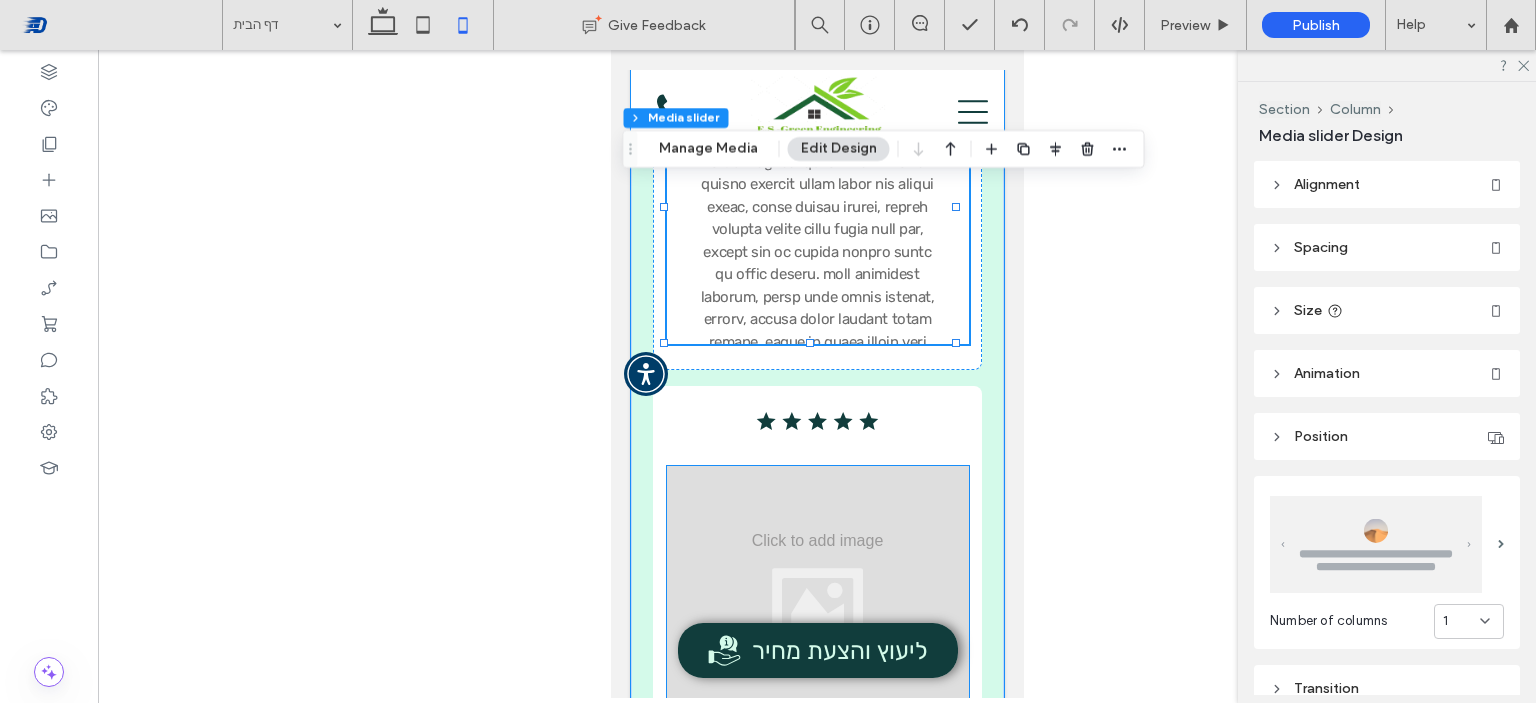 scroll, scrollTop: 5316, scrollLeft: 0, axis: vertical 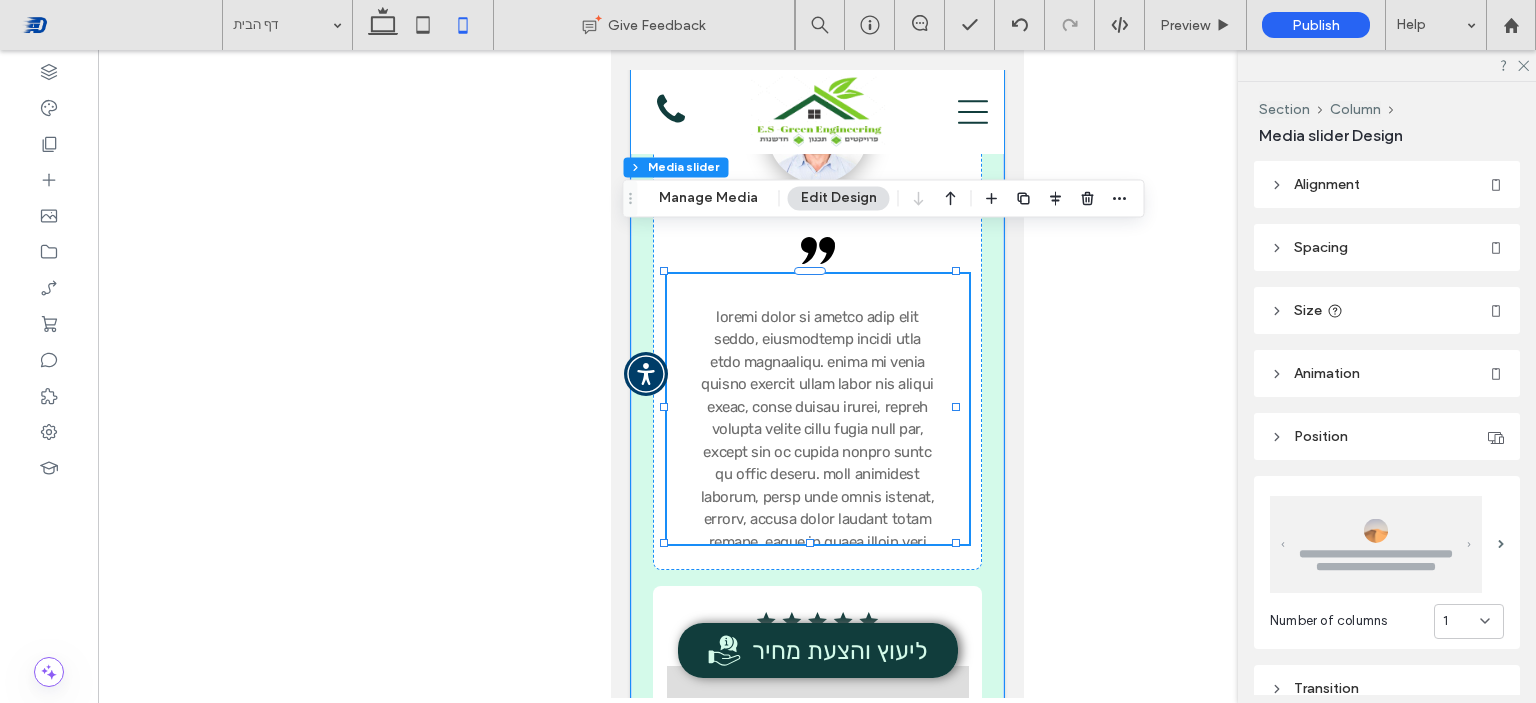 click at bounding box center (817, 508) 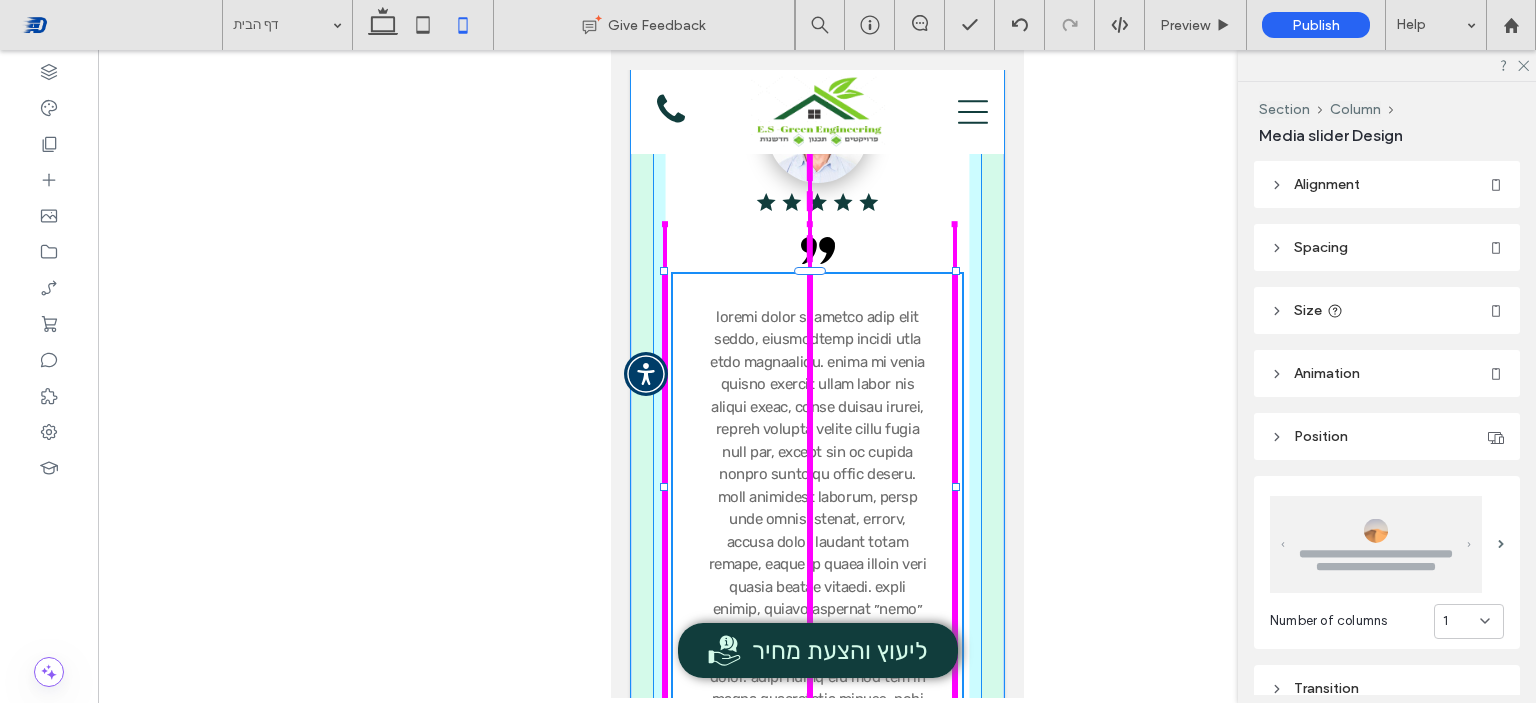 drag, startPoint x: 806, startPoint y: 499, endPoint x: 819, endPoint y: 581, distance: 83.02409 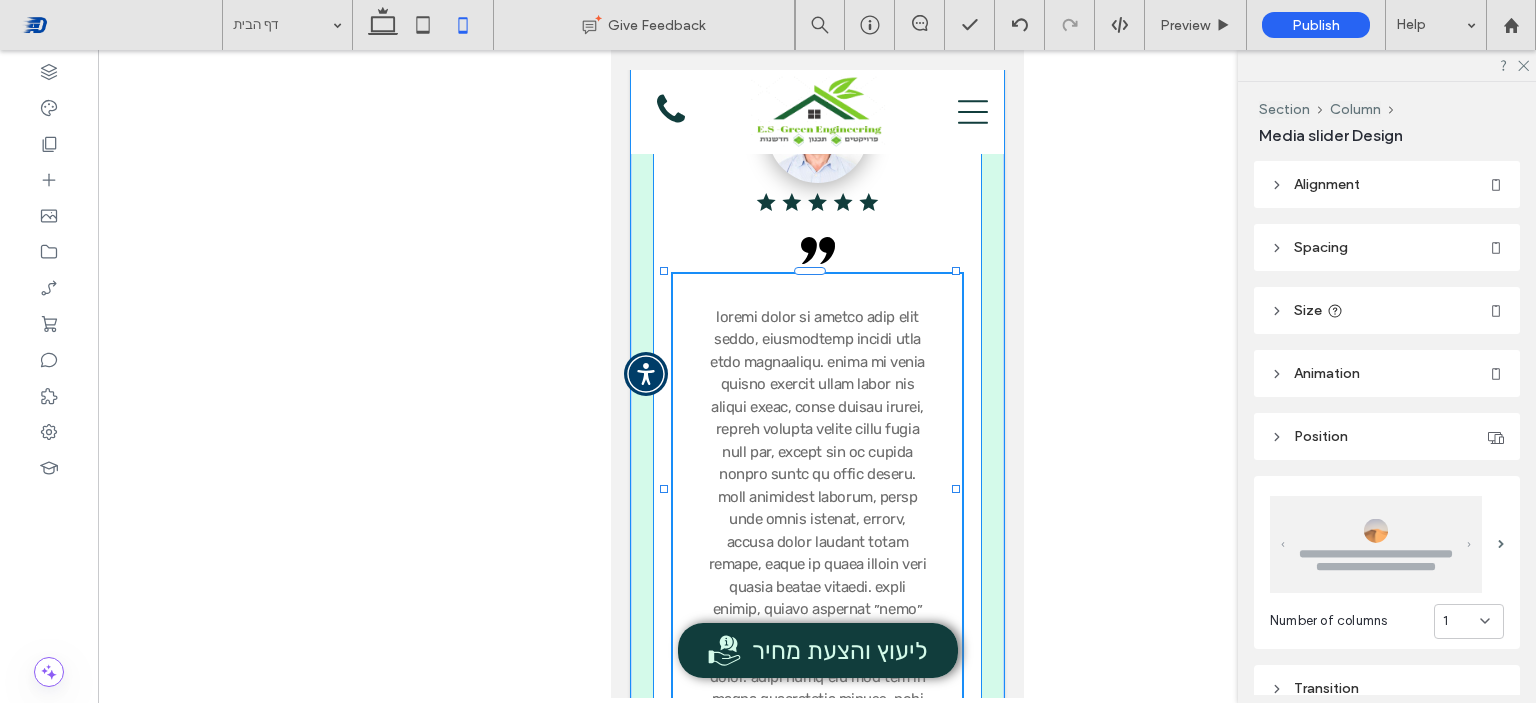 type on "***" 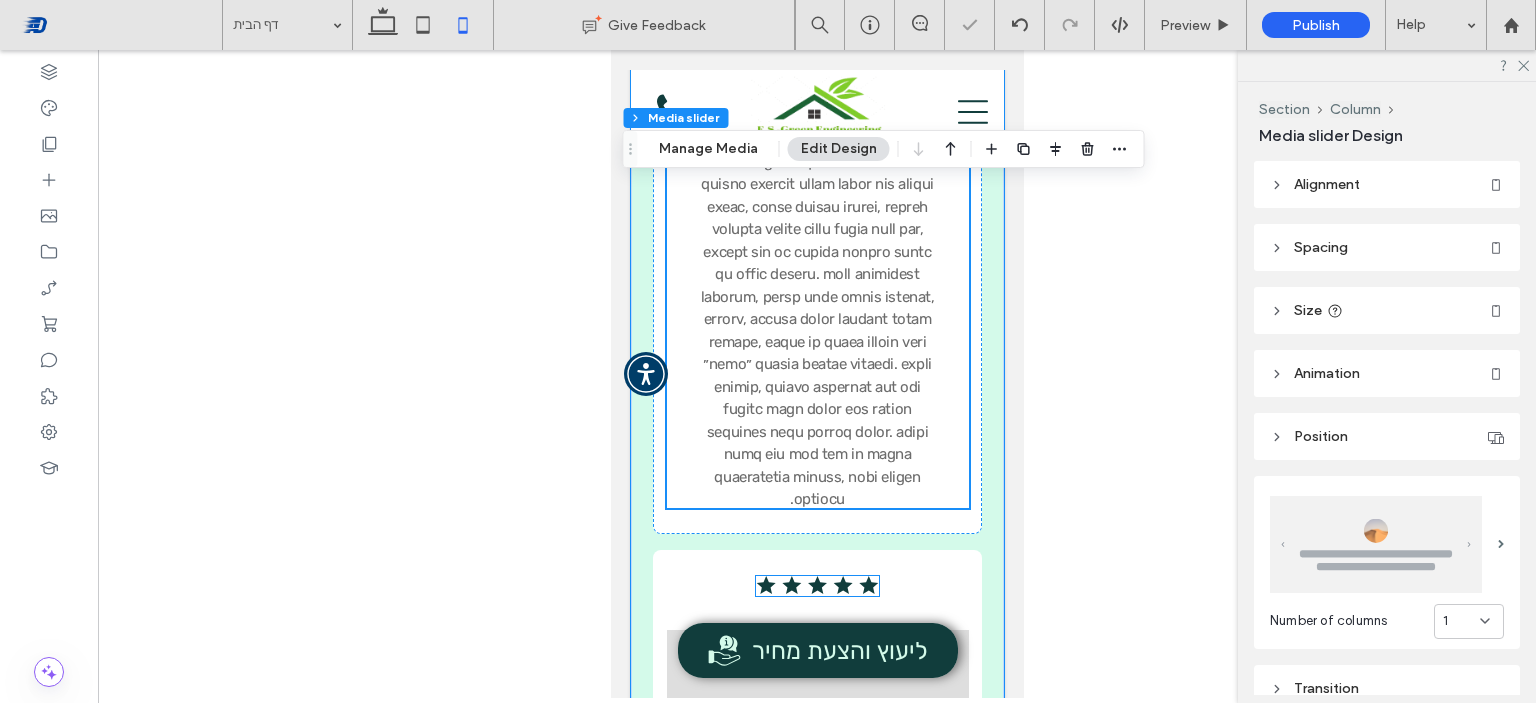 scroll, scrollTop: 5616, scrollLeft: 0, axis: vertical 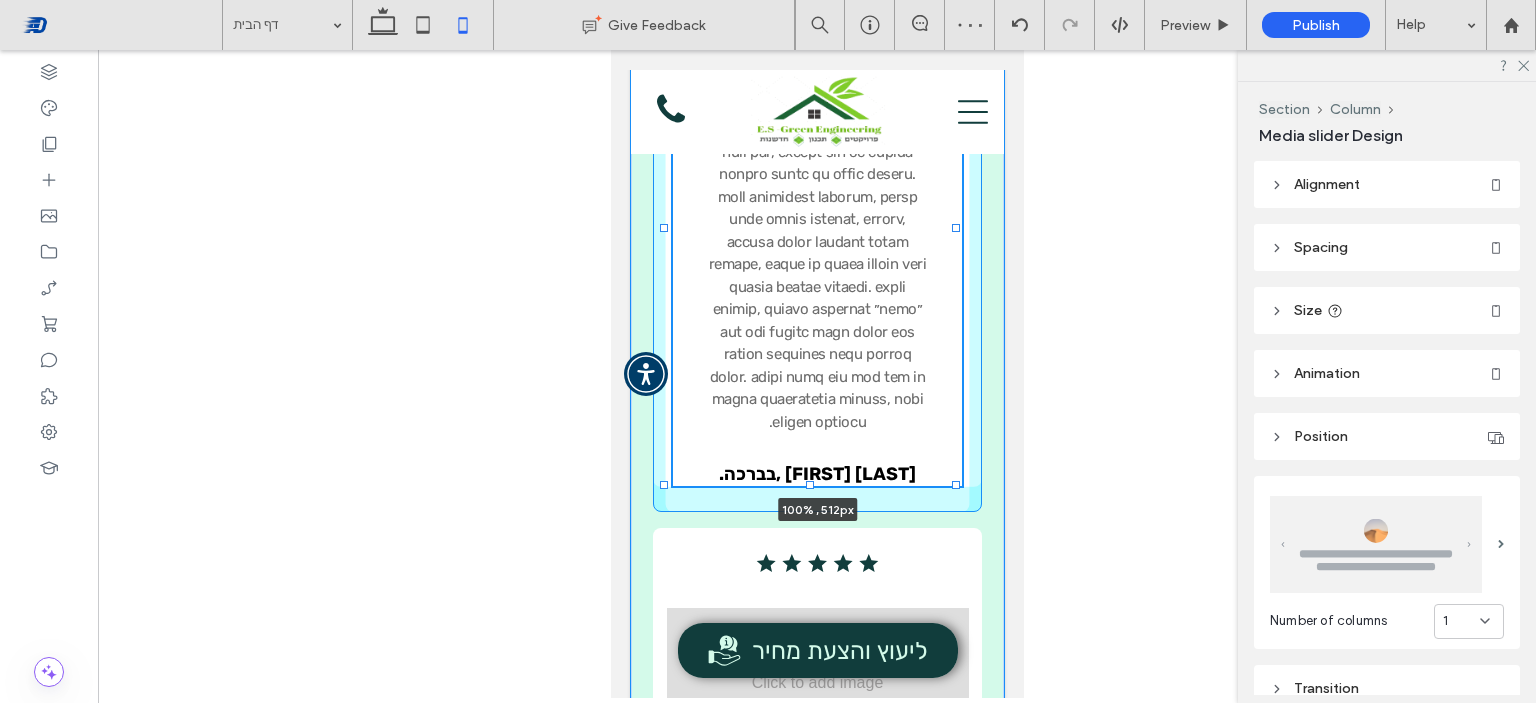 drag, startPoint x: 809, startPoint y: 367, endPoint x: 807, endPoint y: 406, distance: 39.051247 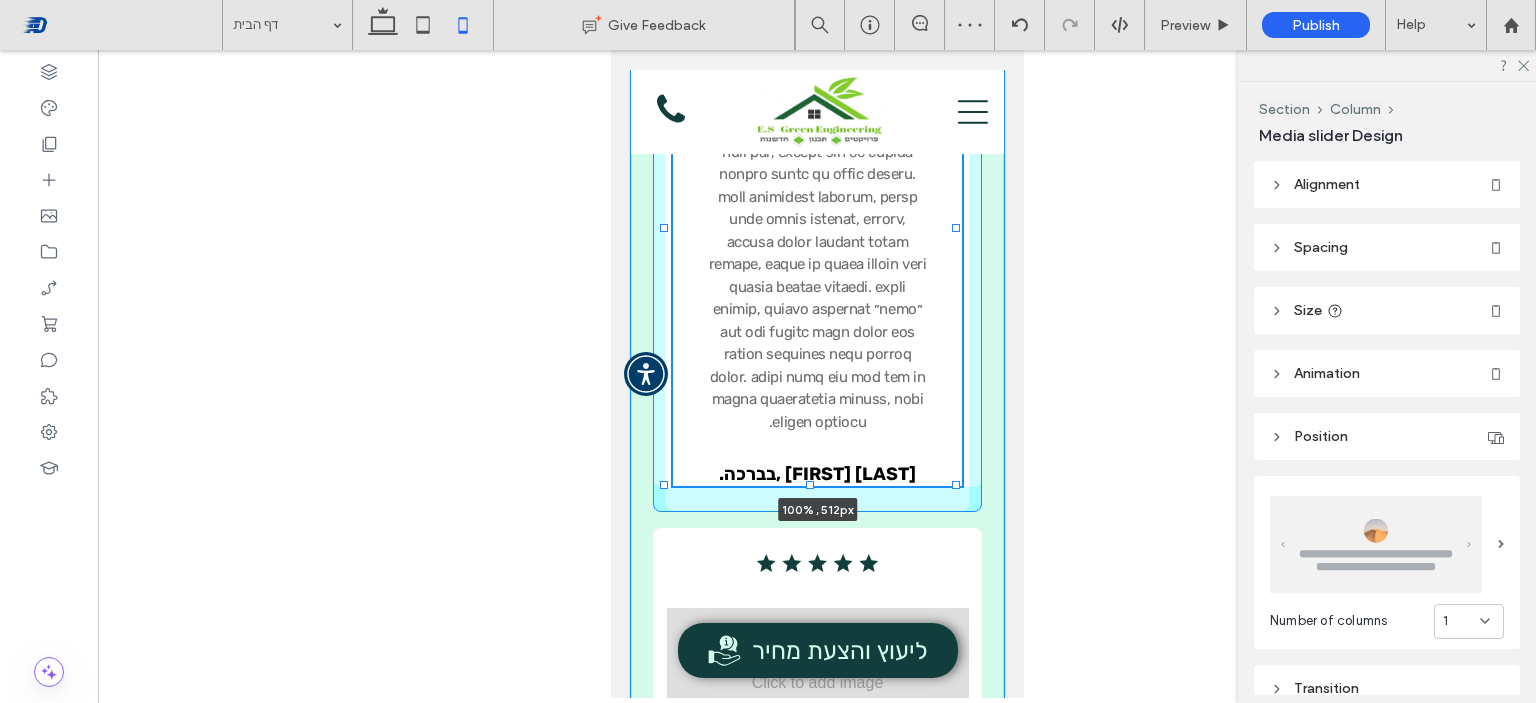 click on "Jon fixed some lighting issues that I couldn't handle on my own. He was professional, courteous and worked quickly.  Jon fixed some lighting issues that I couldn't handle on my own. He was professional, courteous and worked quickly.  [FIRST] [LAST].  .בברכה, [FIRST] [LAST] Jon fixed some lighting issues that I couldn't handle on my own. He was professional, courteous and worked quickly.  Jon fixed some lighting issues that I couldn't handle on my own. He was professional, courteous and worked quickly.  [FIRST] [LAST]. Jon fixed some lighting issues that I couldn't handle on my own. He was professional, courteous and worked quickly.  Jon fixed some lighting issues that I couldn't handle on my own. He was professional, courteous and worked quickly.  [FIRST] [LAST]. a a a a" at bounding box center [816, 501] 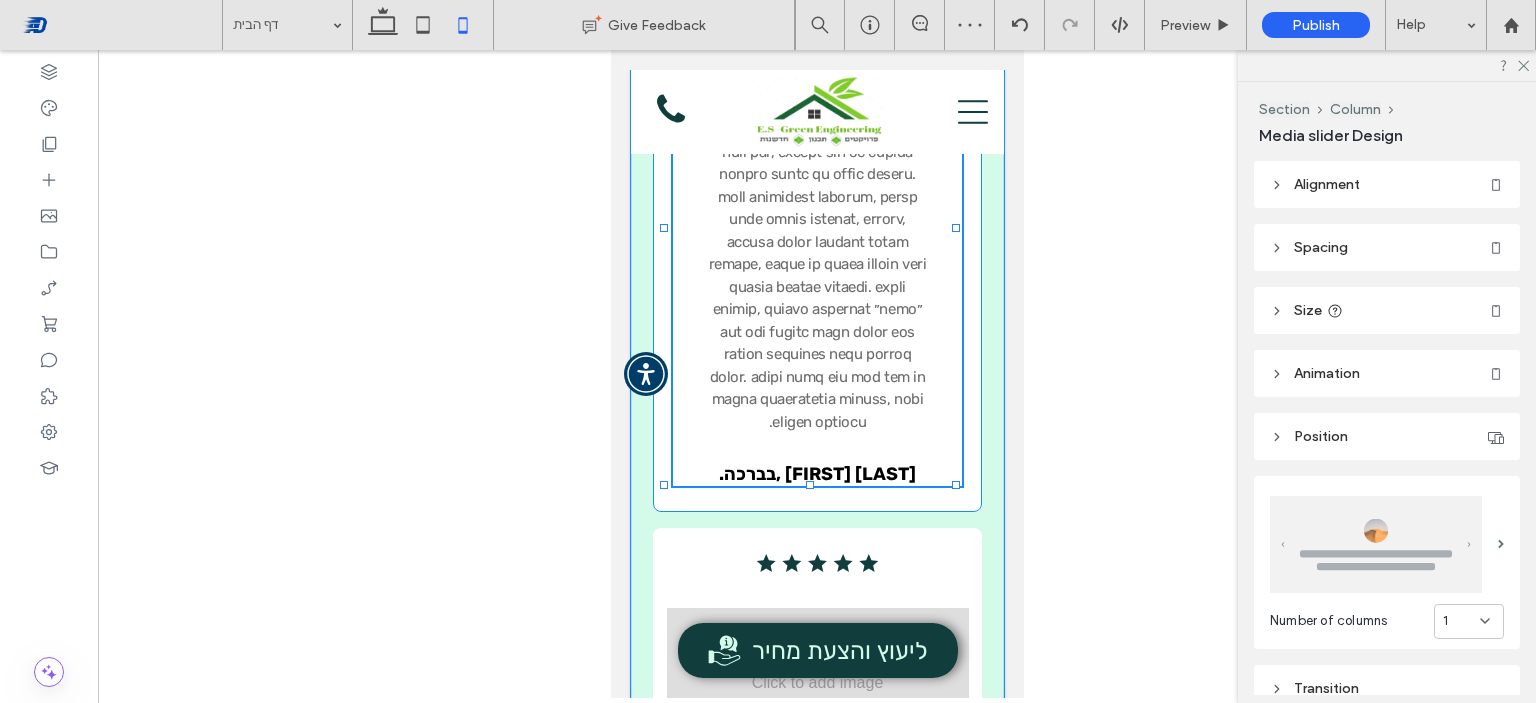 type on "***" 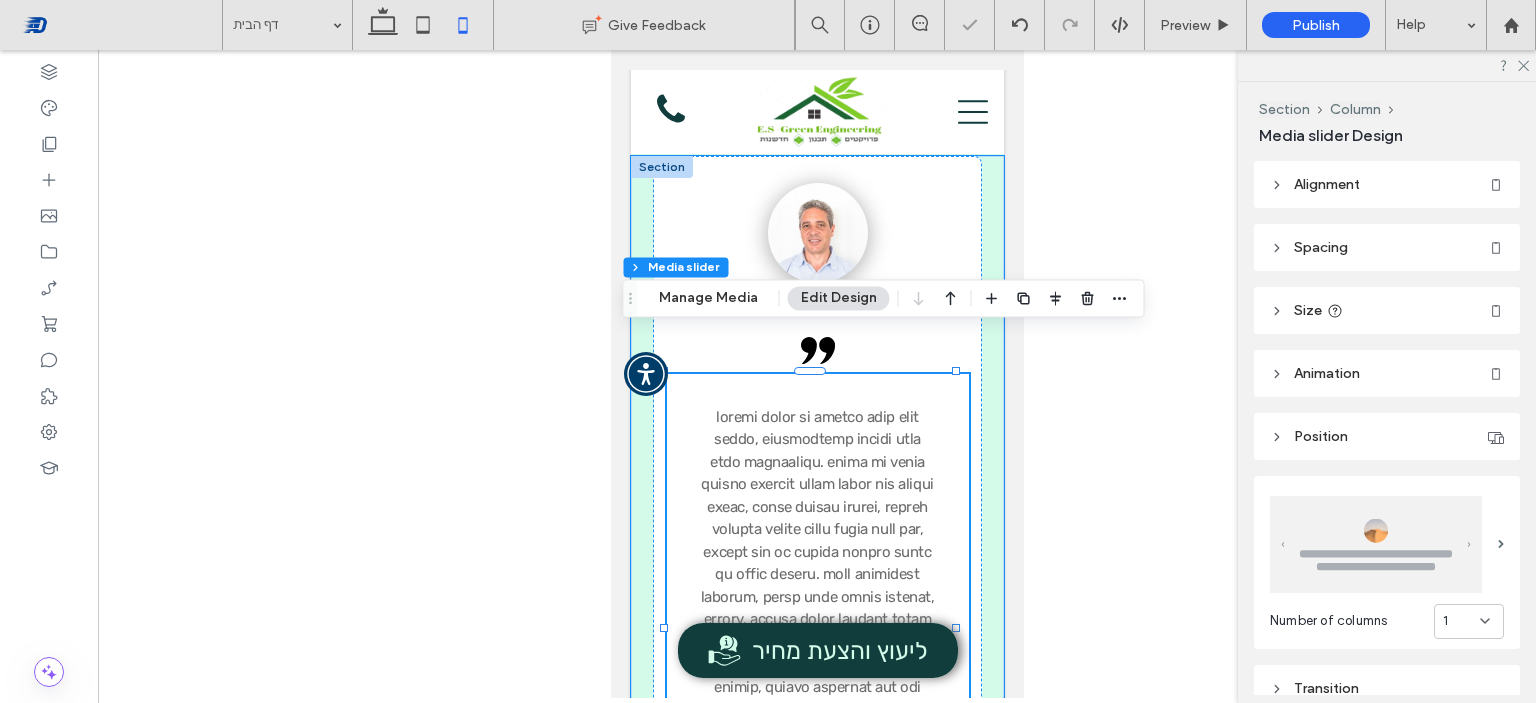 scroll, scrollTop: 5116, scrollLeft: 0, axis: vertical 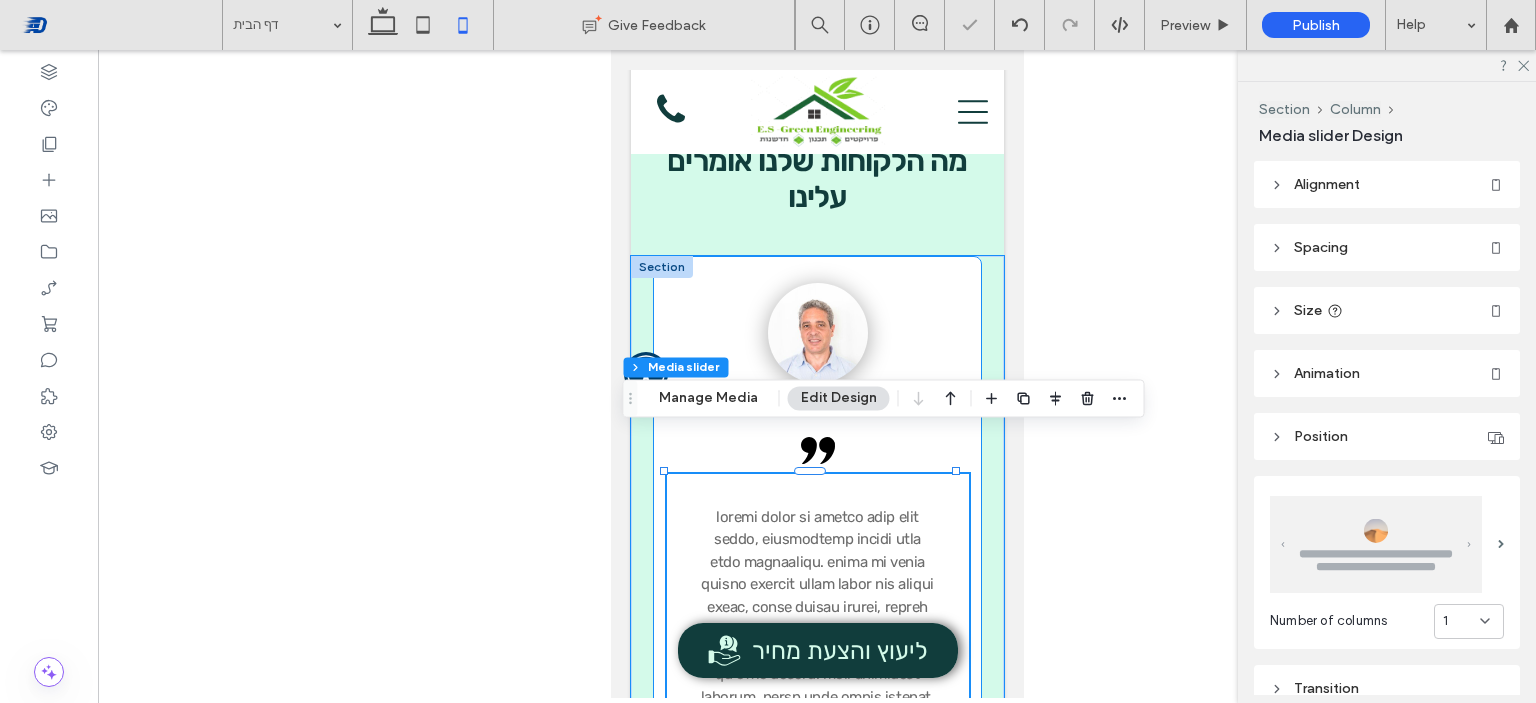 click on "Jon fixed some lighting issues that I couldn't handle on my own. He was professional, courteous and worked quickly.  Jon fixed some lighting issues that I couldn't handle on my own. He was professional, courteous and worked quickly.  [FIRST] [LAST].  .בברכה, [FIRST] [LAST] Jon fixed some lighting issues that I couldn't handle on my own. He was professional, courteous and worked quickly.  Jon fixed some lighting issues that I couldn't handle on my own. He was professional, courteous and worked quickly.  [FIRST] [LAST]. Jon fixed some lighting issues that I couldn't handle on my own. He was professional, courteous and worked quickly.  Jon fixed some lighting issues that I couldn't handle on my own. He was professional, courteous and worked quickly.  [FIRST] [LAST]. a a a a" at bounding box center [816, 633] 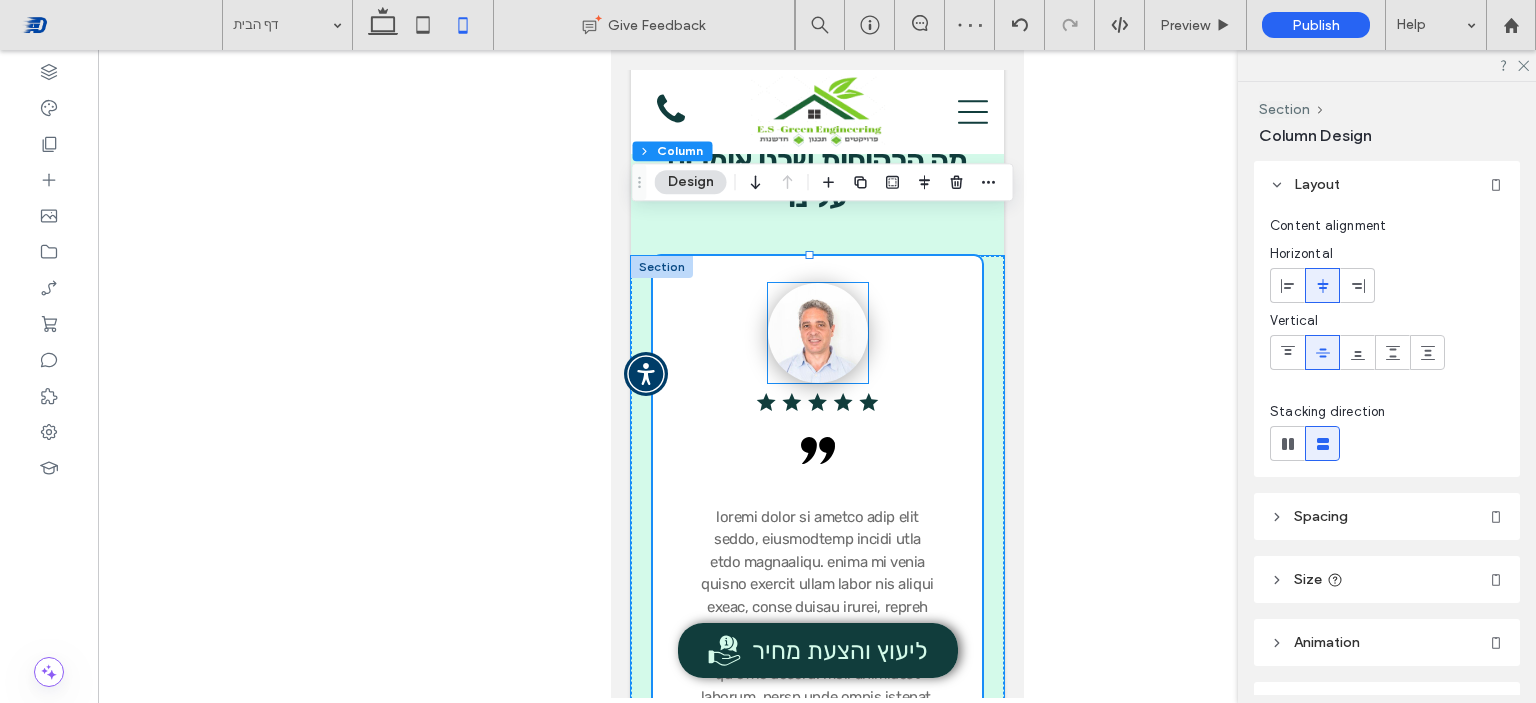 click at bounding box center (817, 333) 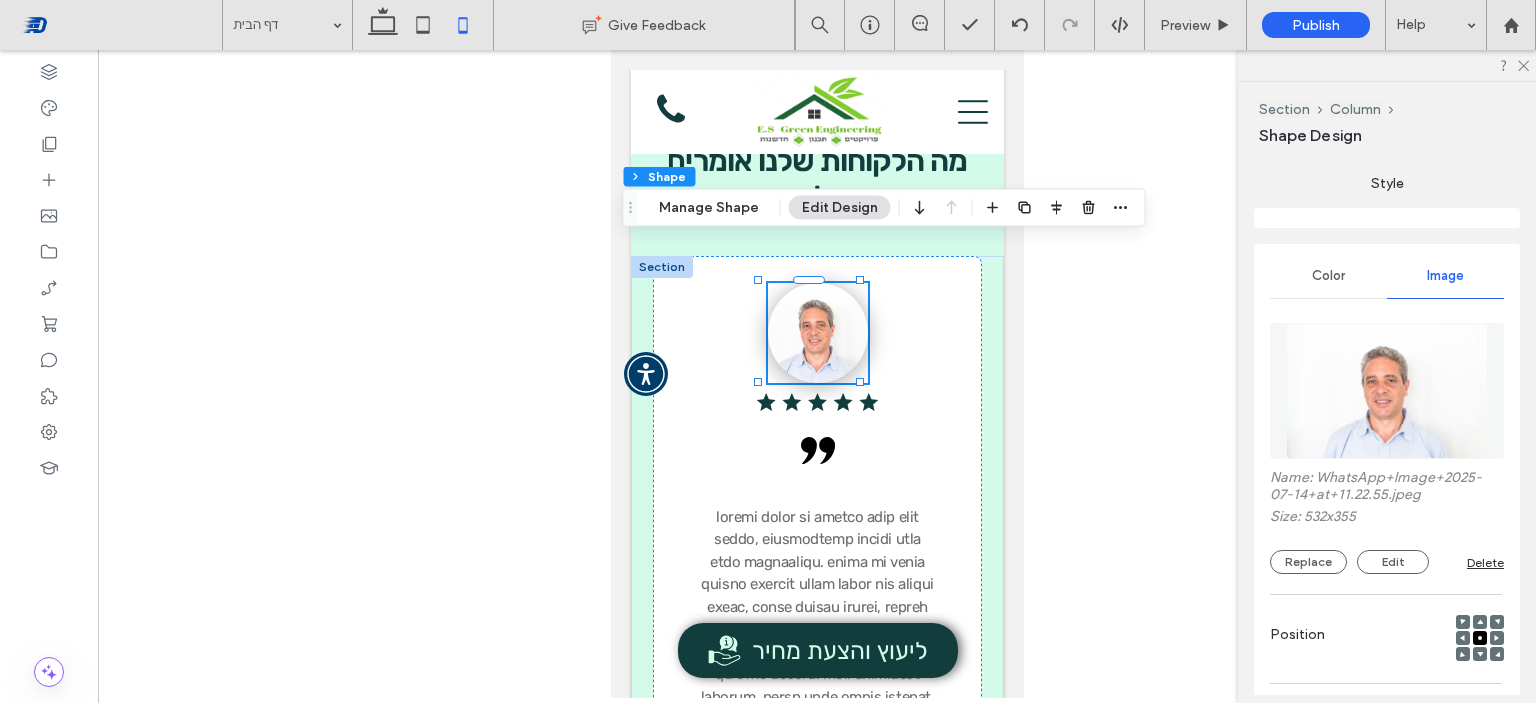 scroll, scrollTop: 625, scrollLeft: 0, axis: vertical 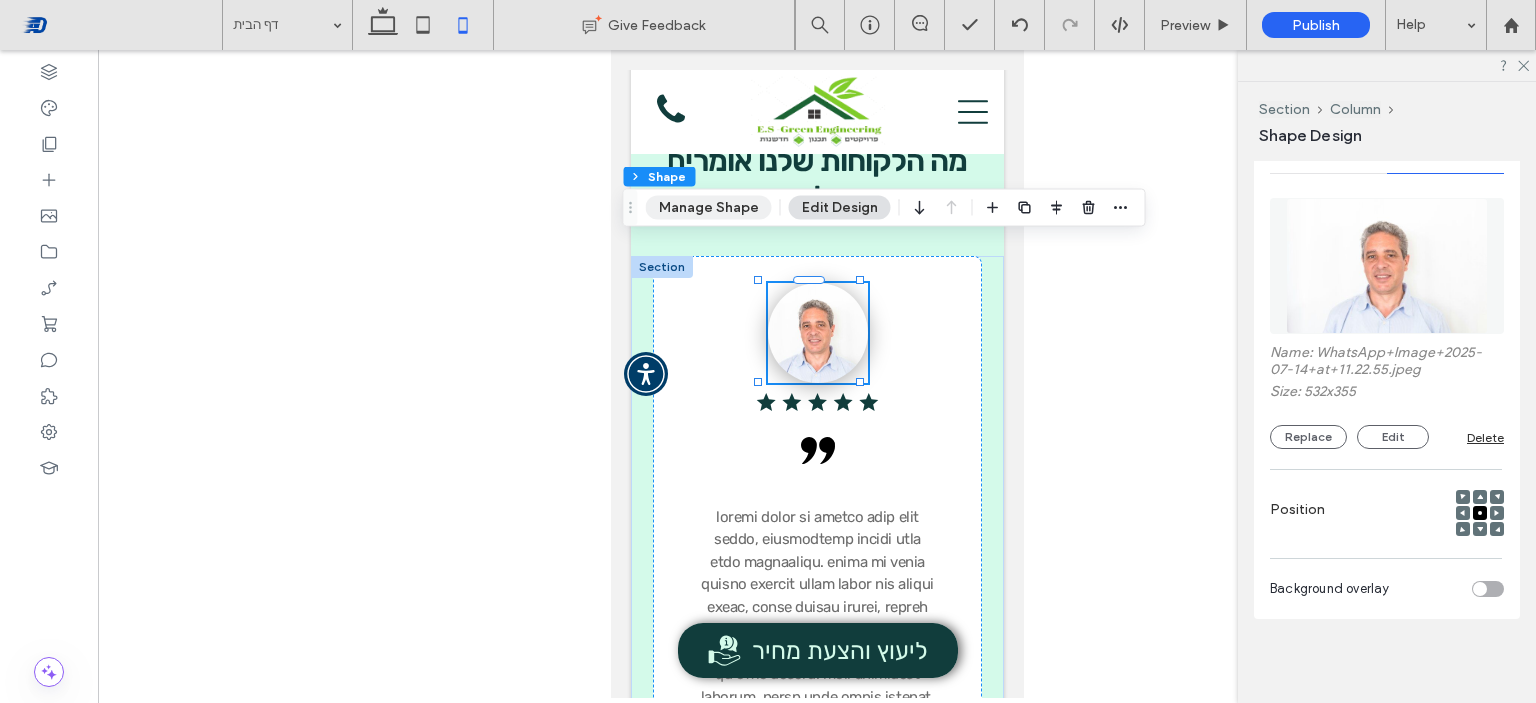 click on "Manage Shape" at bounding box center (709, 208) 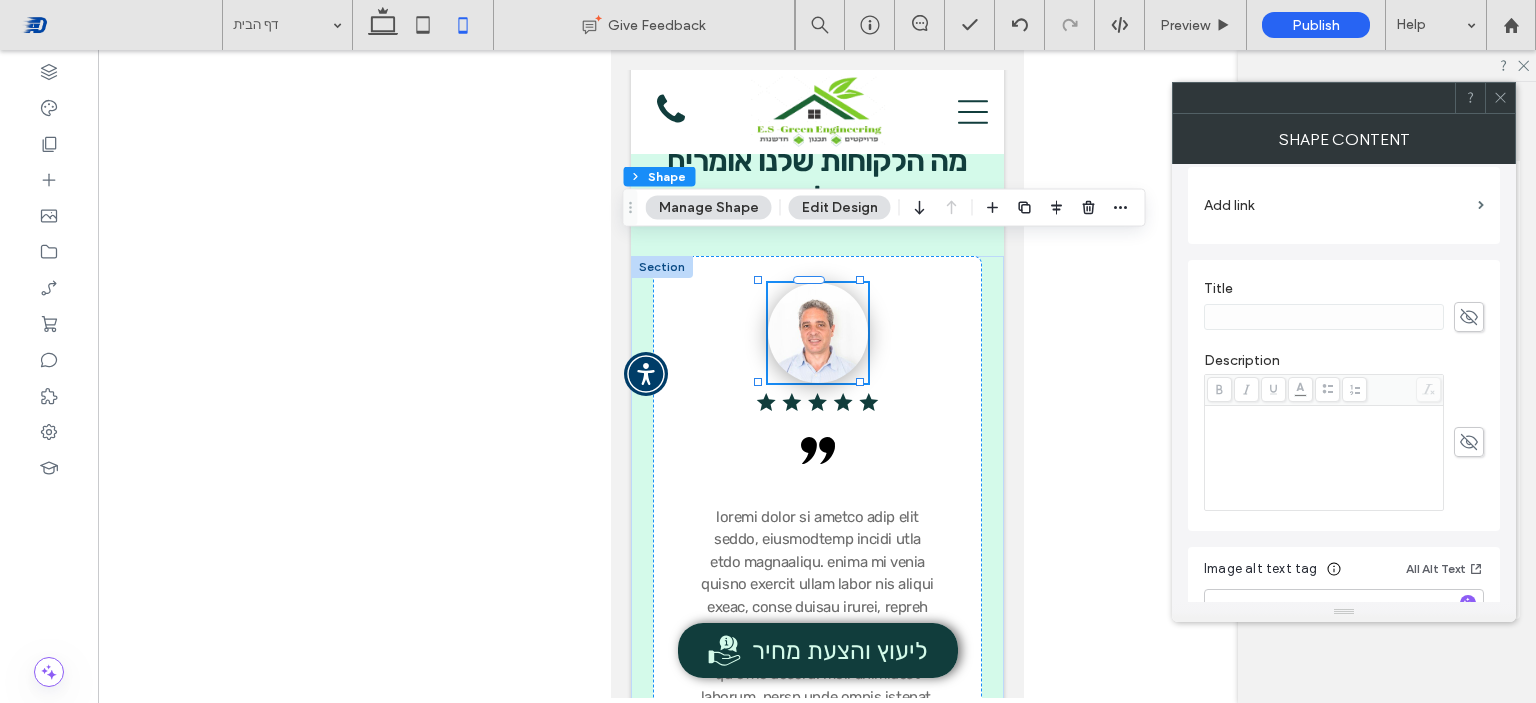 scroll, scrollTop: 200, scrollLeft: 0, axis: vertical 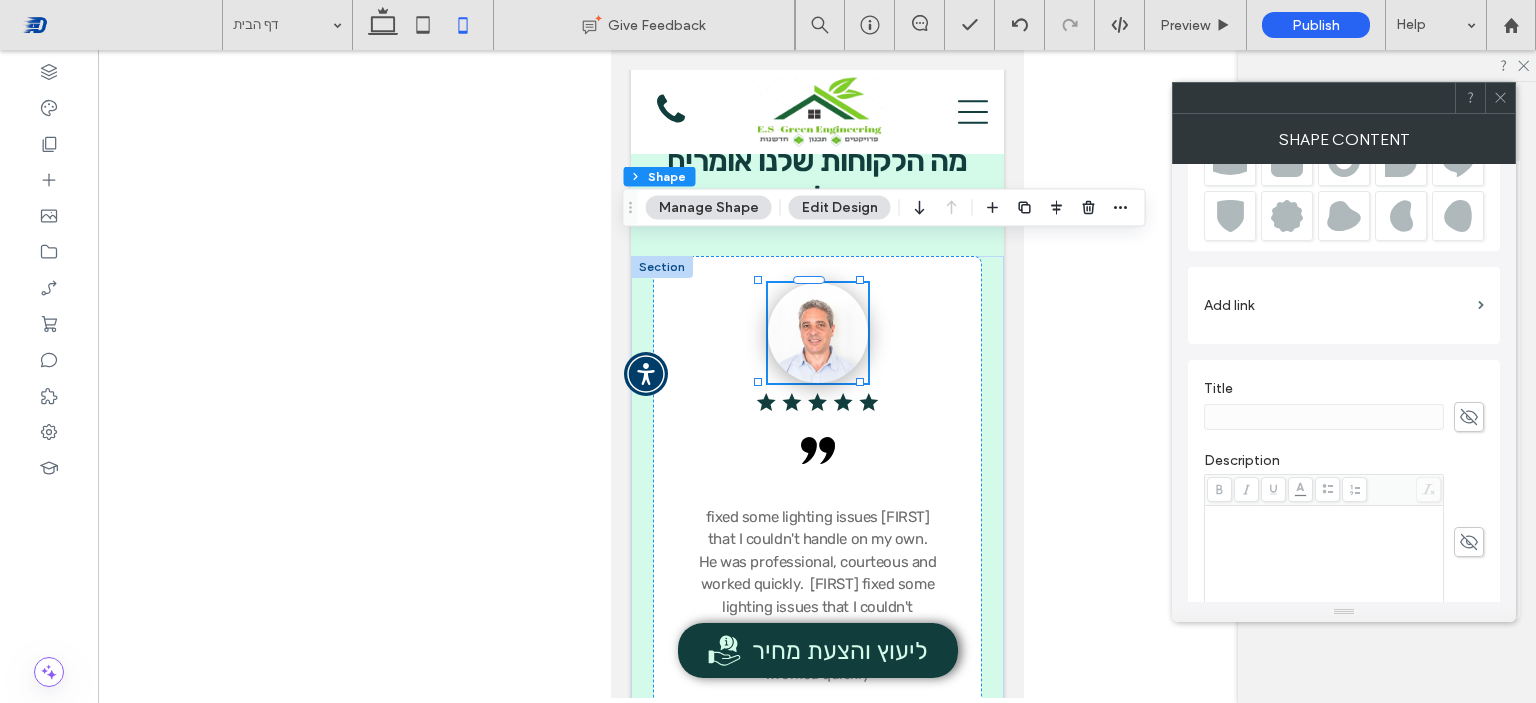 click 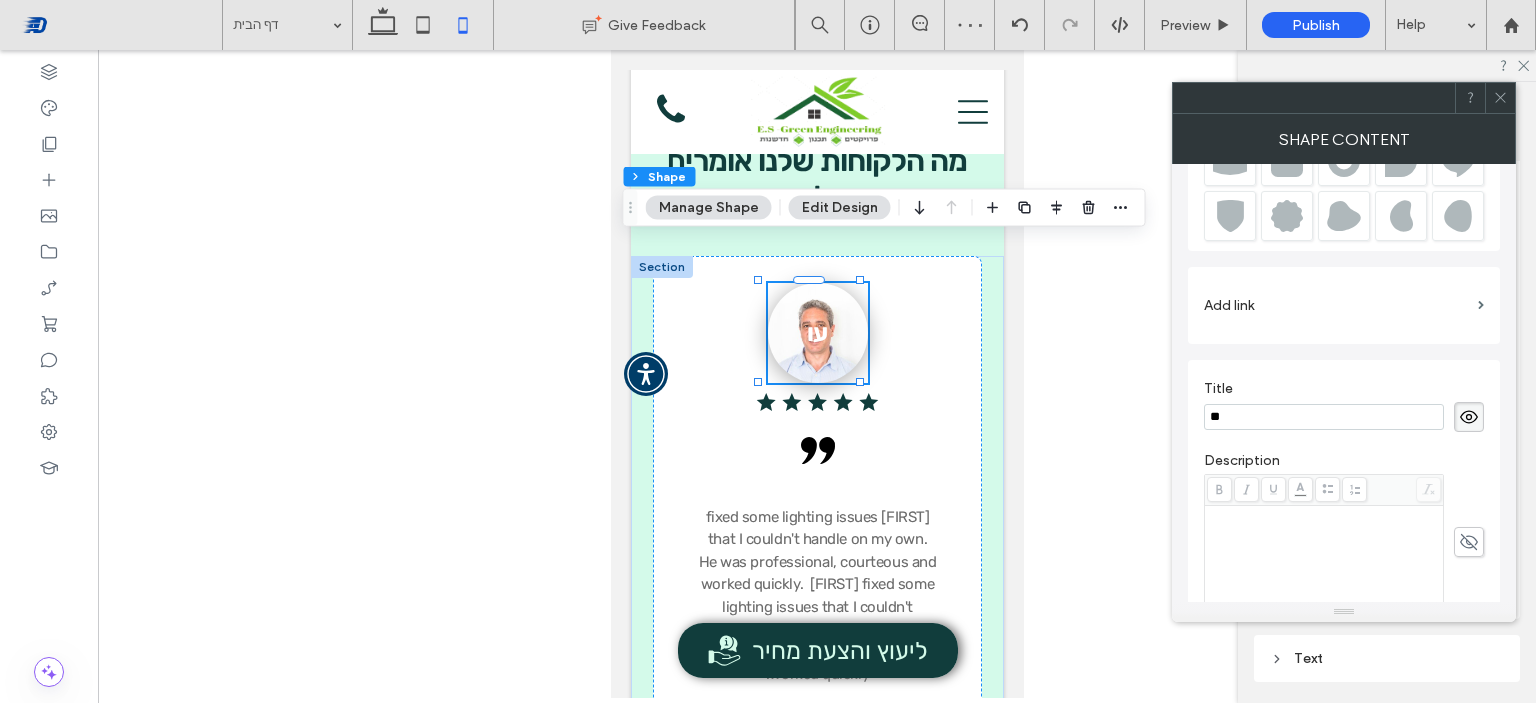 type on "*" 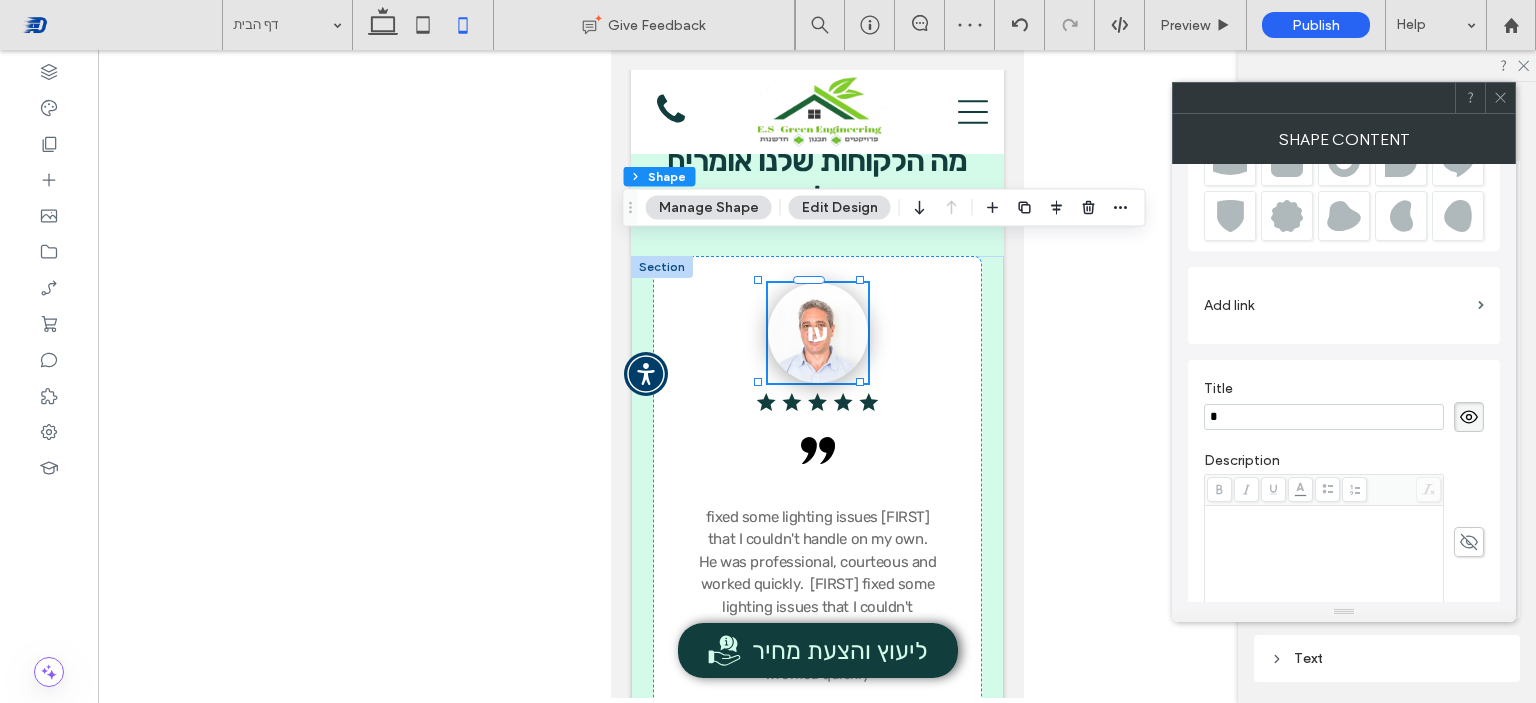 type 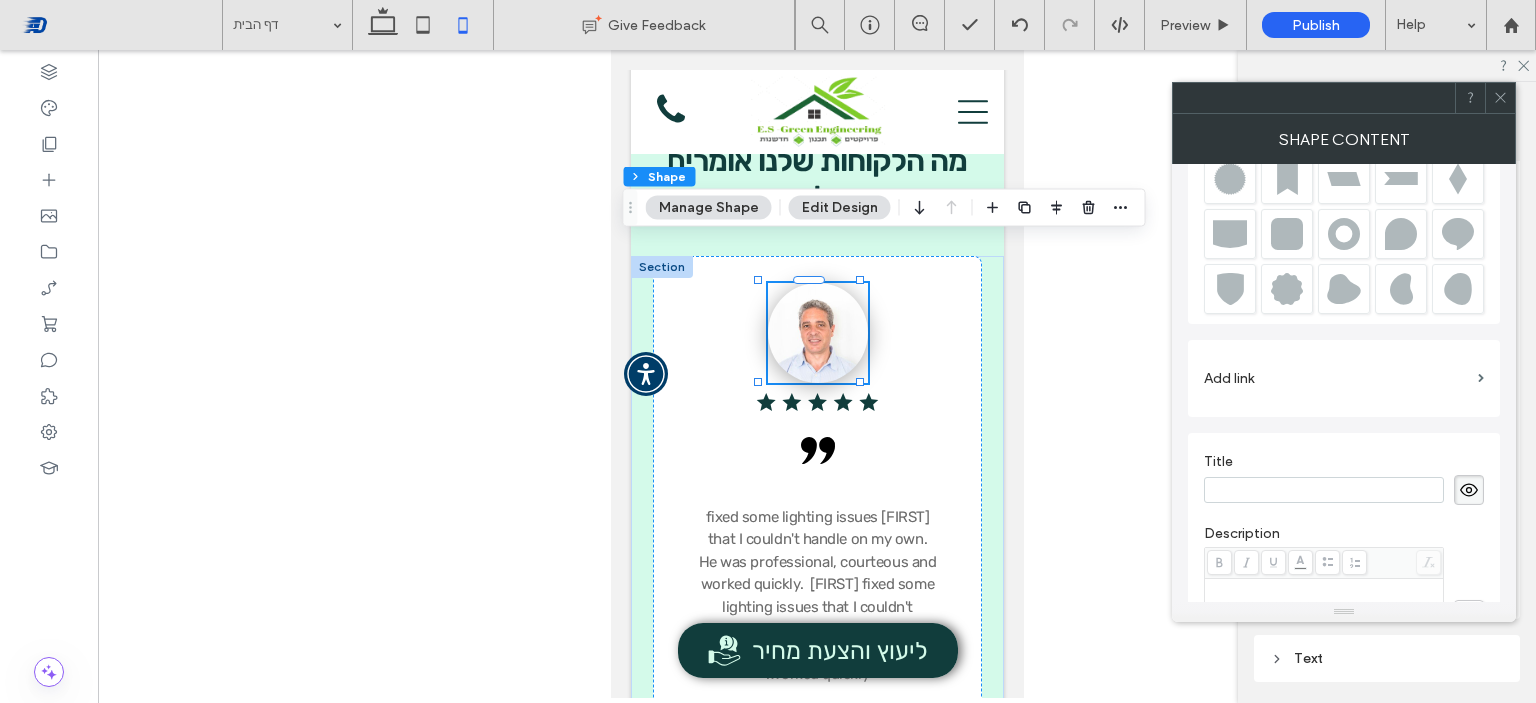 scroll, scrollTop: 227, scrollLeft: 0, axis: vertical 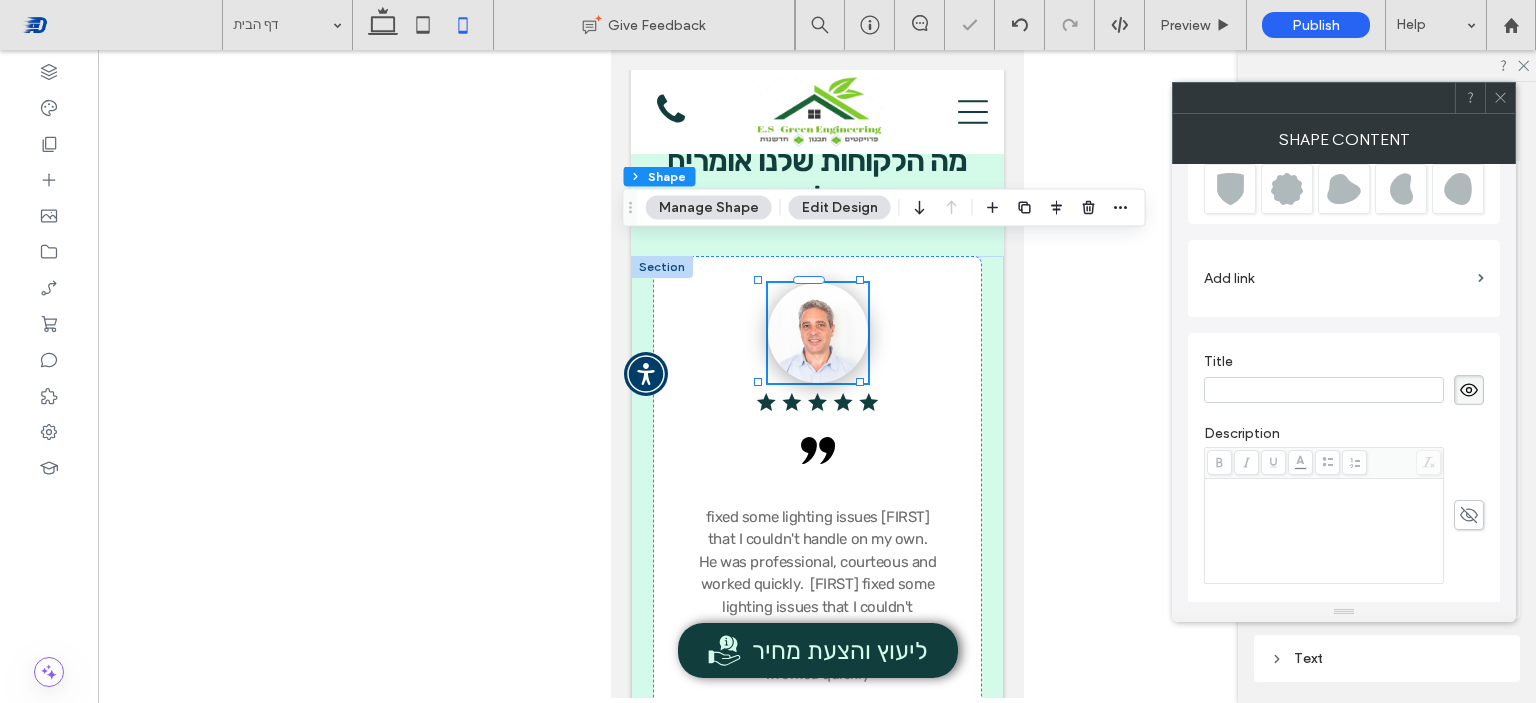 click at bounding box center (1324, 531) 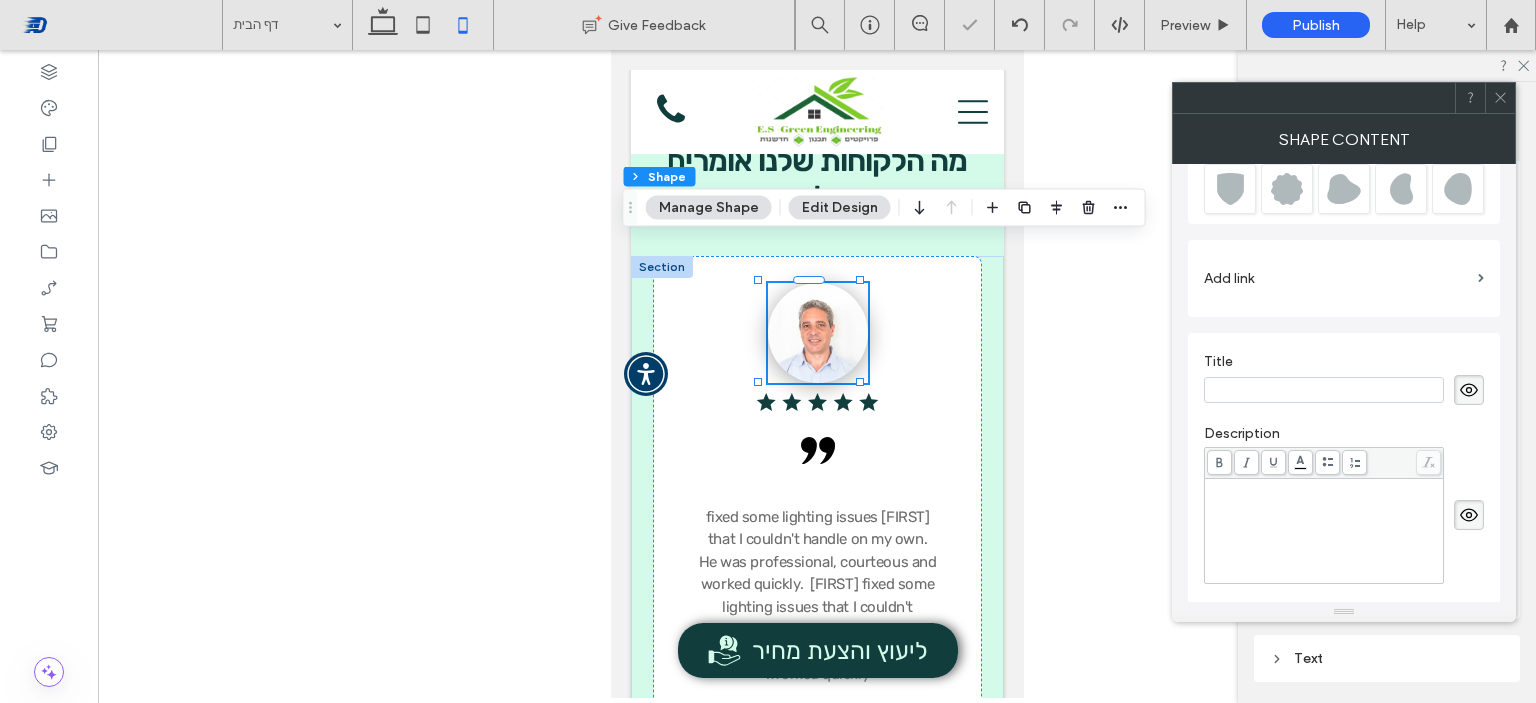 click at bounding box center [1324, 531] 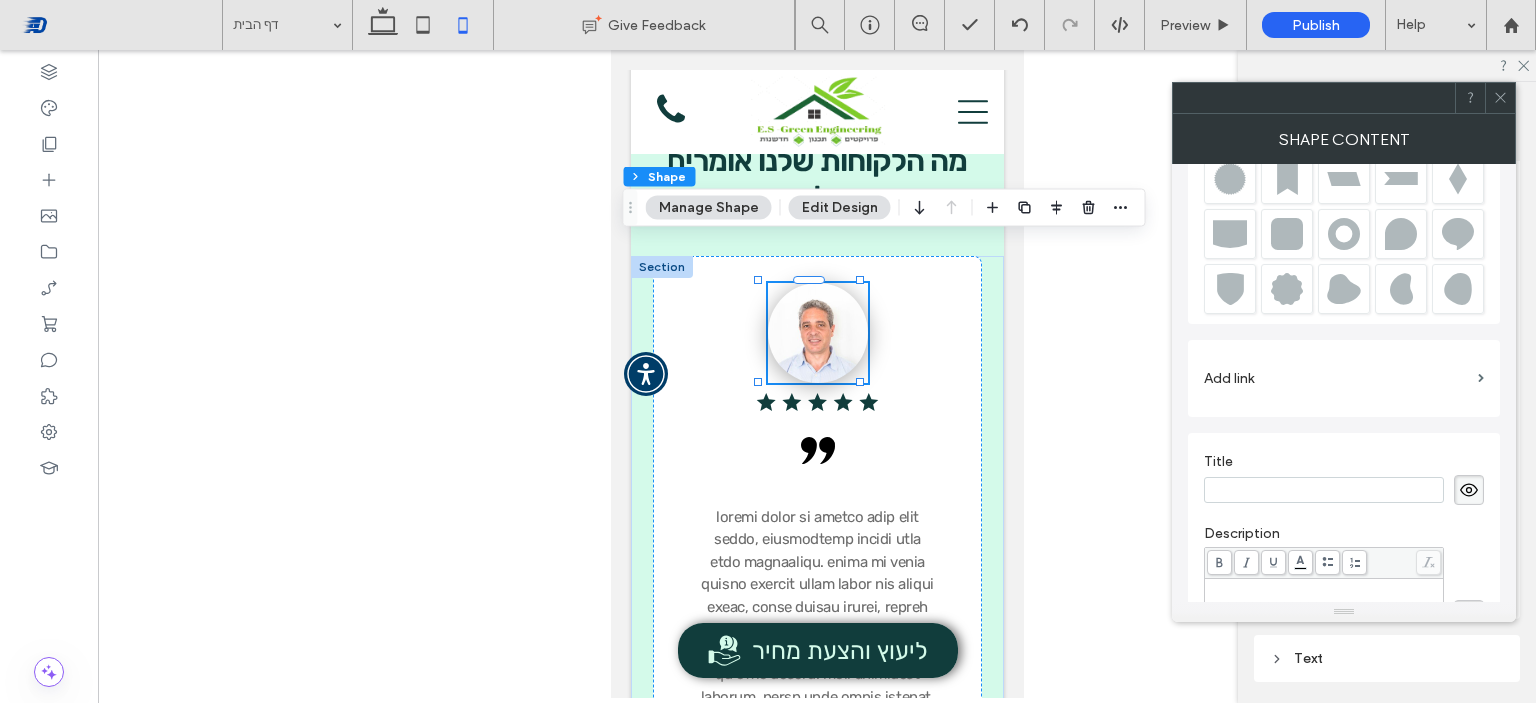 scroll, scrollTop: 227, scrollLeft: 0, axis: vertical 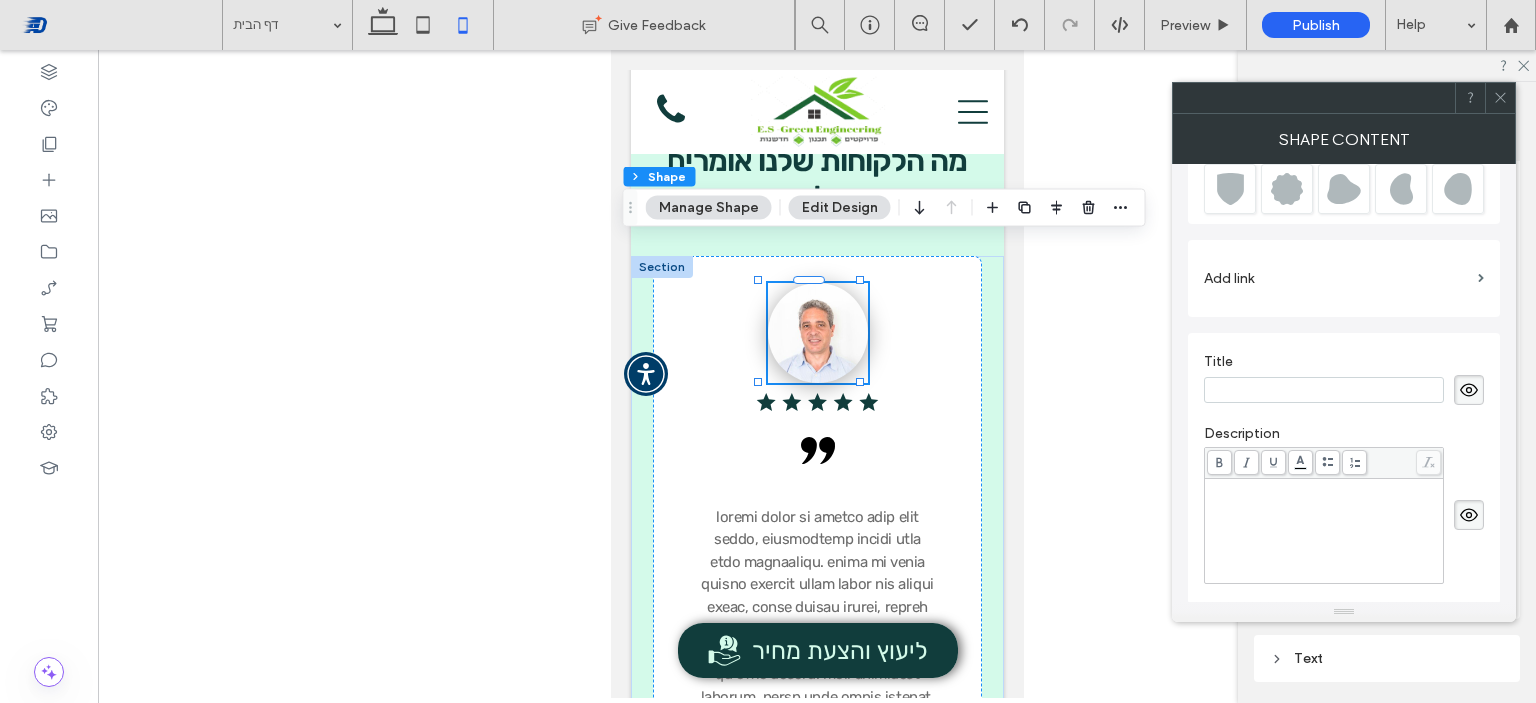 click 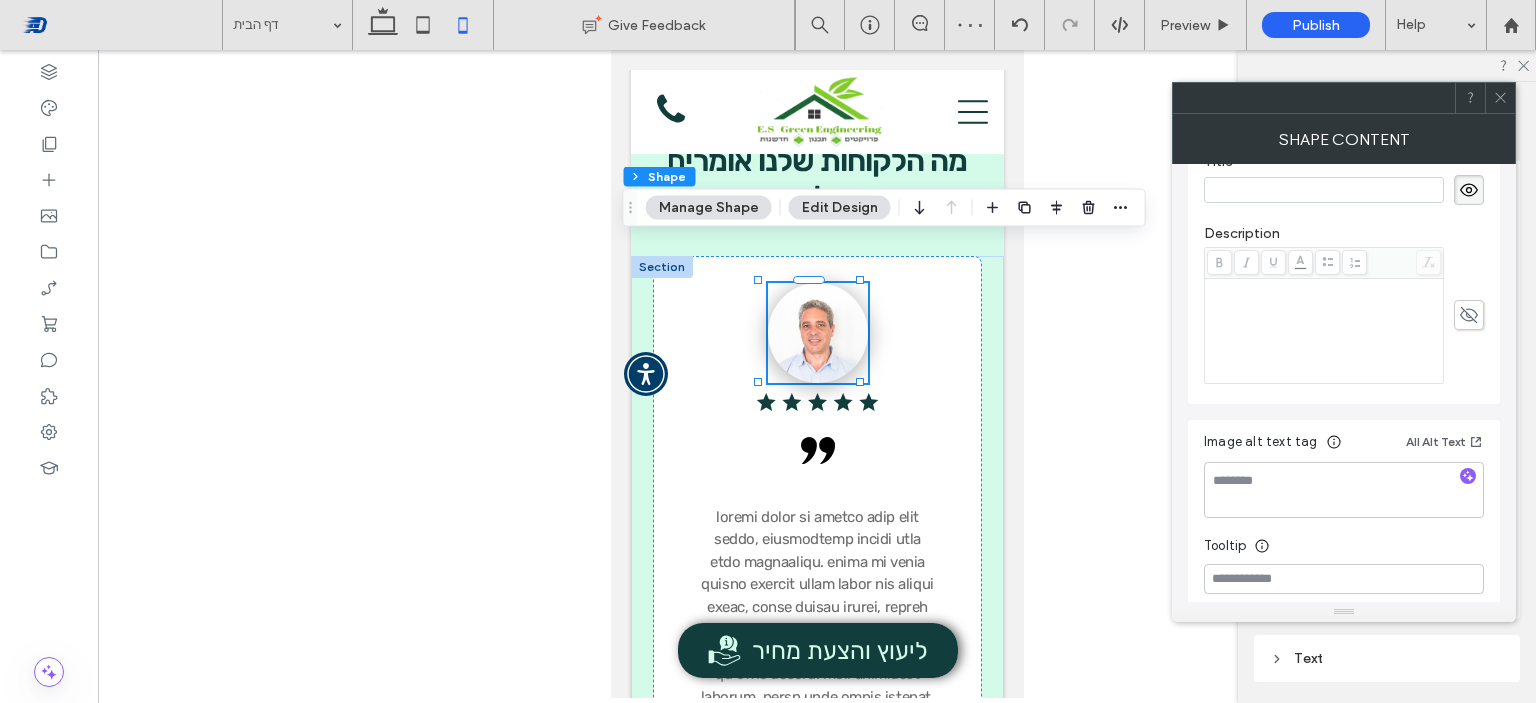scroll, scrollTop: 227, scrollLeft: 0, axis: vertical 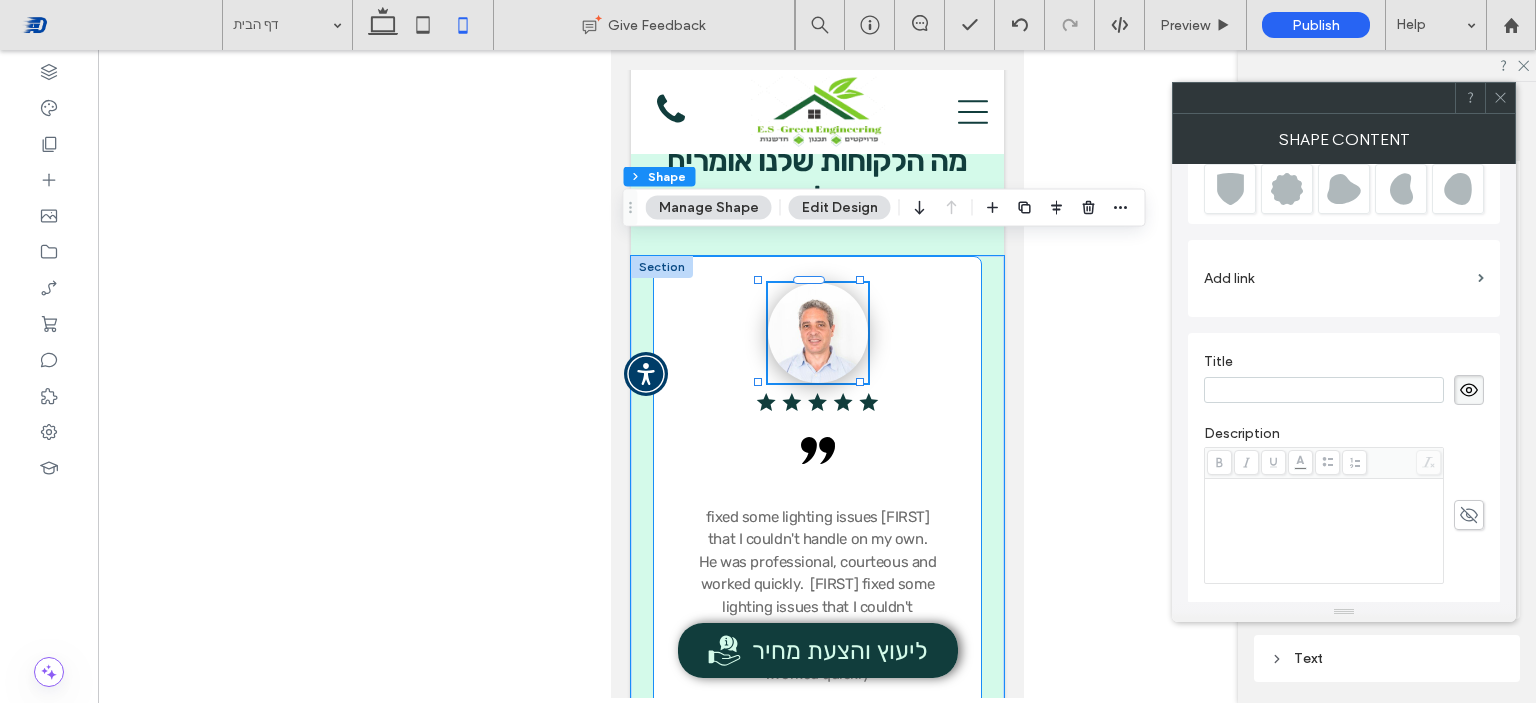 click on "[FIRST] fixed some lighting issues that I couldn't handle on my own. He was professional, courteous and worked quickly.  [FIRST] fixed some lighting issues that I couldn't handle on my own. He was professional, courteous and worked quickly.  [FIRST] [LAST].  .בברכה, [FIRST] [LAST] [FIRST] fixed some lighting issues that I couldn't handle on my own. He was professional, courteous and worked quickly.  [FIRST] fixed some lighting issues that I couldn't handle on my own. He was professional, courteous and worked quickly.  [FIRST] [LAST]. [FIRST] fixed some lighting issues that I couldn't handle on my own. He was professional, courteous and worked quickly.  [FIRST] fixed some lighting issues that I couldn't handle on my own. He was professional, courteous and worked quickly.  [FIRST] [LAST]." at bounding box center (816, 633) 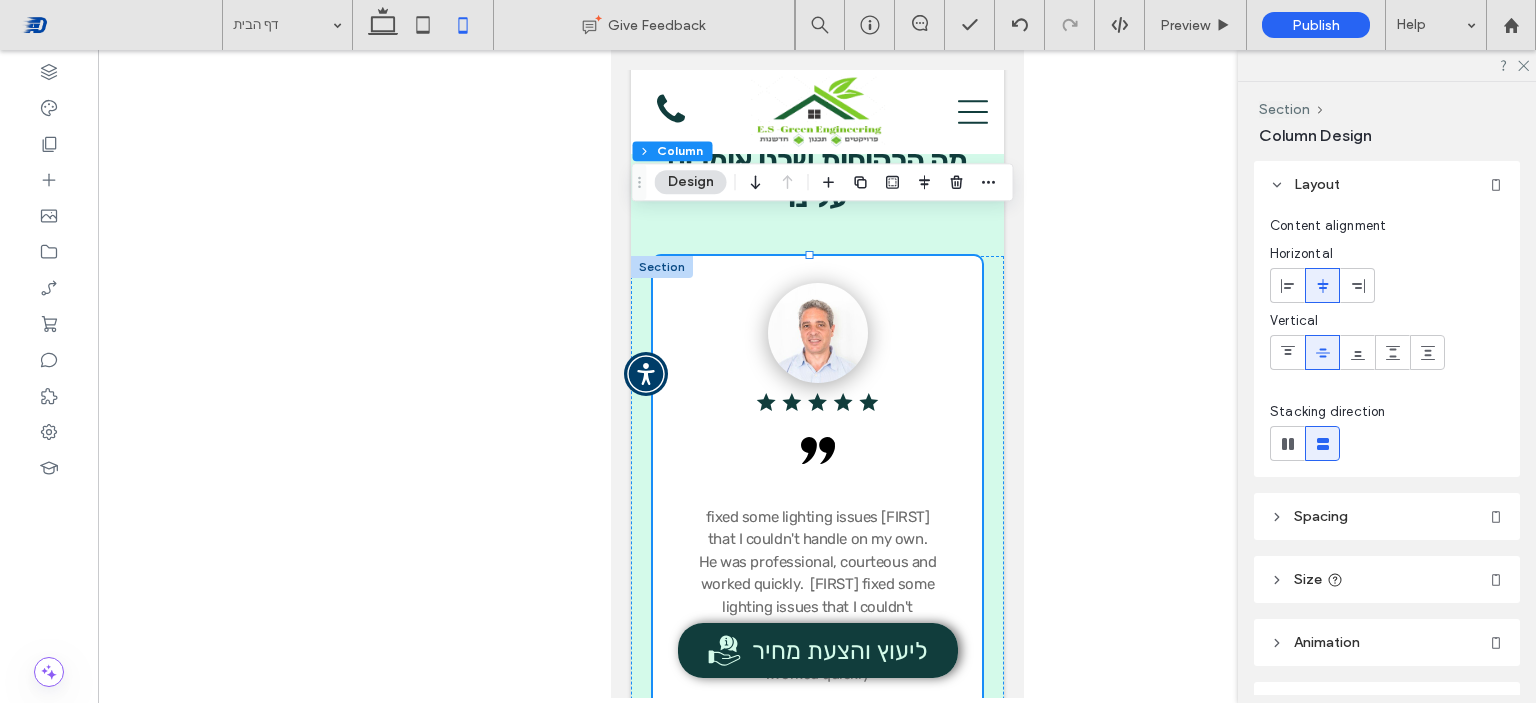 click 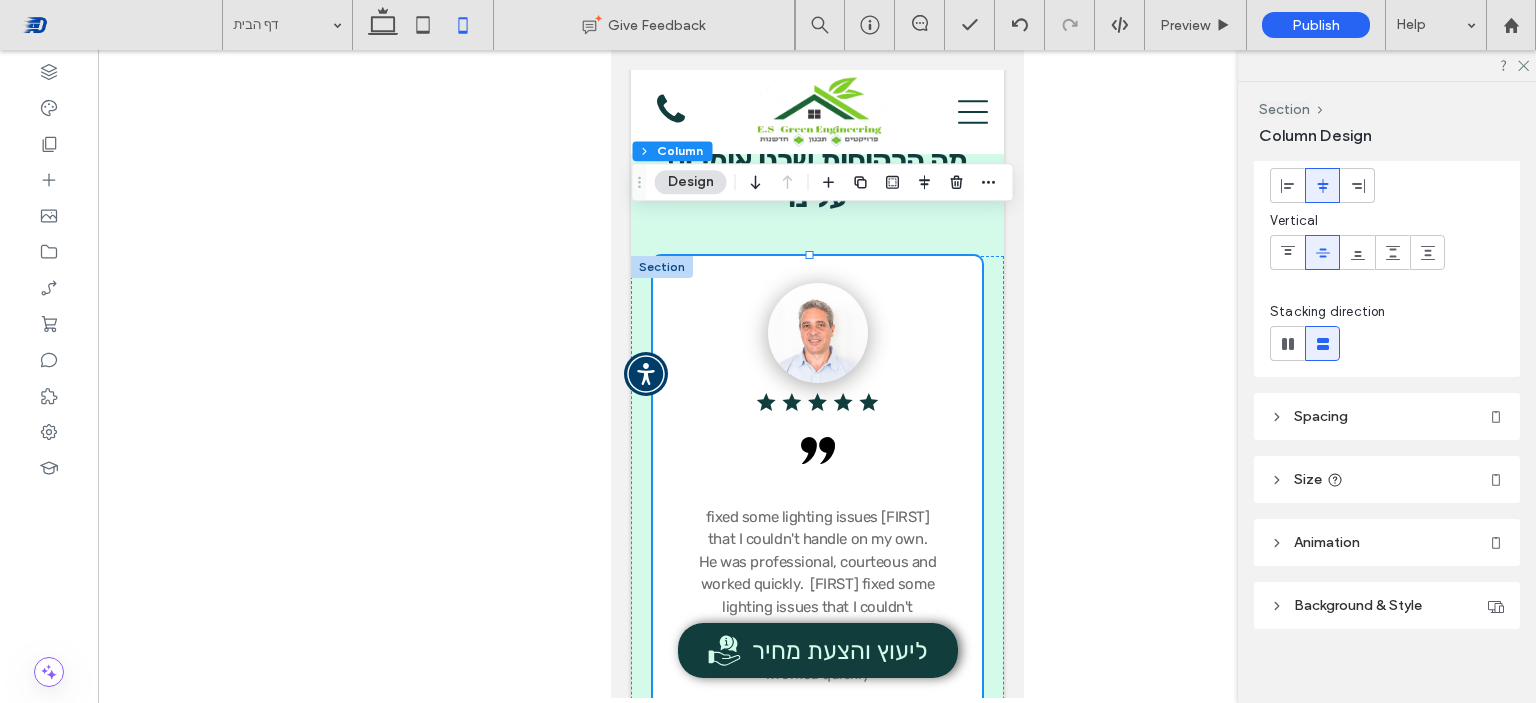 click on "Spacing" at bounding box center [1321, 416] 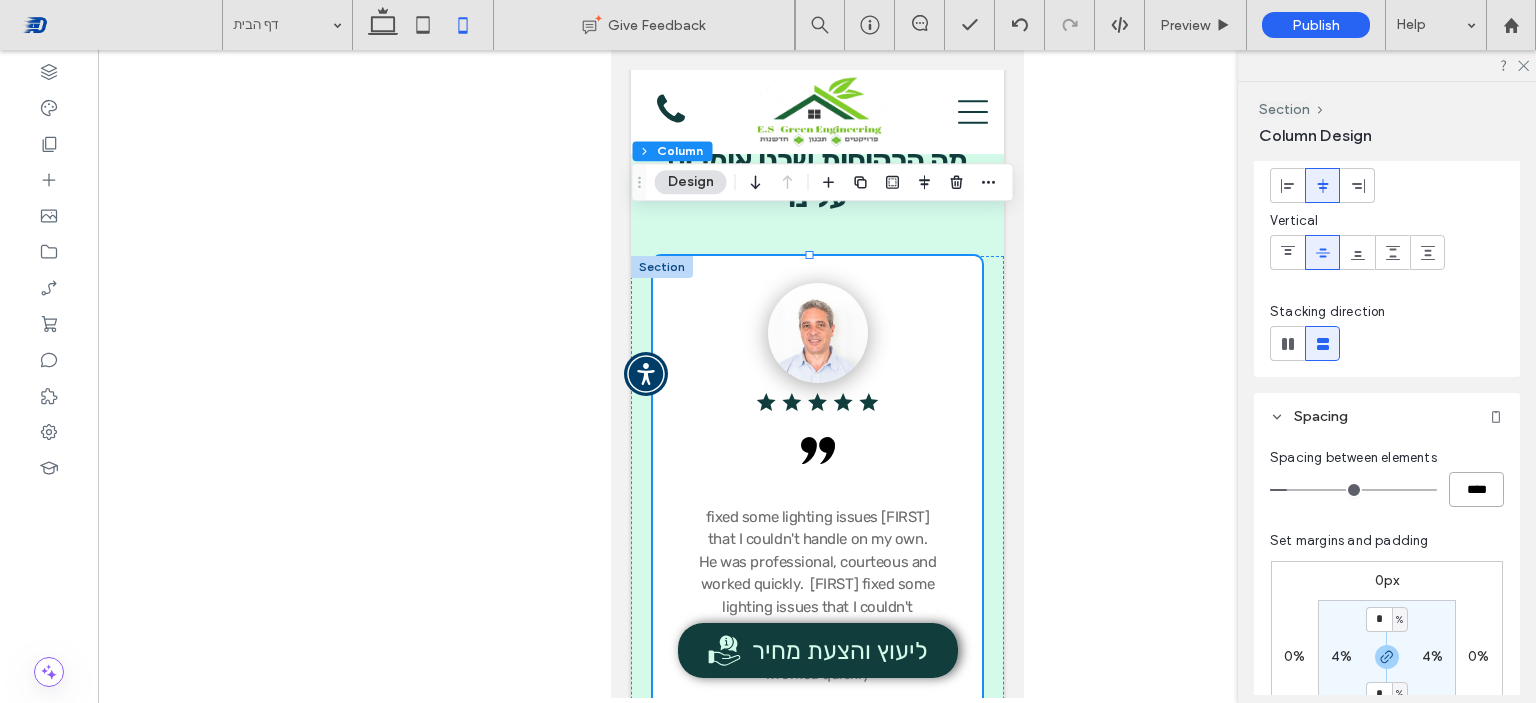 click on "****" at bounding box center (1476, 489) 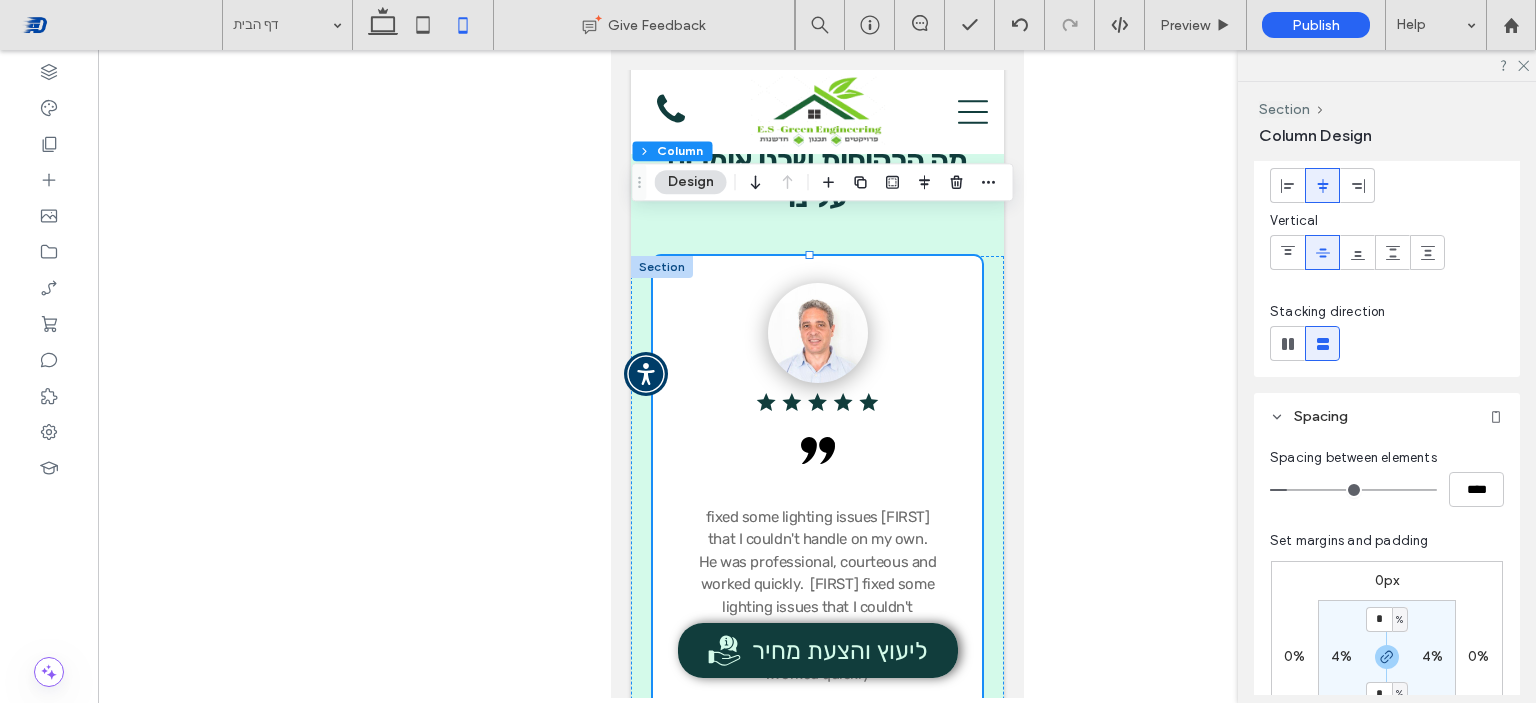 type on "**" 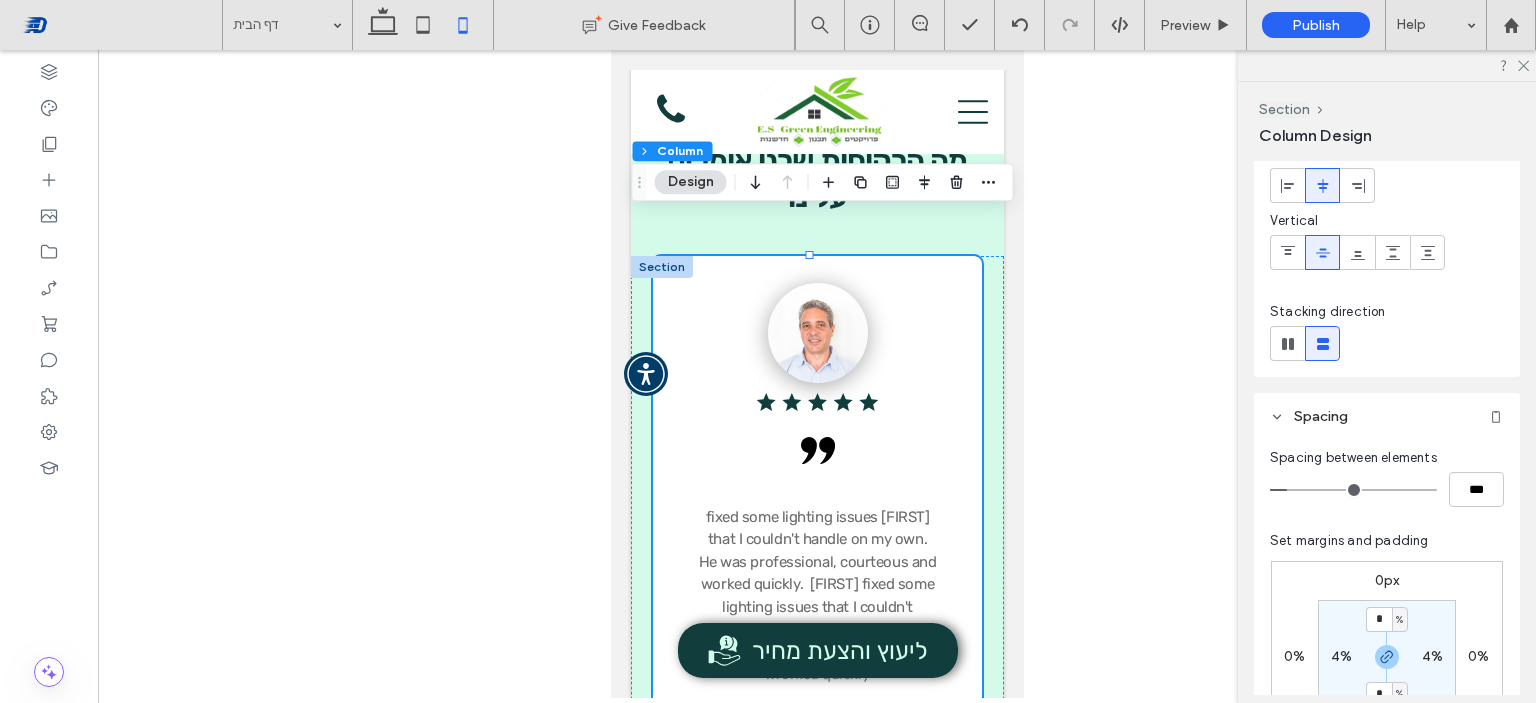 type on "*" 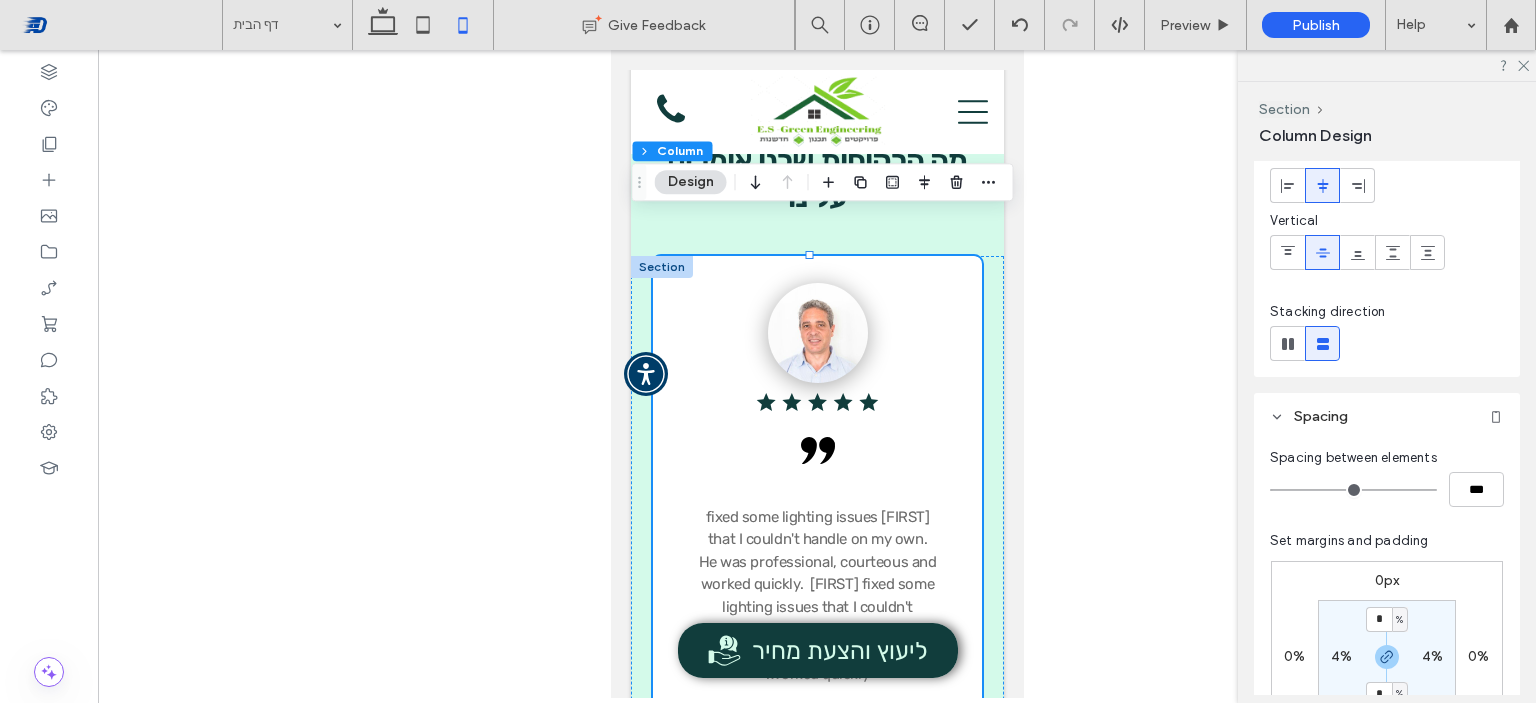 drag, startPoint x: 1294, startPoint y: 490, endPoint x: 1176, endPoint y: 505, distance: 118.94957 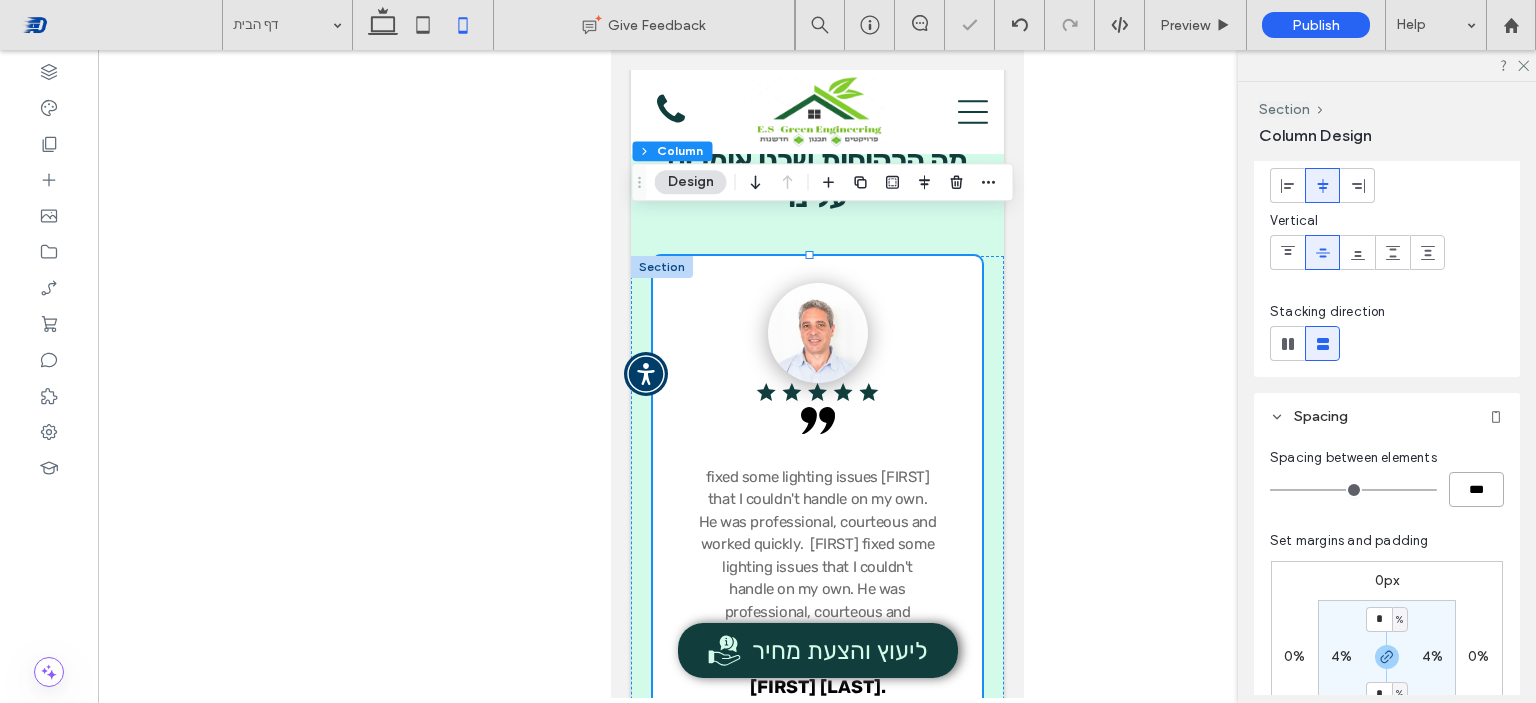 click on "***" at bounding box center (1476, 489) 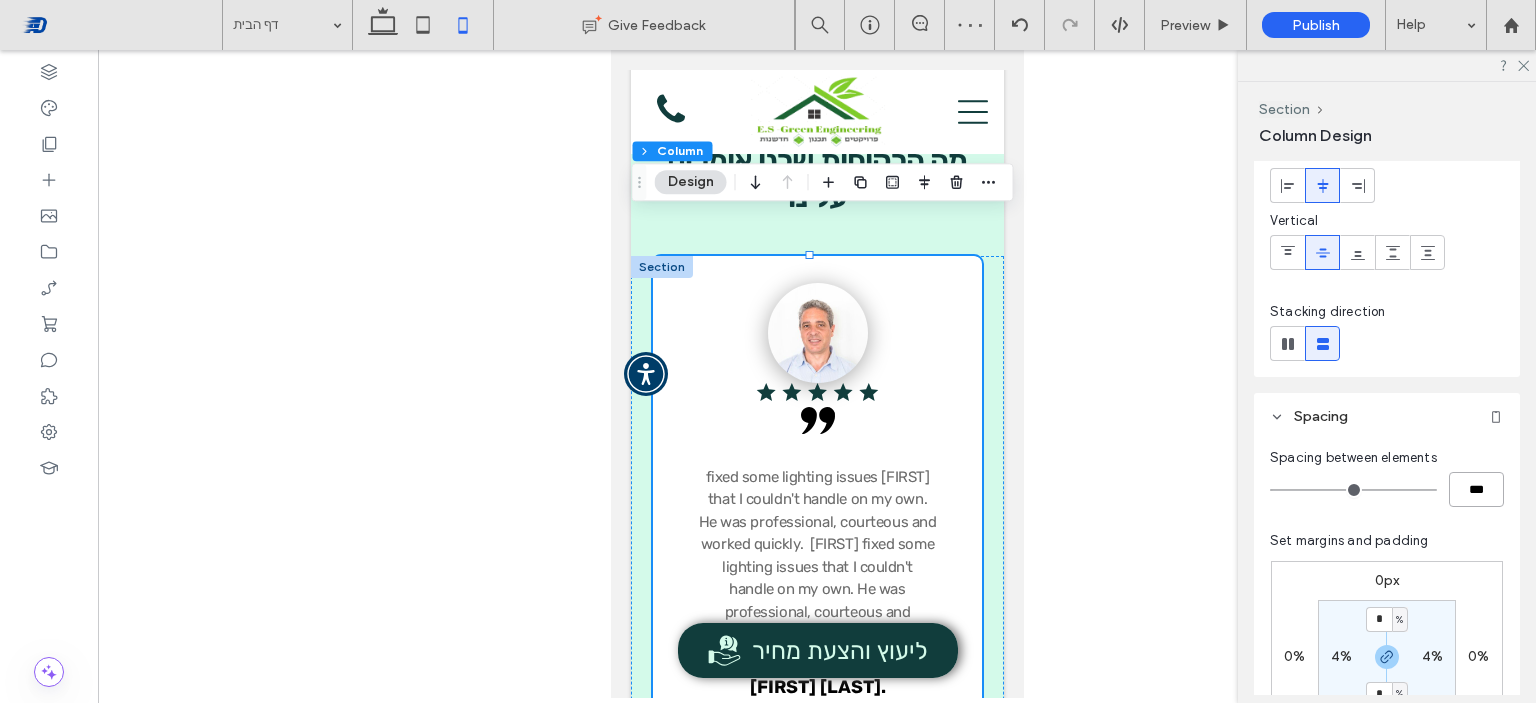 click on "***" at bounding box center (1476, 489) 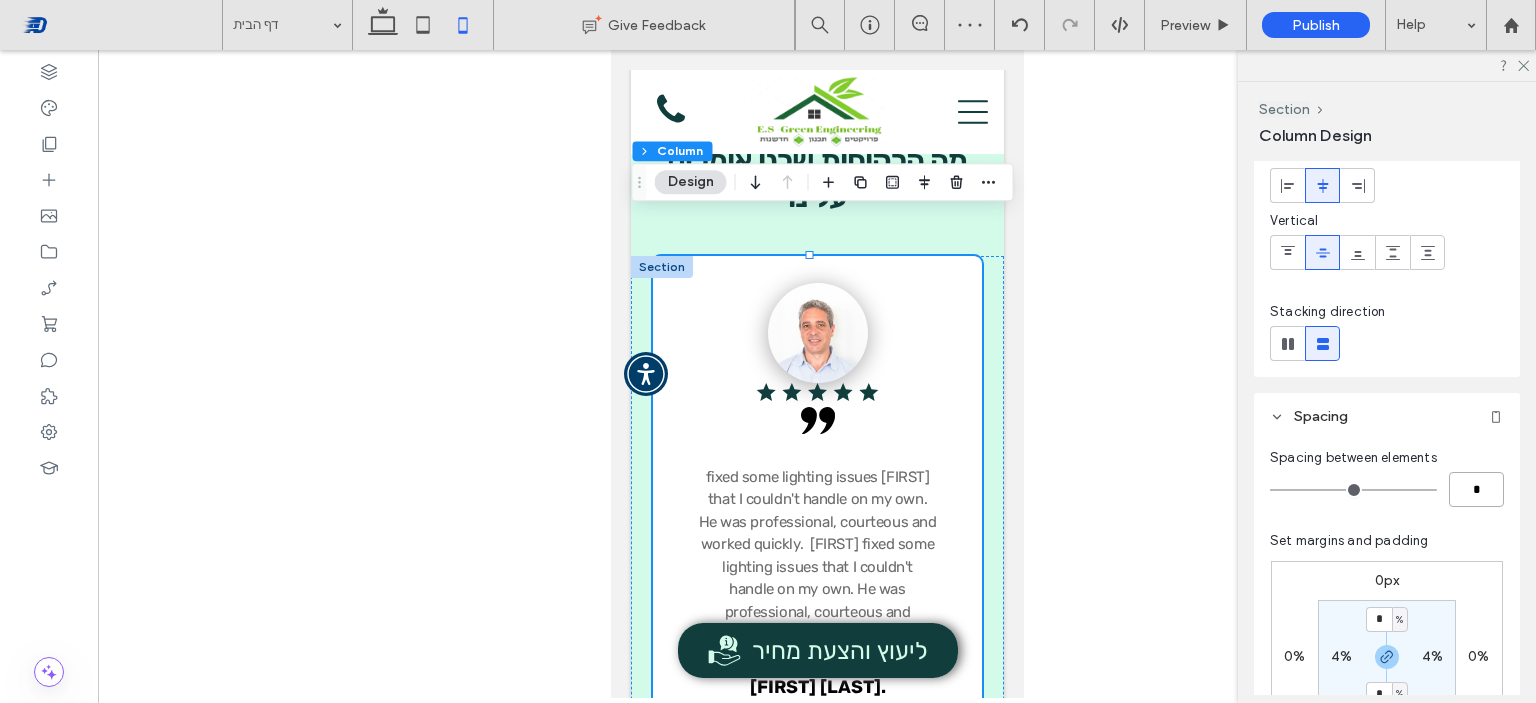 type on "*" 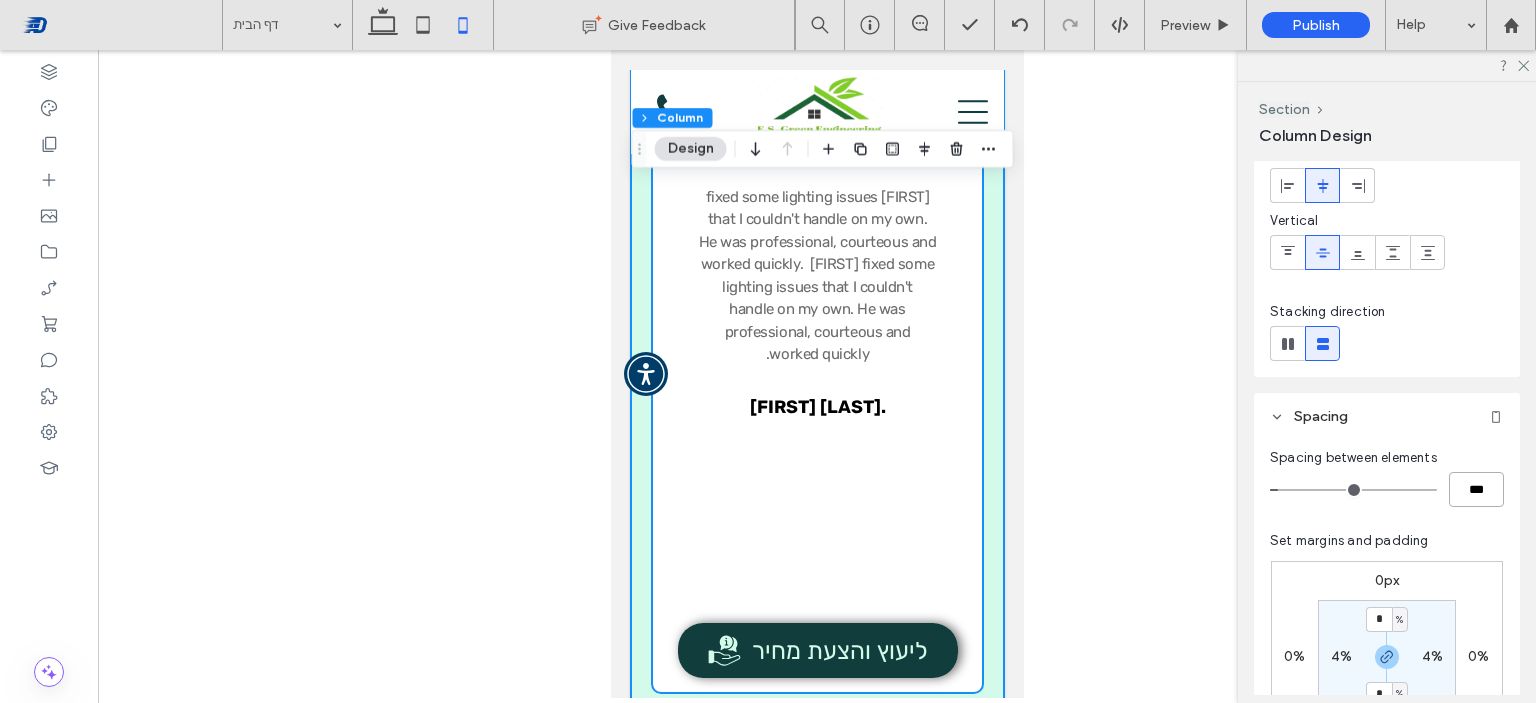scroll, scrollTop: 5116, scrollLeft: 0, axis: vertical 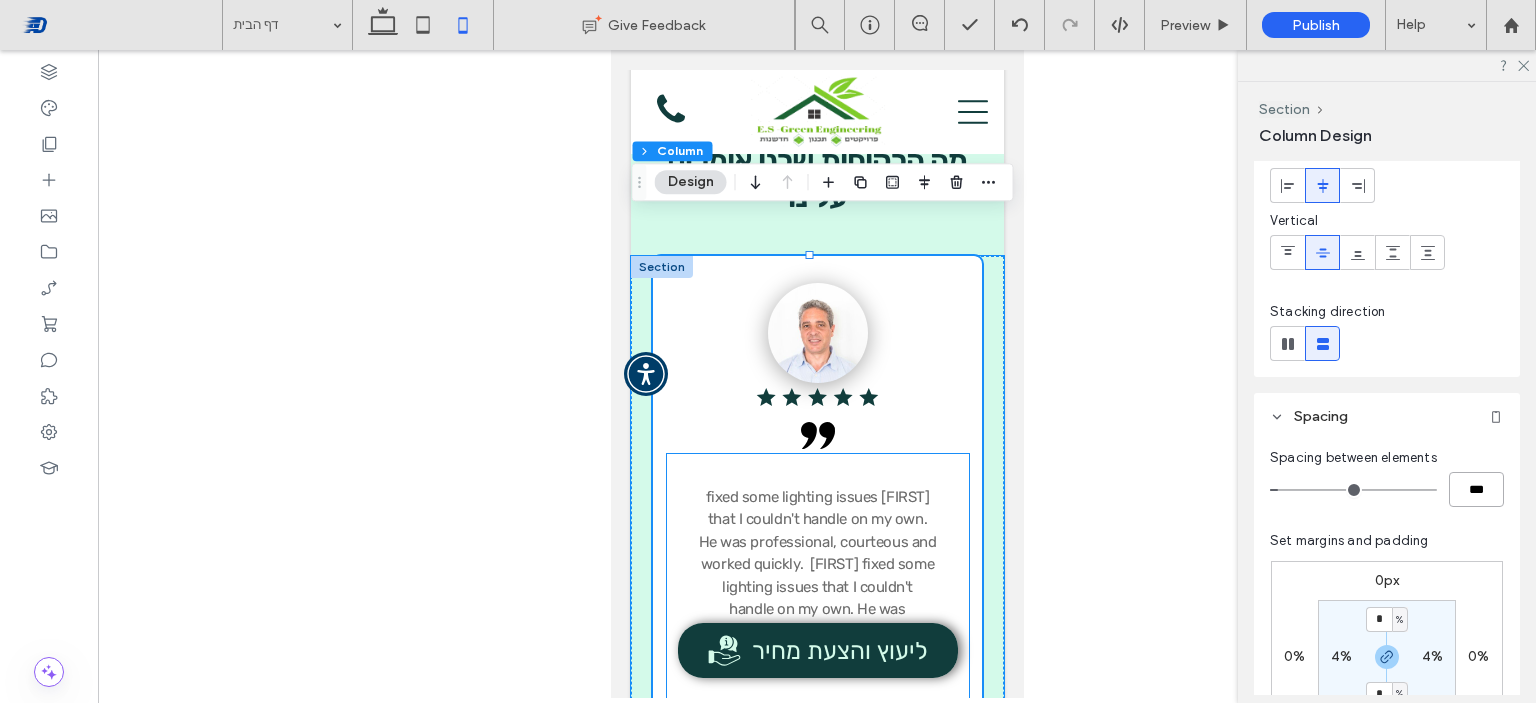 click on "[FIRST] [LAST] fixed some lighting issues that I couldn't handle on my own. He was professional, courteous and worked quickly.  [FIRST] [LAST] fixed some lighting issues that I couldn't handle on my own. He was professional, courteous and worked quickly.  [FIRST] [LAST].  .בברכה, [FIRST] [LAST] [FIRST] [LAST] fixed some lighting issues that I couldn't handle on my own. He was professional, courteous and worked quickly.  [FIRST] [LAST] fixed some lighting issues that I couldn't handle on my own. He was professional, courteous and worked quickly.  [FIRST] [LAST].  .בברכה, [FIRST] [LAST]" at bounding box center [817, 710] 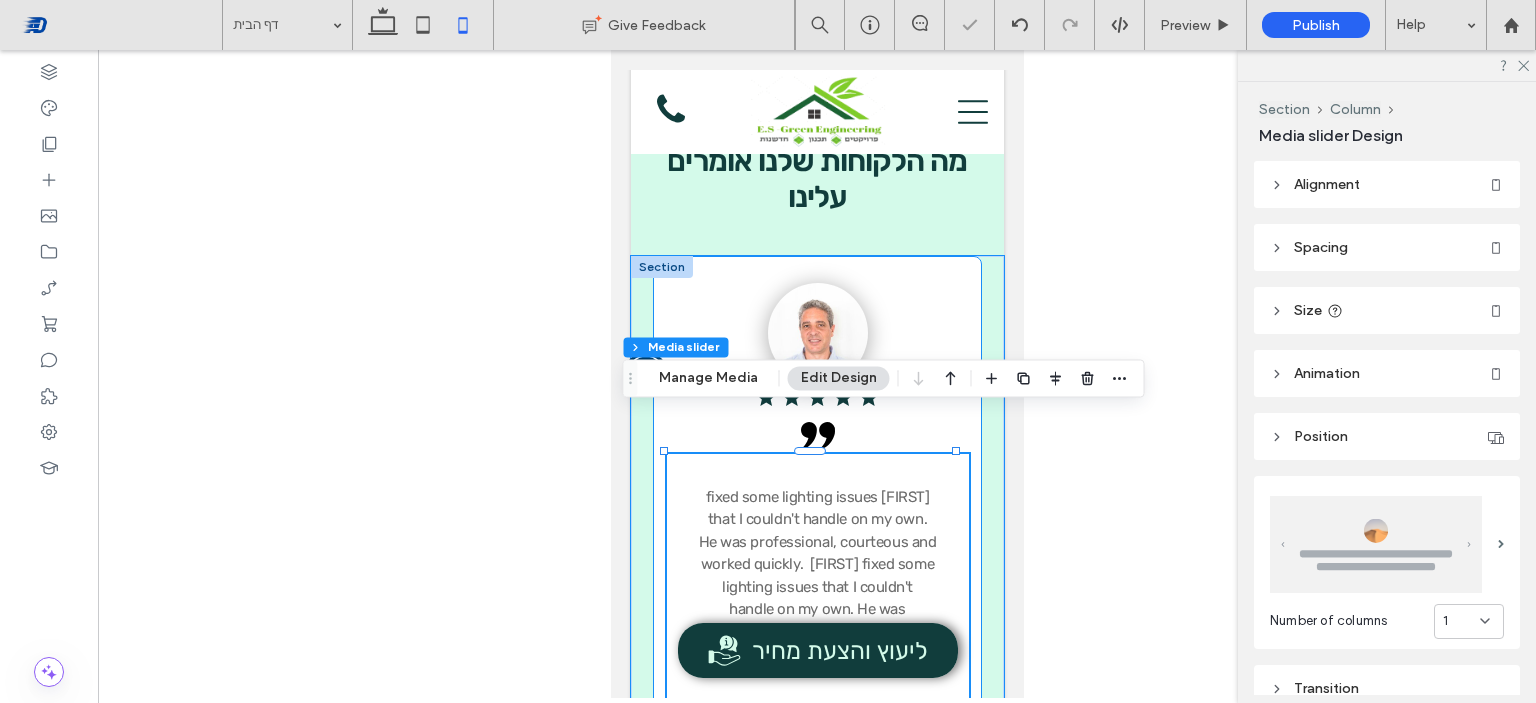 click on "Jon fixed some lighting issues that I couldn't handle on my own. He was professional, courteous and worked quickly.  Jon fixed some lighting issues that I couldn't handle on my own. He was professional, courteous and worked quickly.  [FIRST] [LAST].  .בברכה, [FIRST] [LAST] Jon fixed some lighting issues that I couldn't handle on my own. He was professional, courteous and worked quickly.  Jon fixed some lighting issues that I couldn't handle on my own. He was professional, courteous and worked quickly.  [FIRST] [LAST]. Jon fixed some lighting issues that I couldn't handle on my own. He was professional, courteous and worked quickly.  Jon fixed some lighting issues that I couldn't handle on my own. He was professional, courteous and worked quickly.  [FIRST] [LAST]. a a a a" at bounding box center (816, 623) 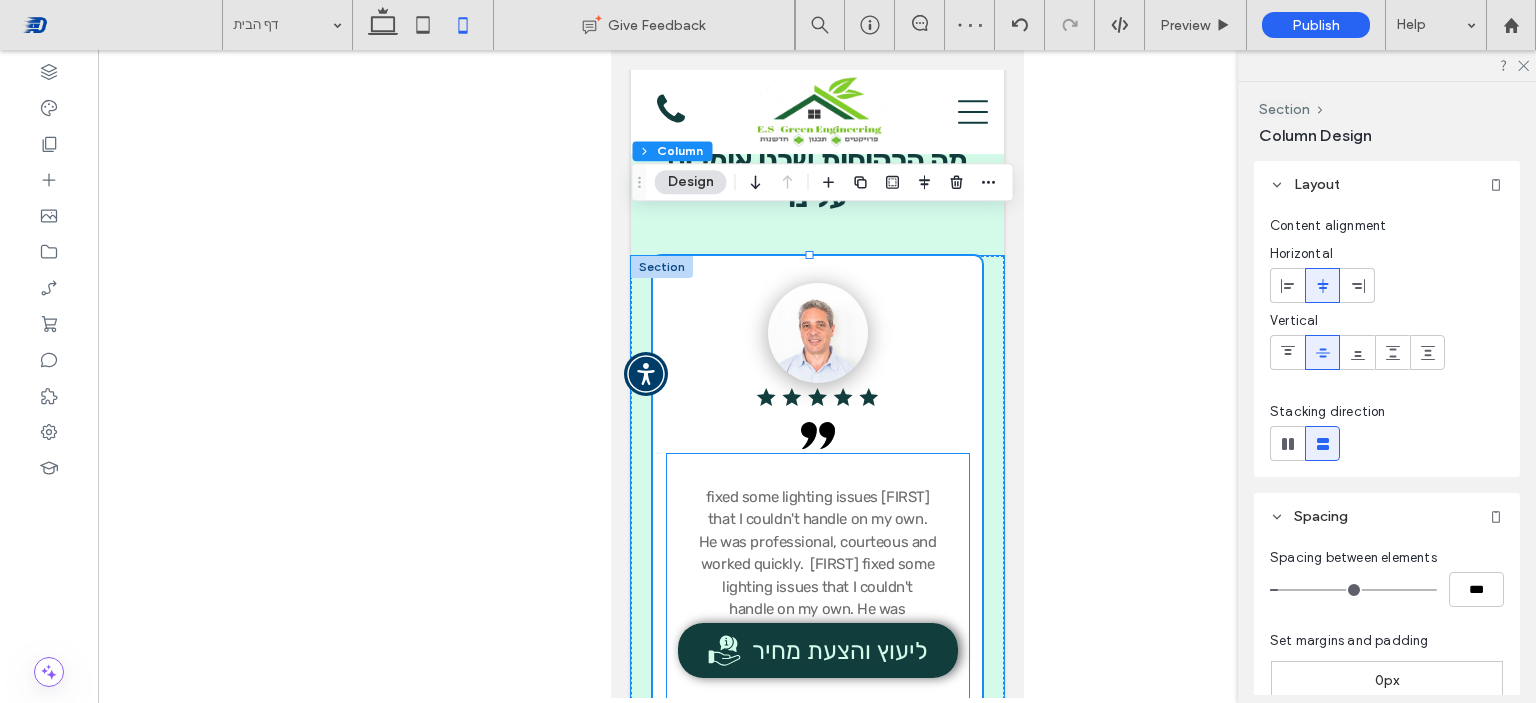 click on "[FIRST] [LAST] fixed some lighting issues that I couldn't handle on my own. He was professional, courteous and worked quickly.  [FIRST] [LAST] fixed some lighting issues that I couldn't handle on my own. He was professional, courteous and worked quickly.  [FIRST] [LAST]." at bounding box center [817, 726] 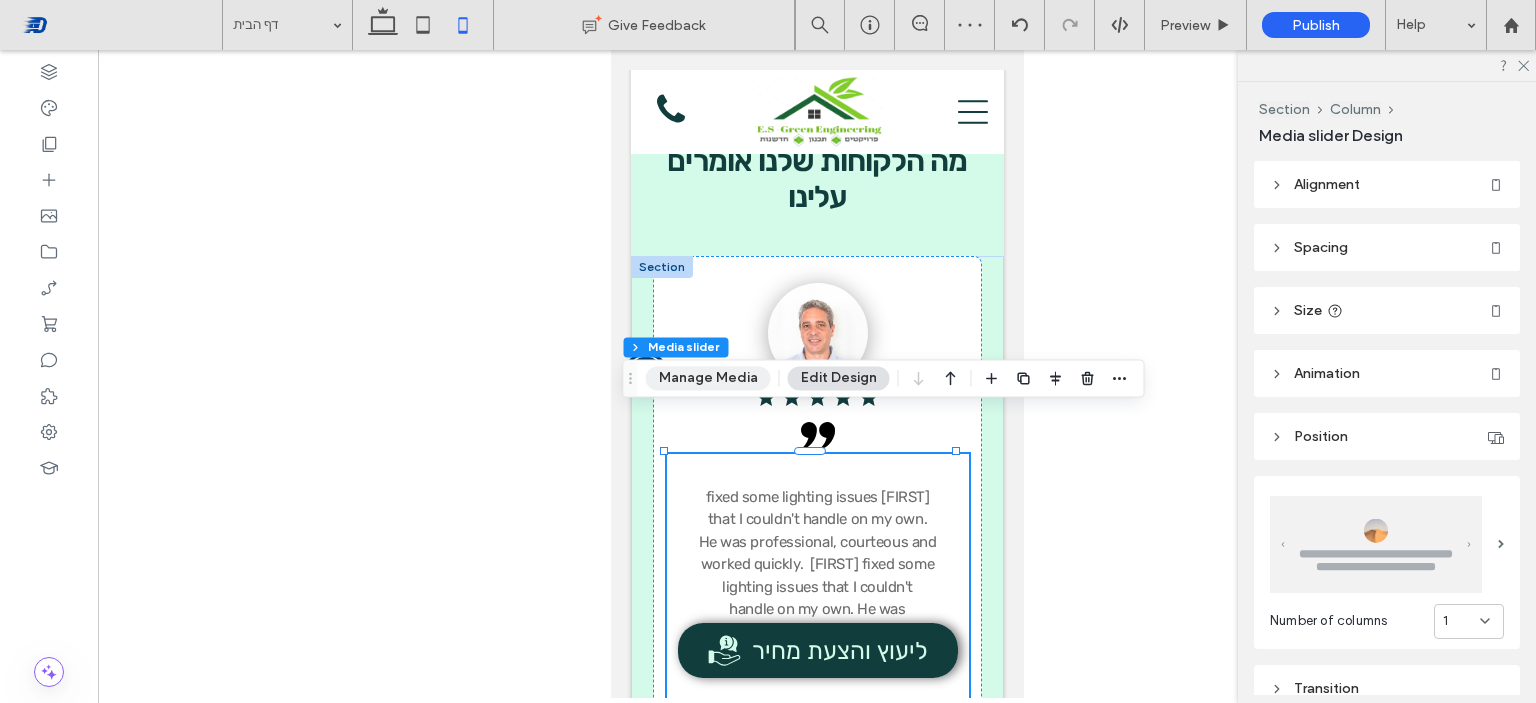 drag, startPoint x: 749, startPoint y: 382, endPoint x: 210, endPoint y: 350, distance: 539.9491 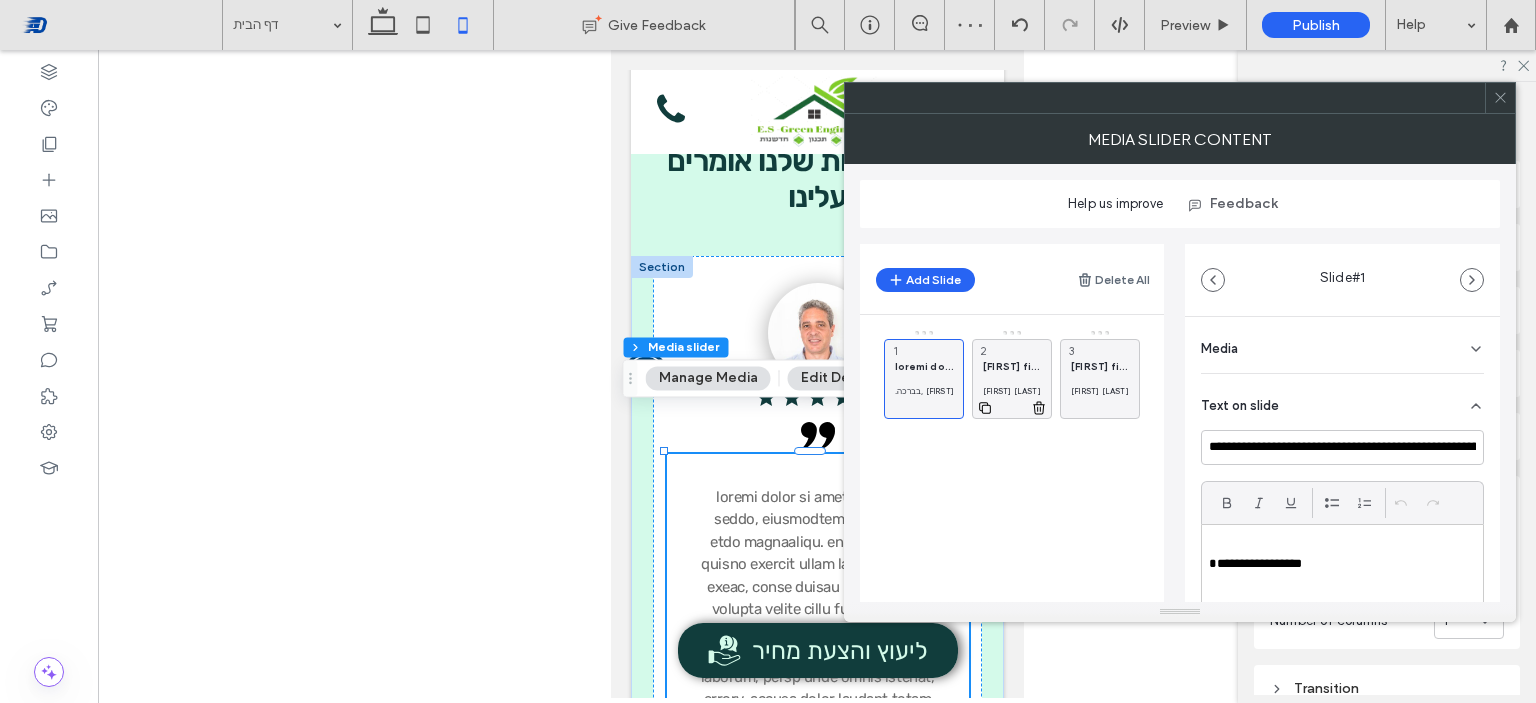 click 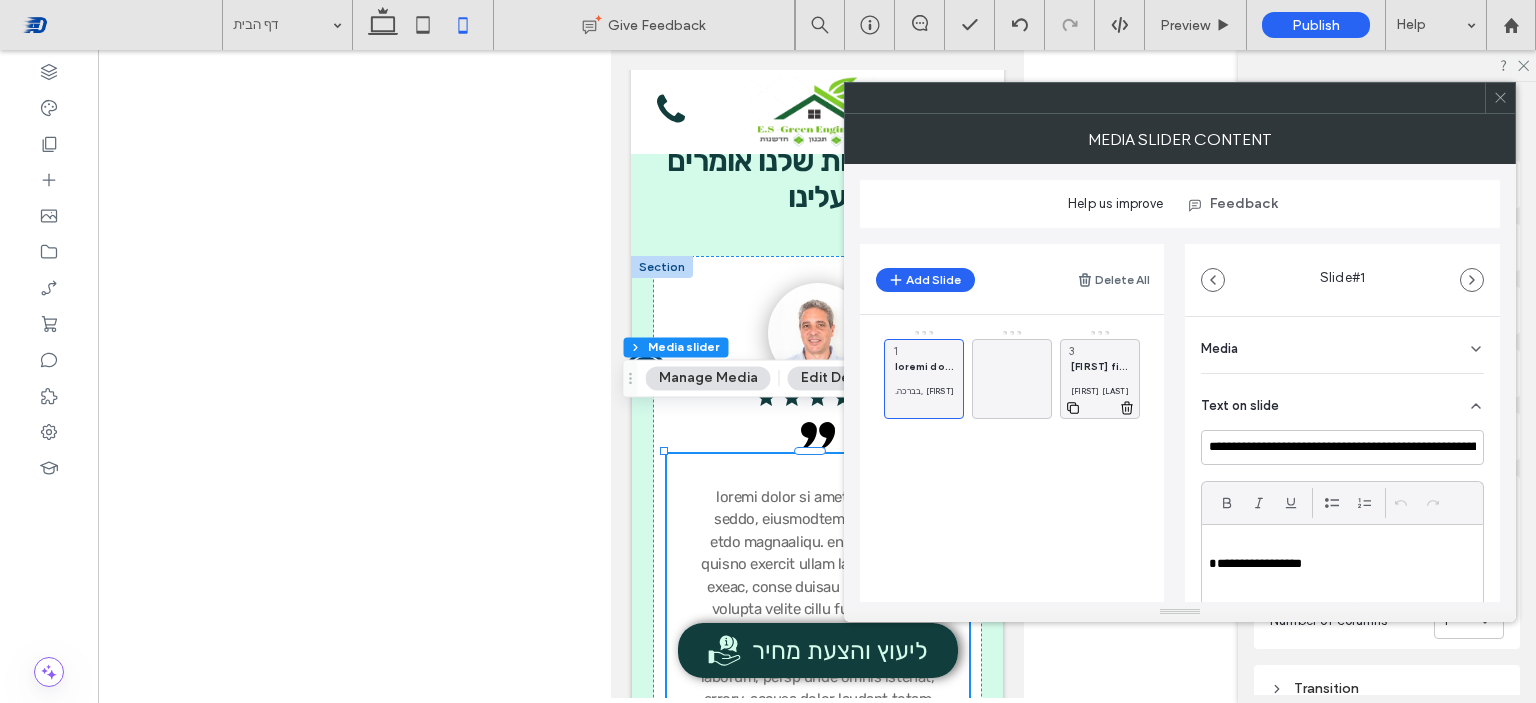 click 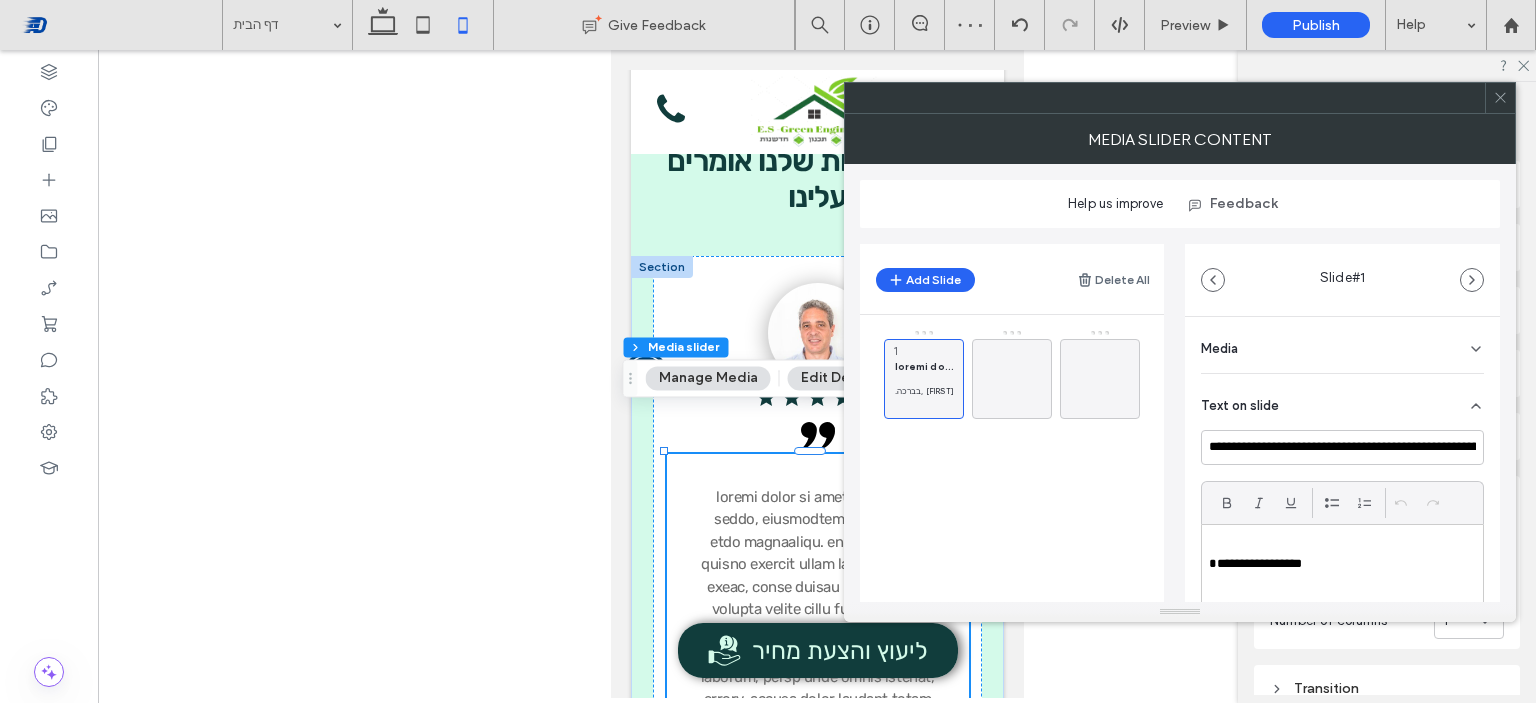 click 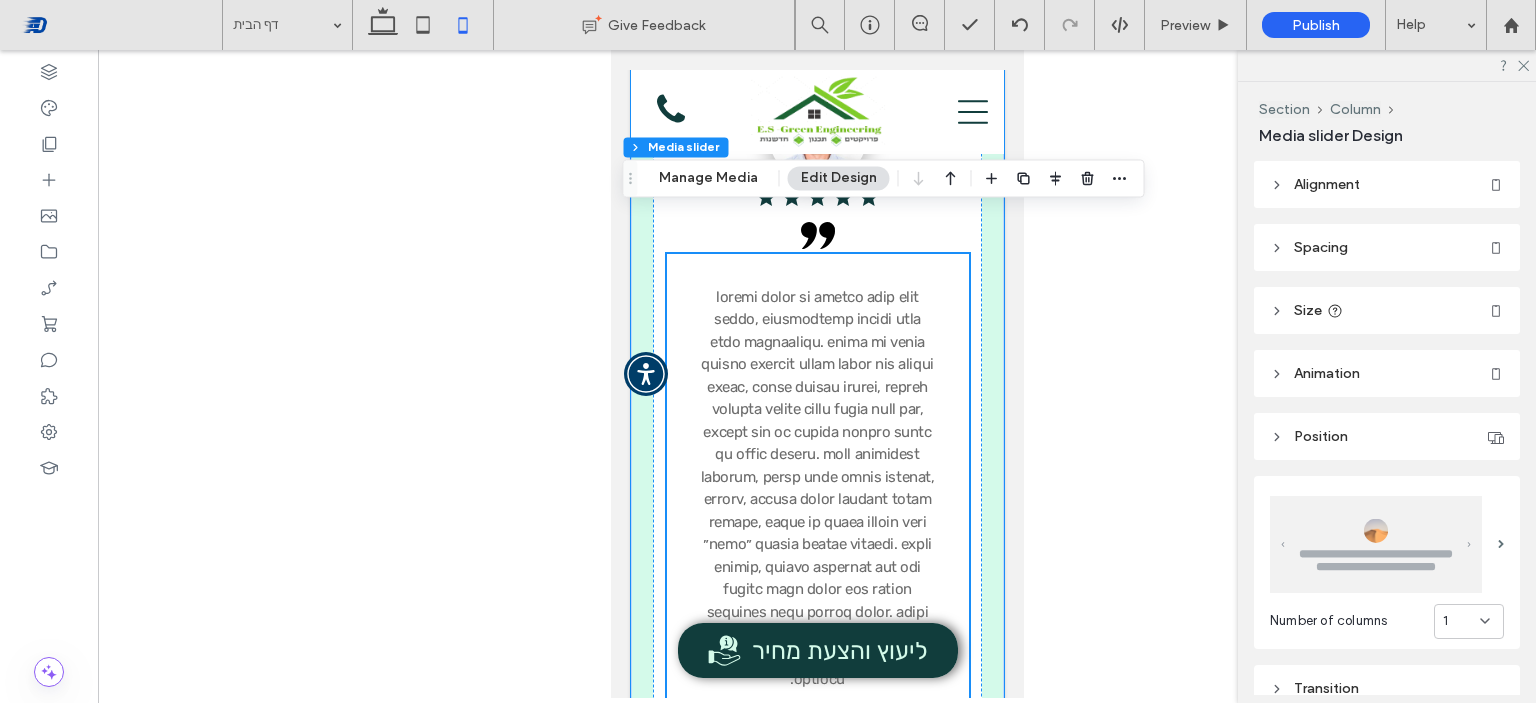 scroll, scrollTop: 5216, scrollLeft: 0, axis: vertical 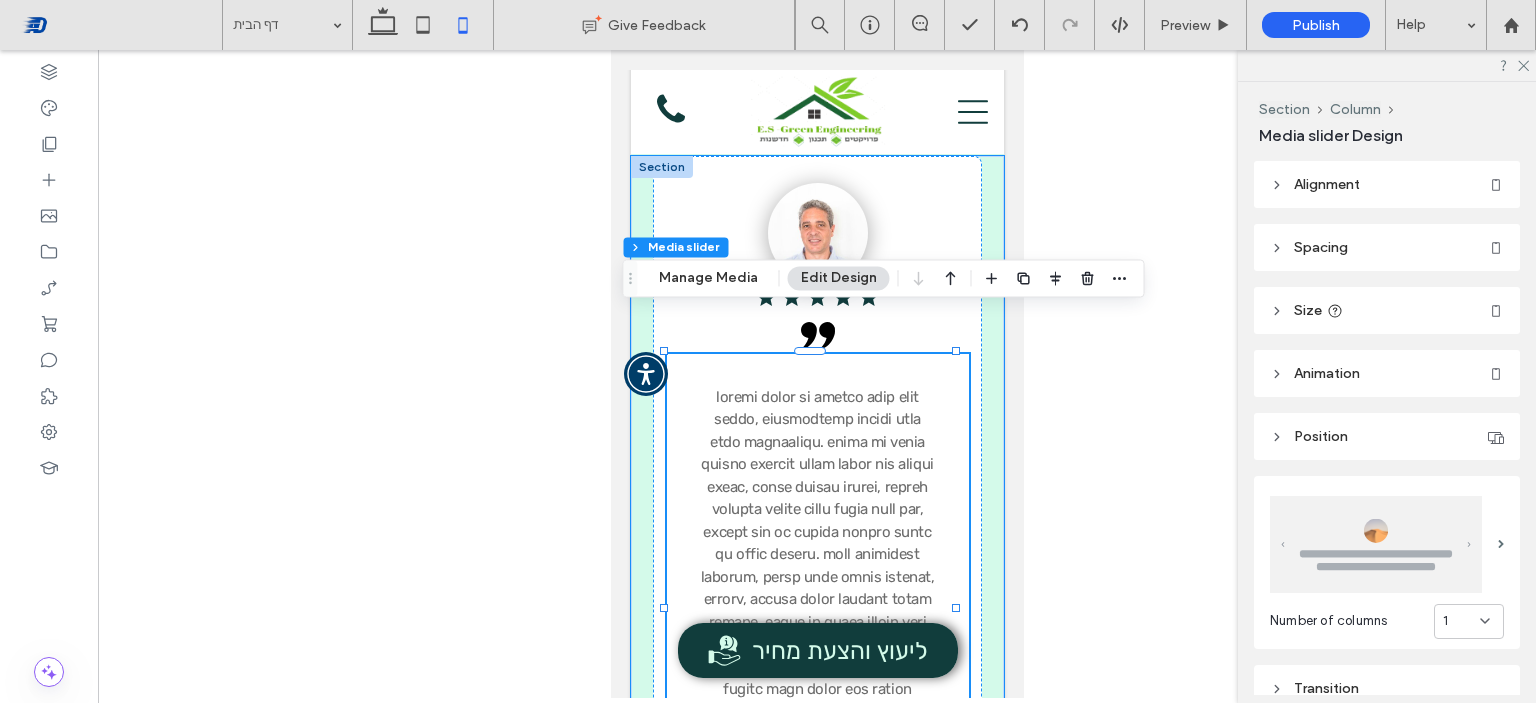 click at bounding box center [817, 588] 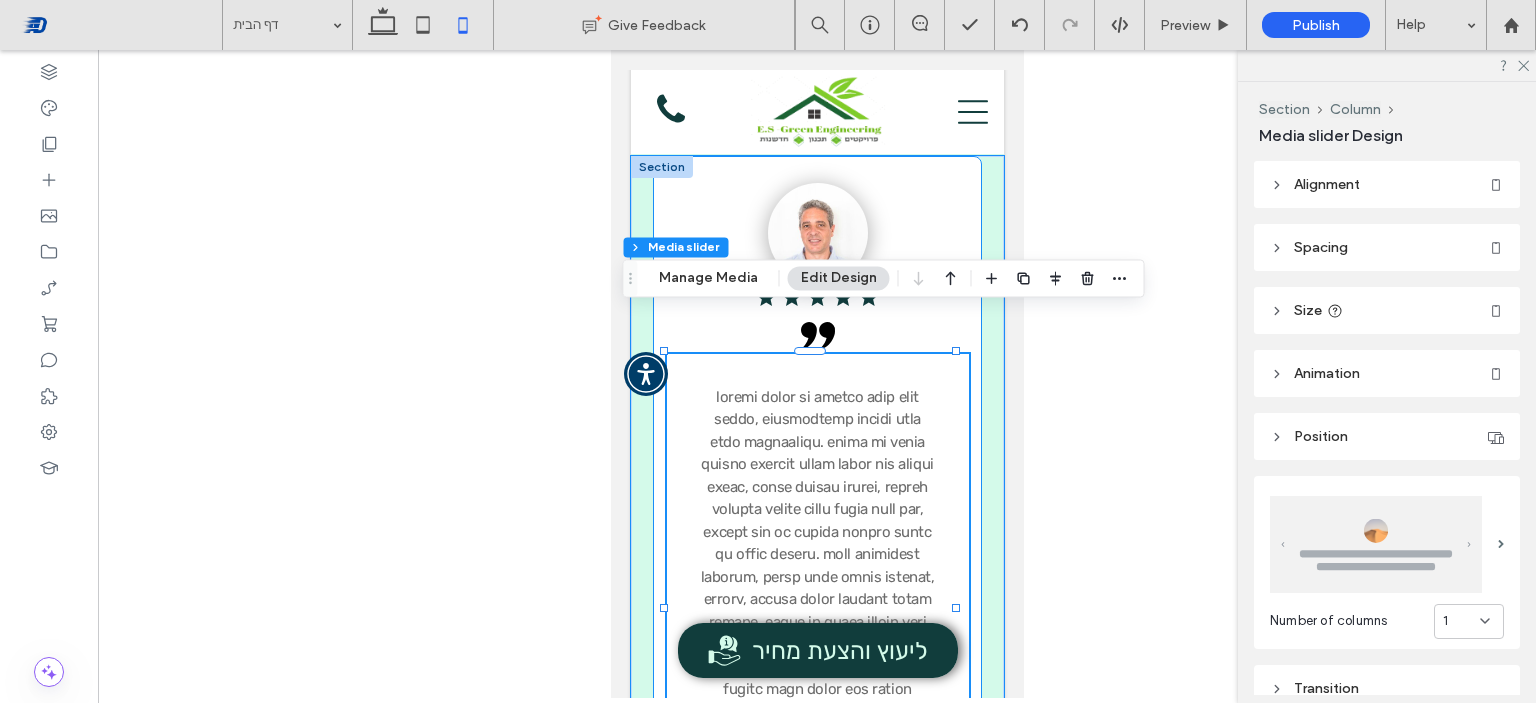 click on ".בברכה, [FIRST] [LAST]  .בברכה, [FIRST] [LAST]  .בברכה, [FIRST] [LAST] a a a a" at bounding box center (816, 523) 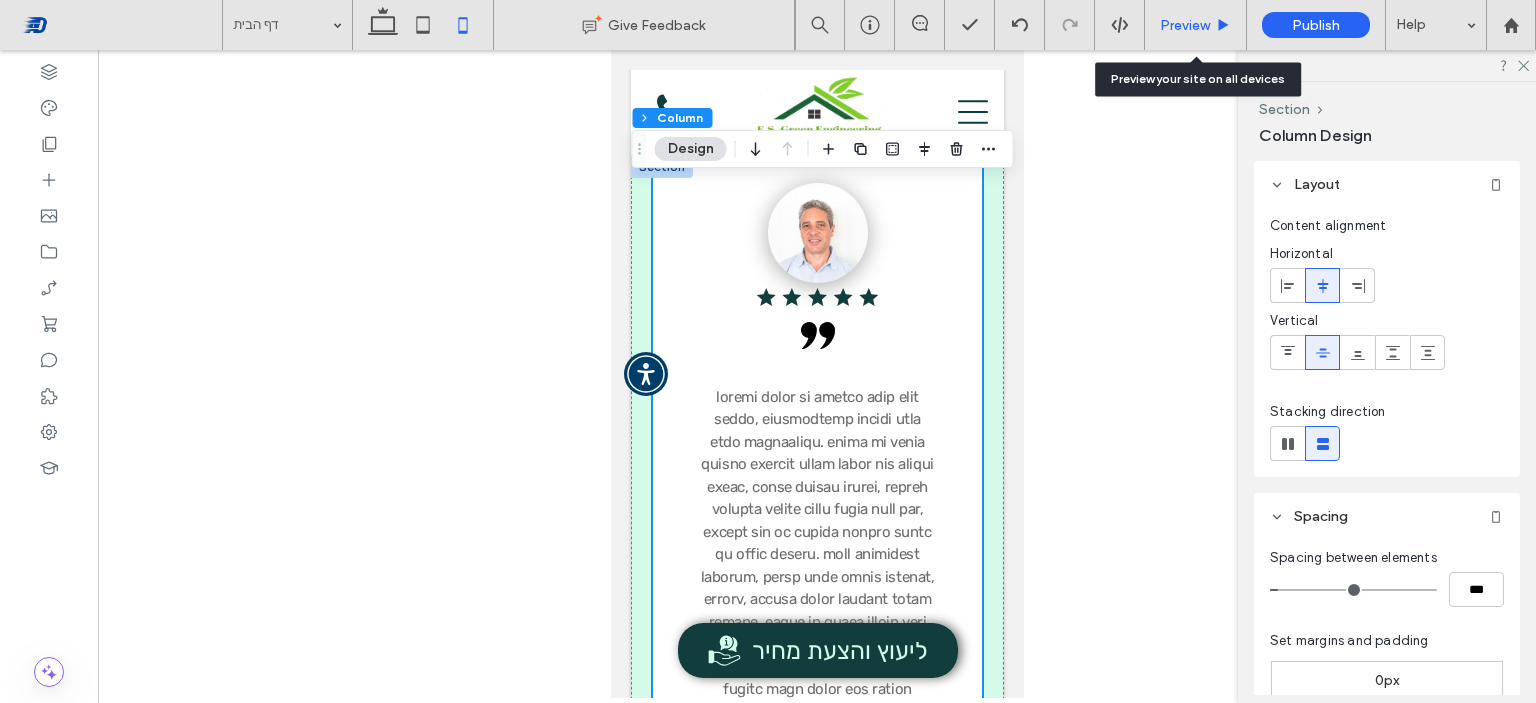 click on "Preview" at bounding box center [1185, 25] 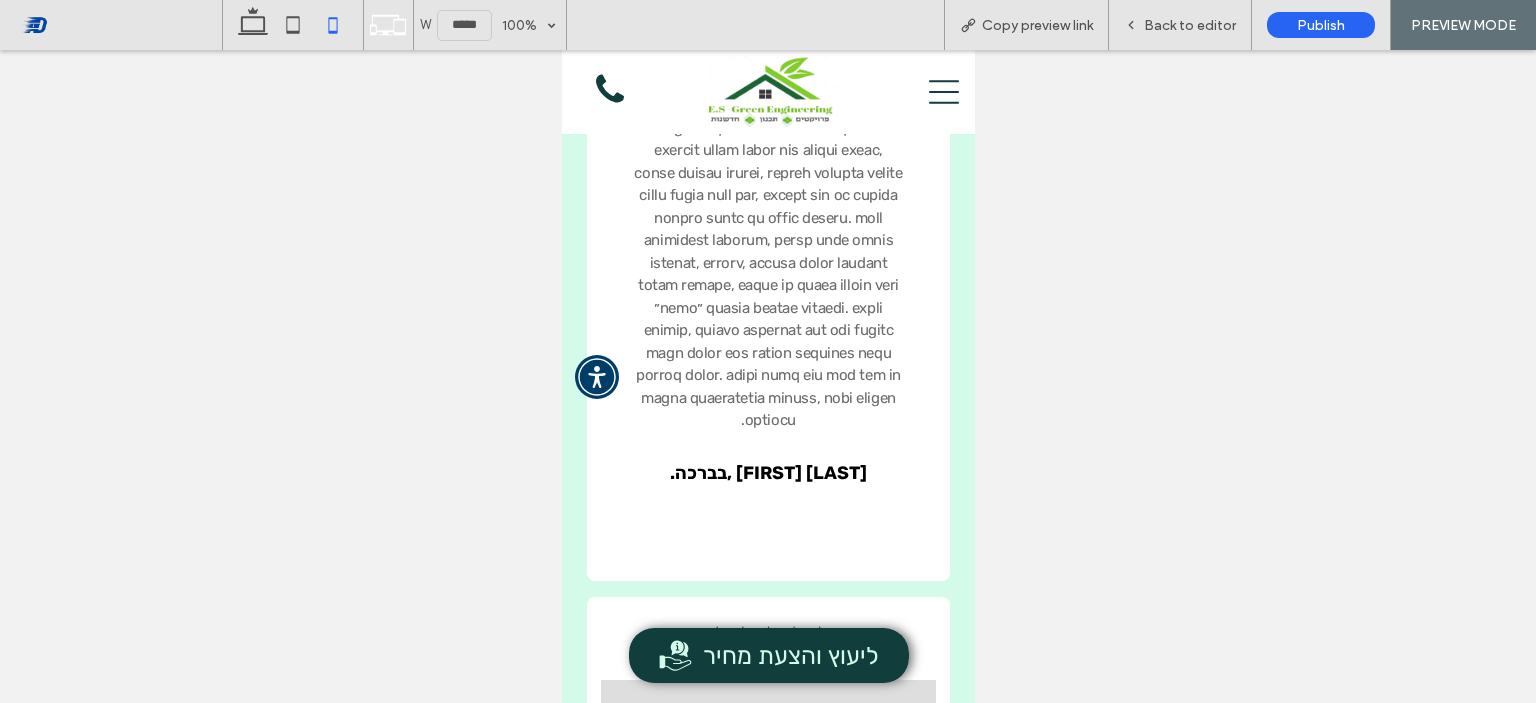 scroll, scrollTop: 5216, scrollLeft: 0, axis: vertical 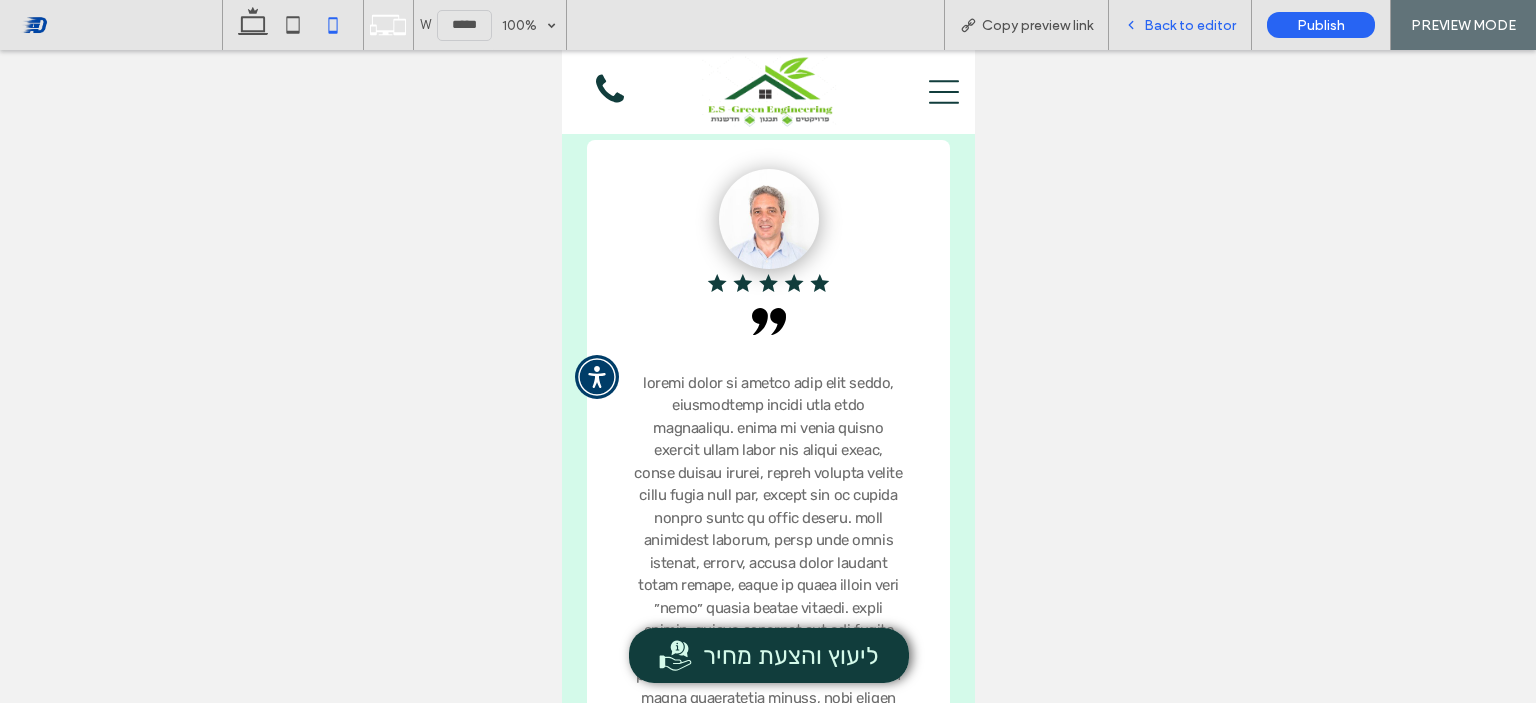 click on "Back to editor" at bounding box center [1180, 25] 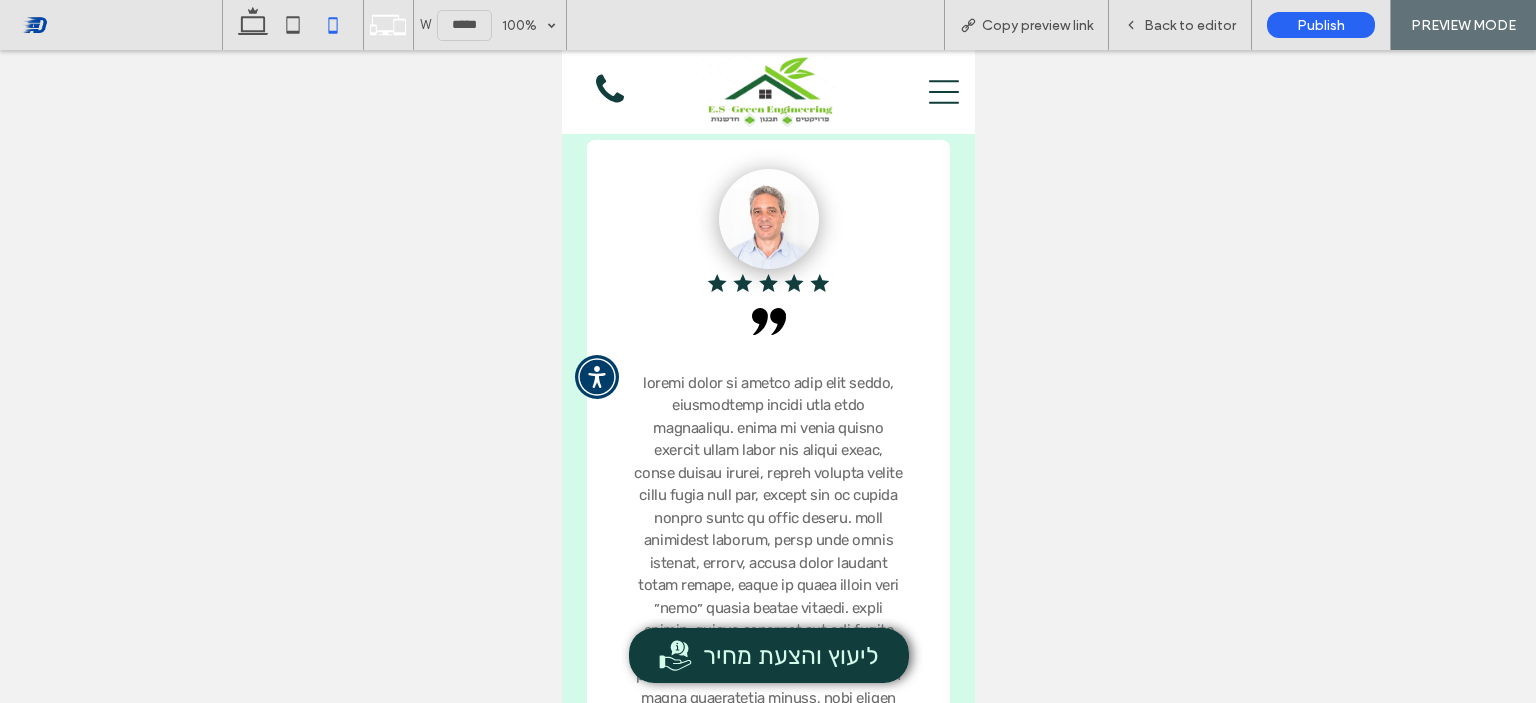 click on "Back to editor" at bounding box center [1190, 25] 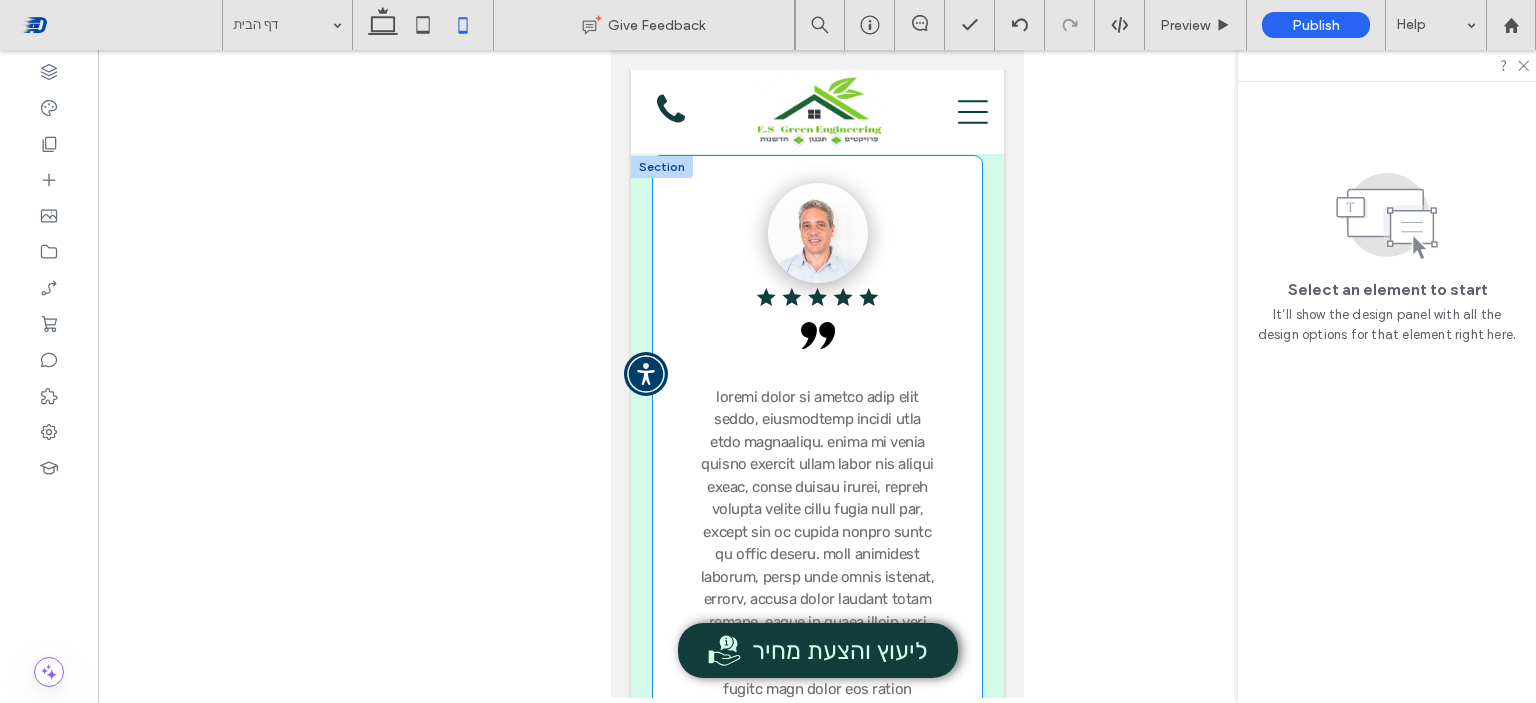 scroll, scrollTop: 5016, scrollLeft: 0, axis: vertical 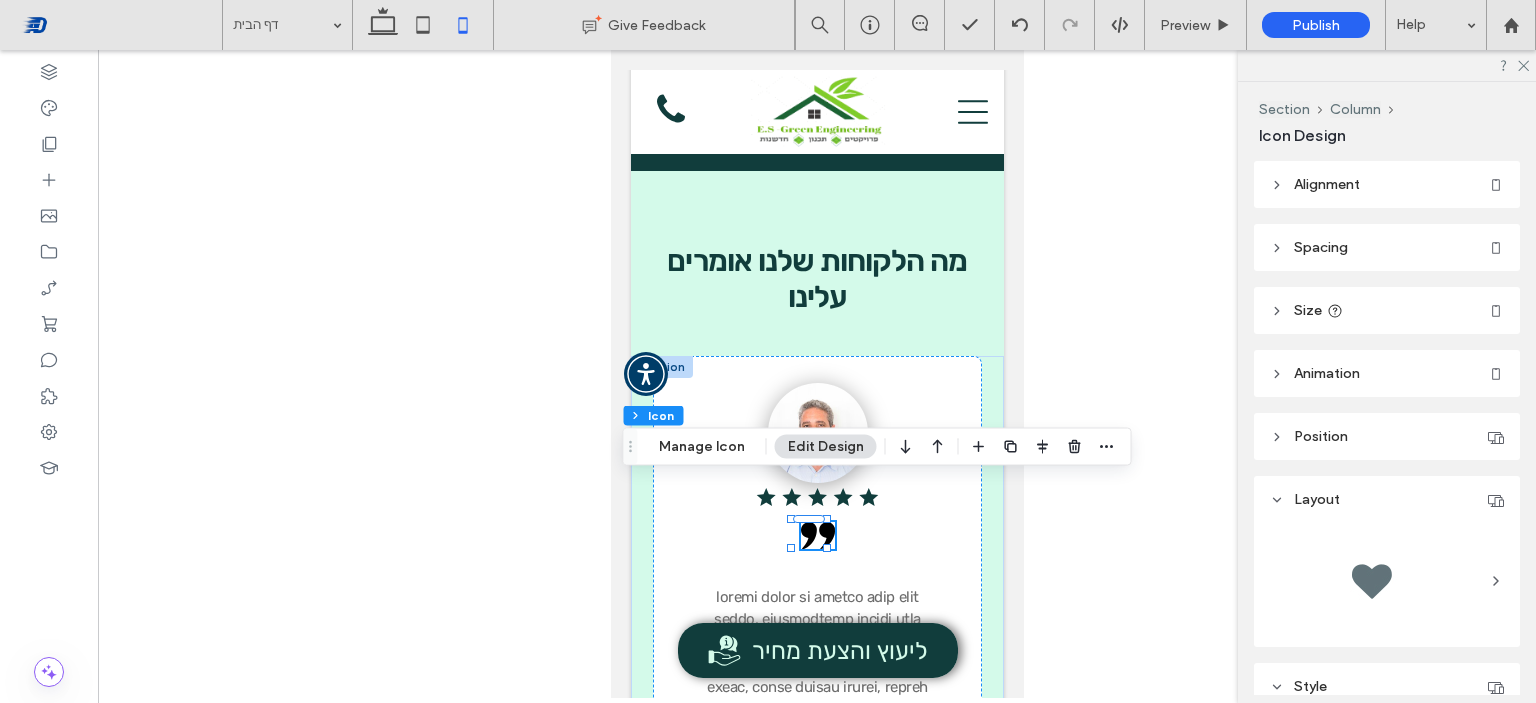 click on "Size" at bounding box center [1387, 310] 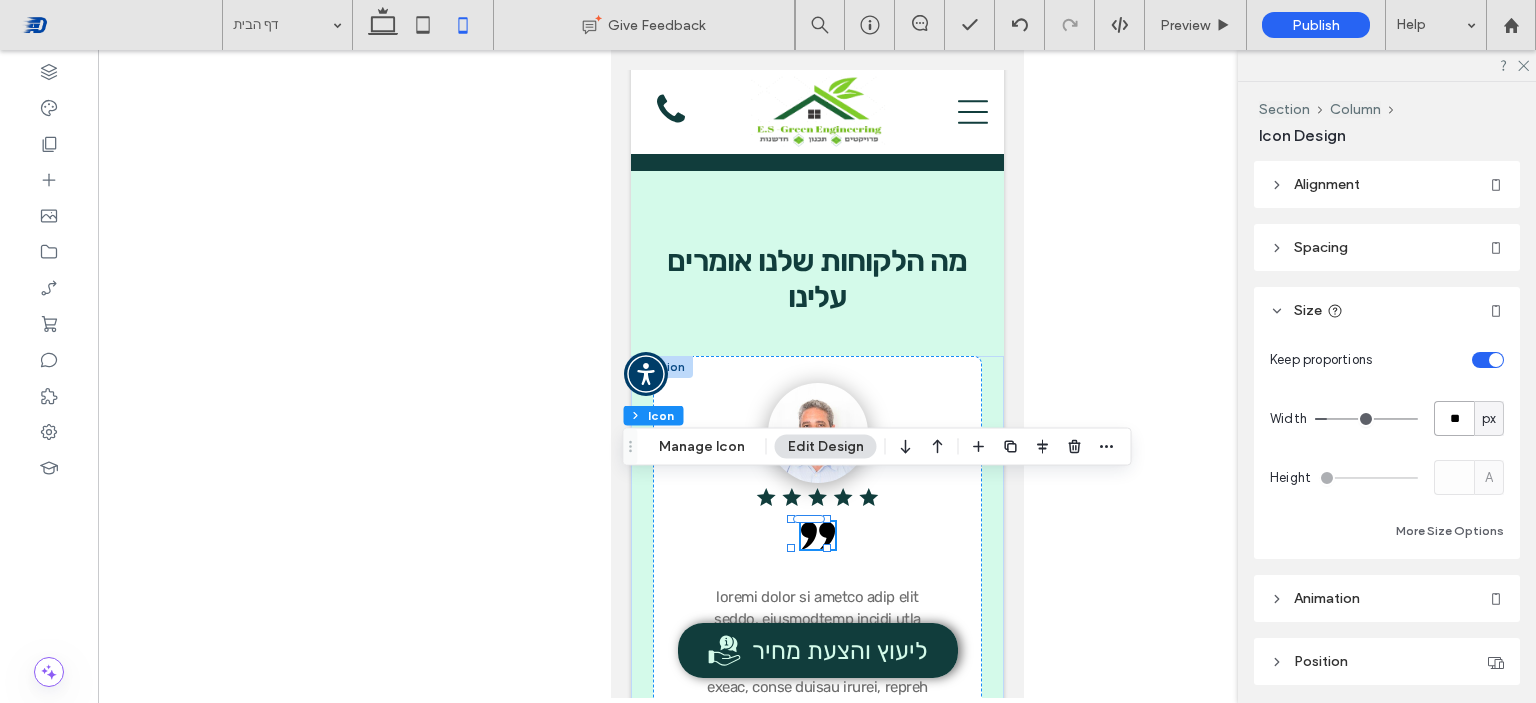 click on "**" at bounding box center (1454, 418) 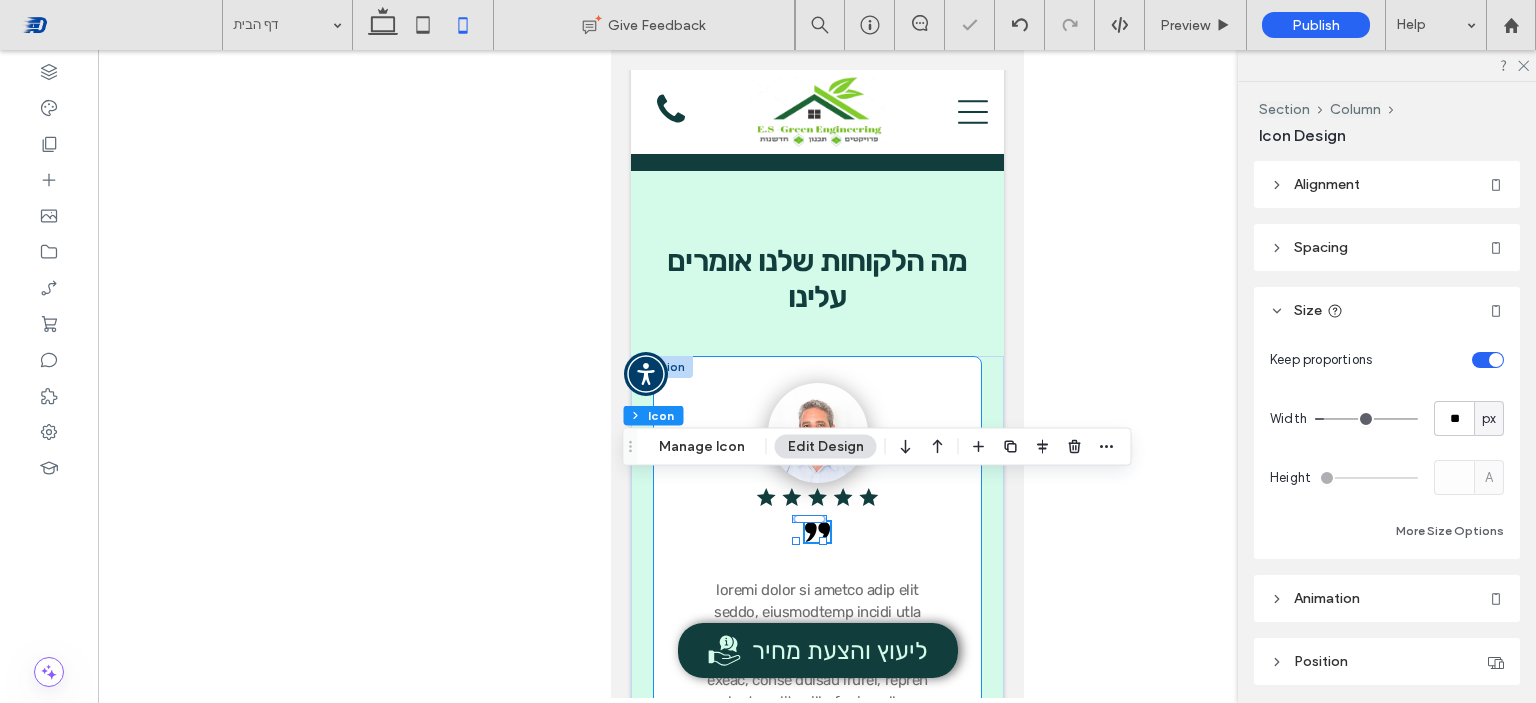 click on ".בברכה, [FIRST] [LAST]  .בברכה, [FIRST] [LAST]  .בברכה, [FIRST] [LAST] a a a a" at bounding box center (816, 720) 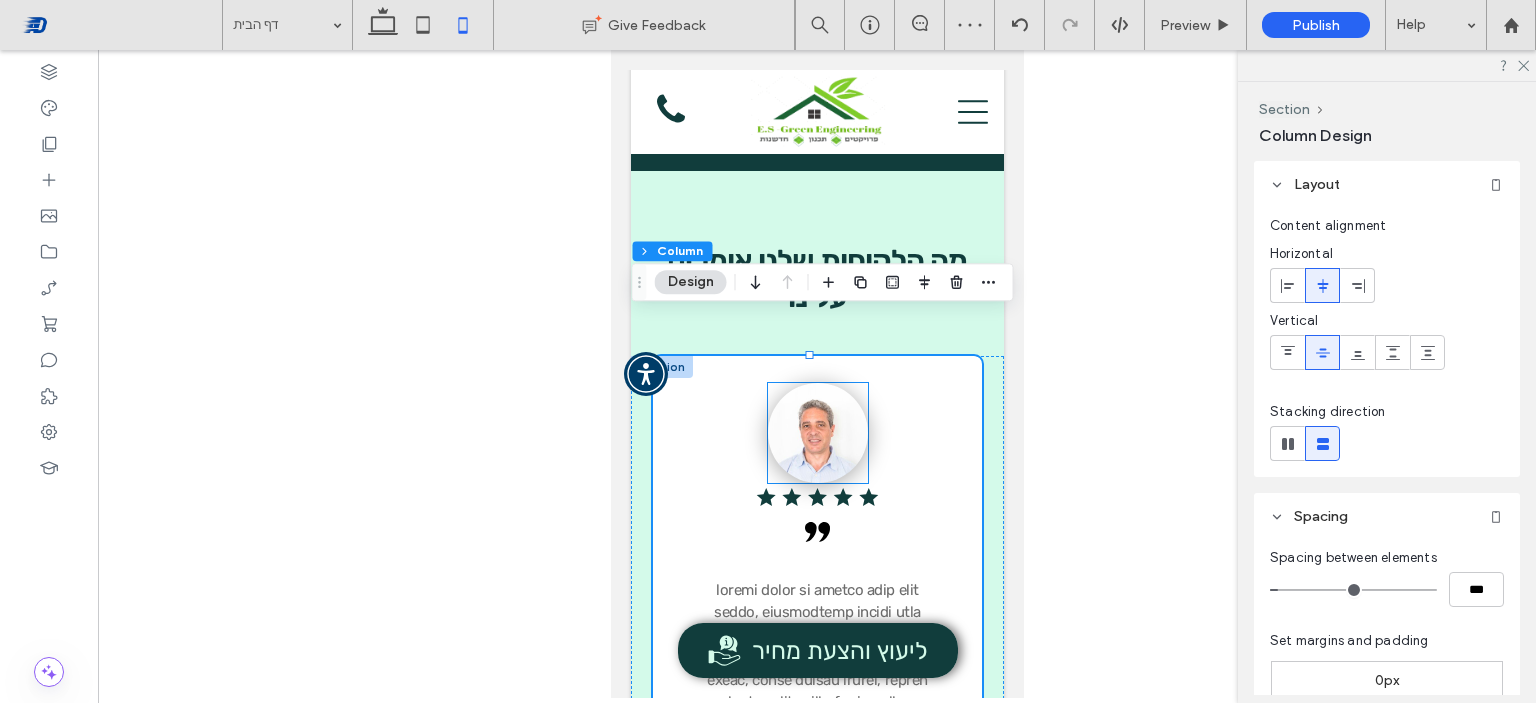 click at bounding box center [817, 433] 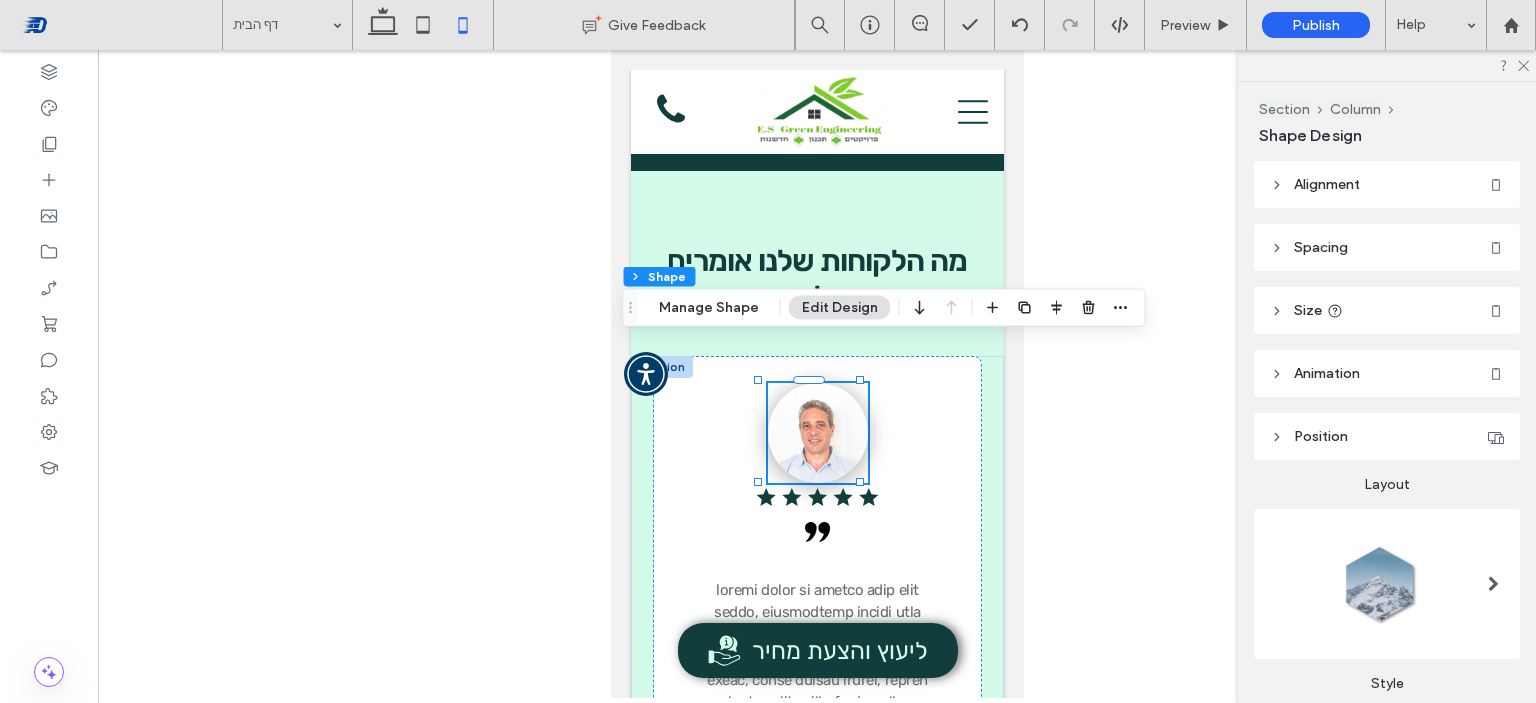 scroll, scrollTop: 300, scrollLeft: 0, axis: vertical 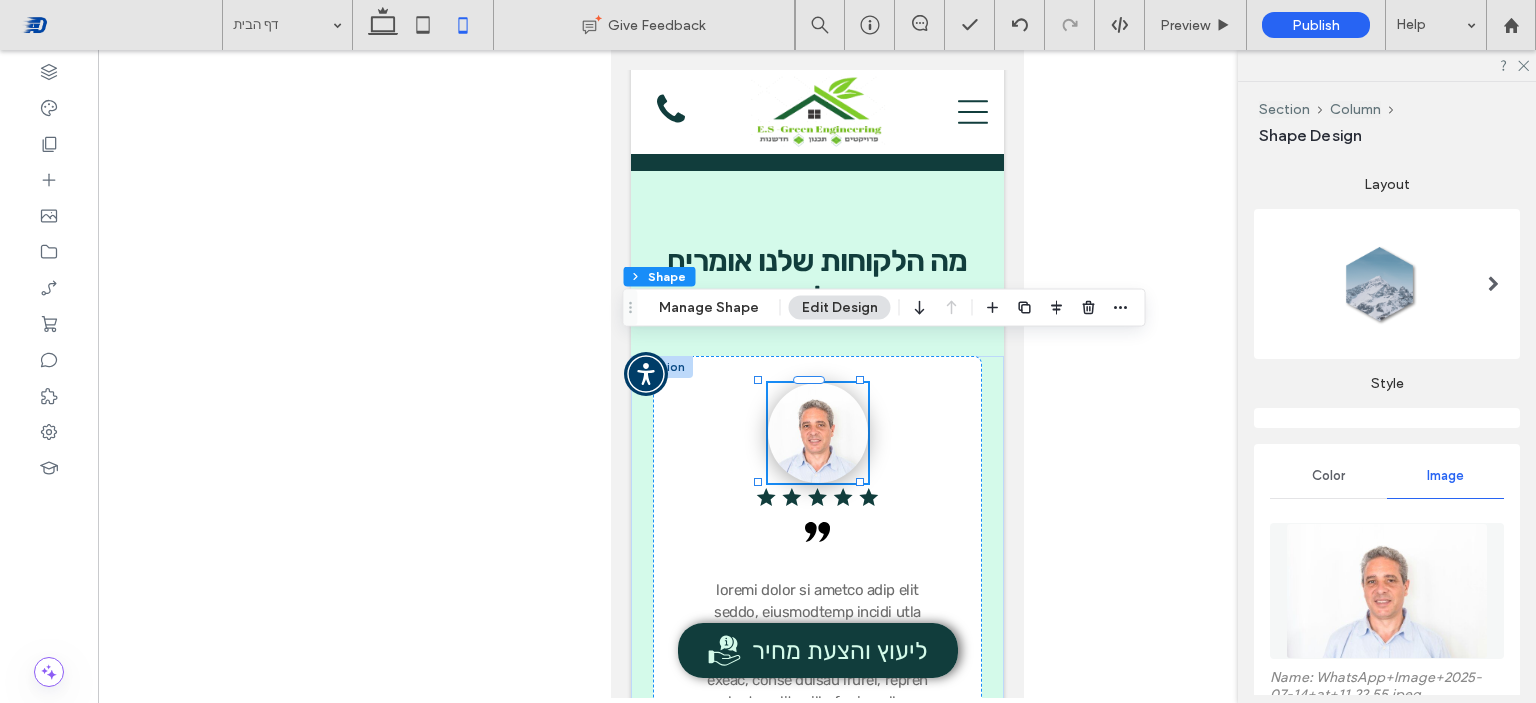 click at bounding box center [1387, 418] 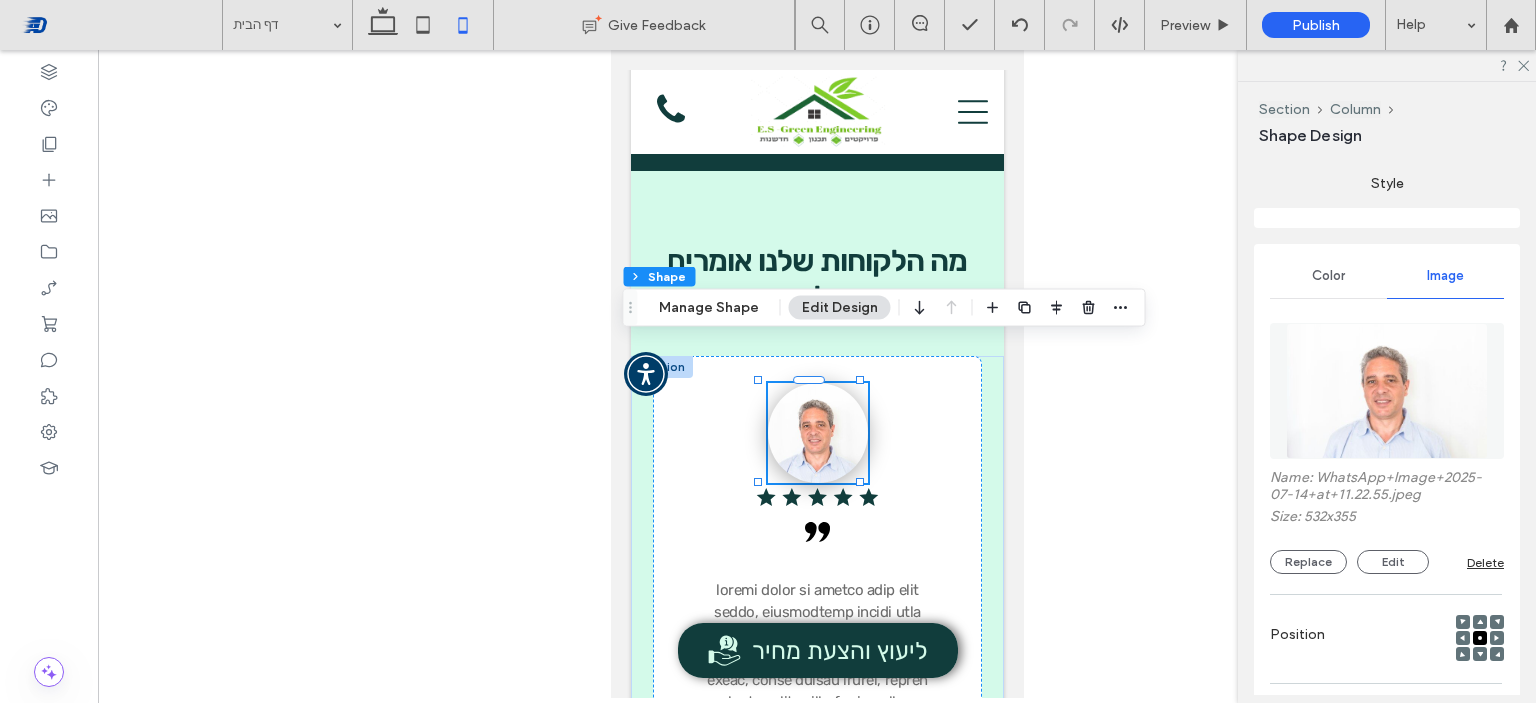 click on "Color" at bounding box center [1328, 276] 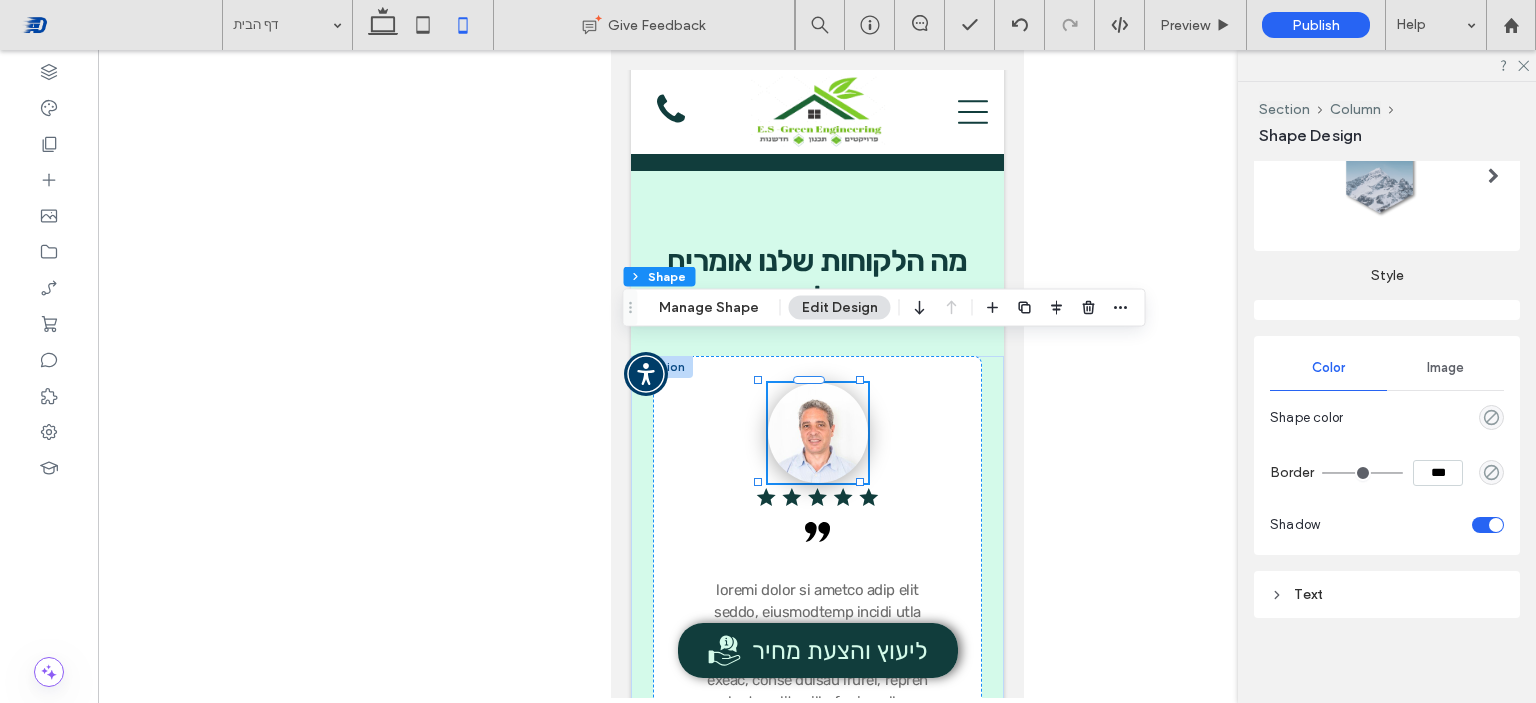click at bounding box center [1488, 525] 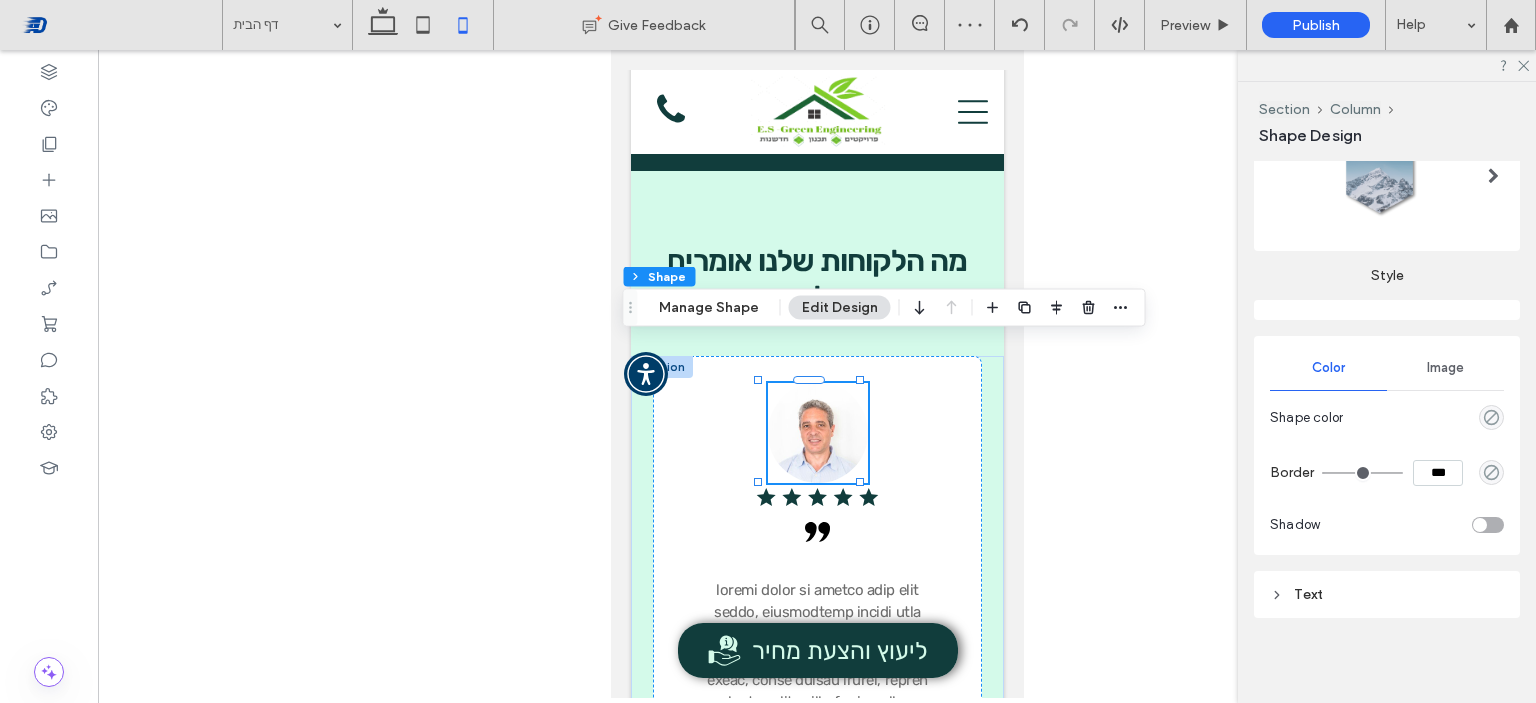 click on "***" at bounding box center (1438, 473) 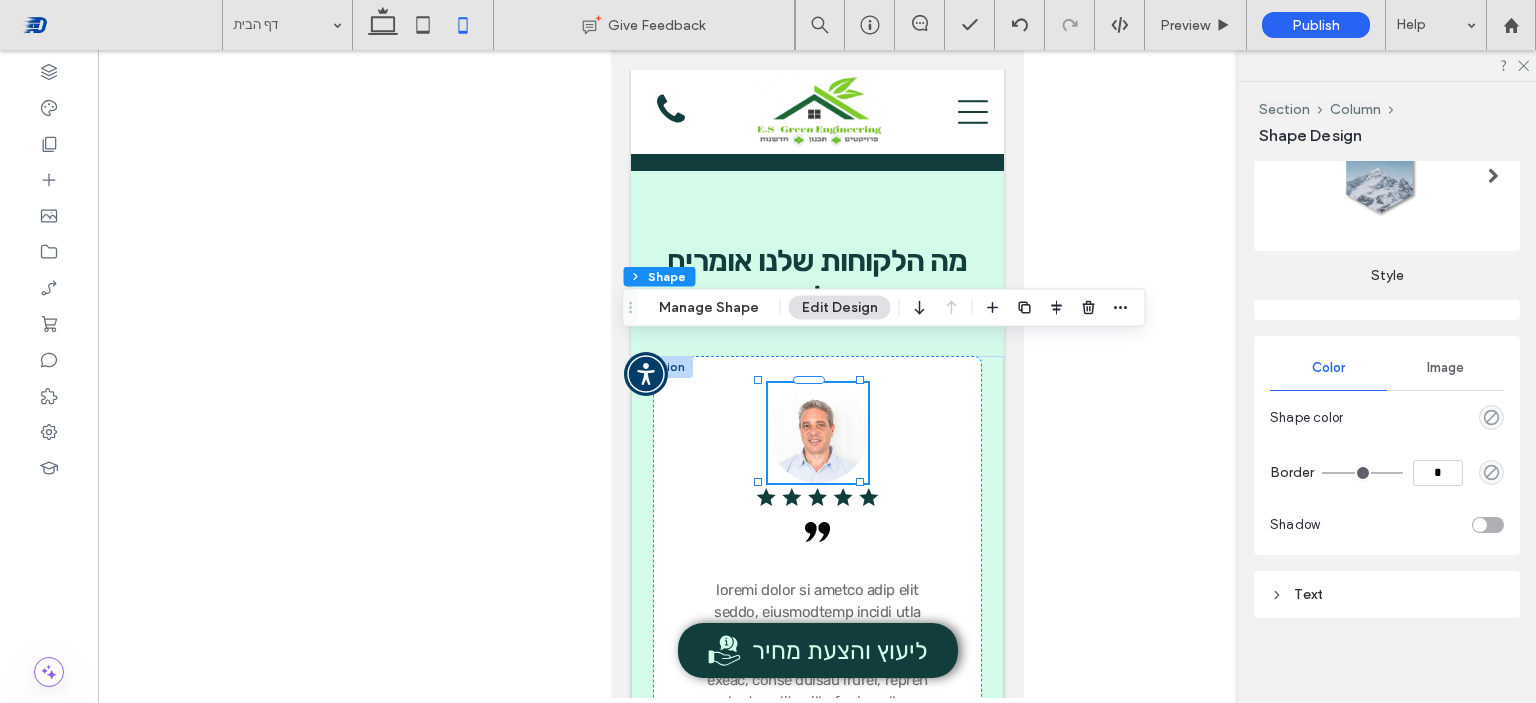 type on "***" 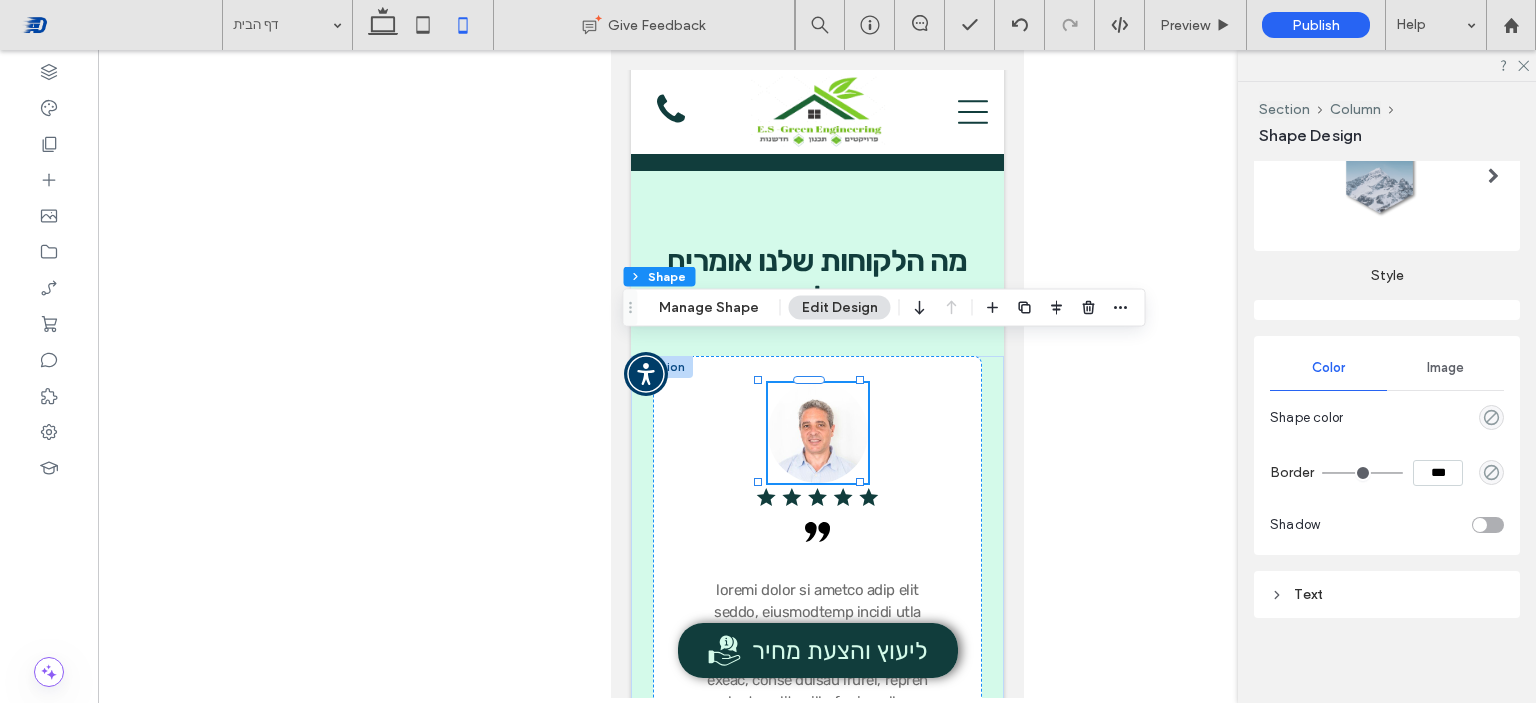 type on "*" 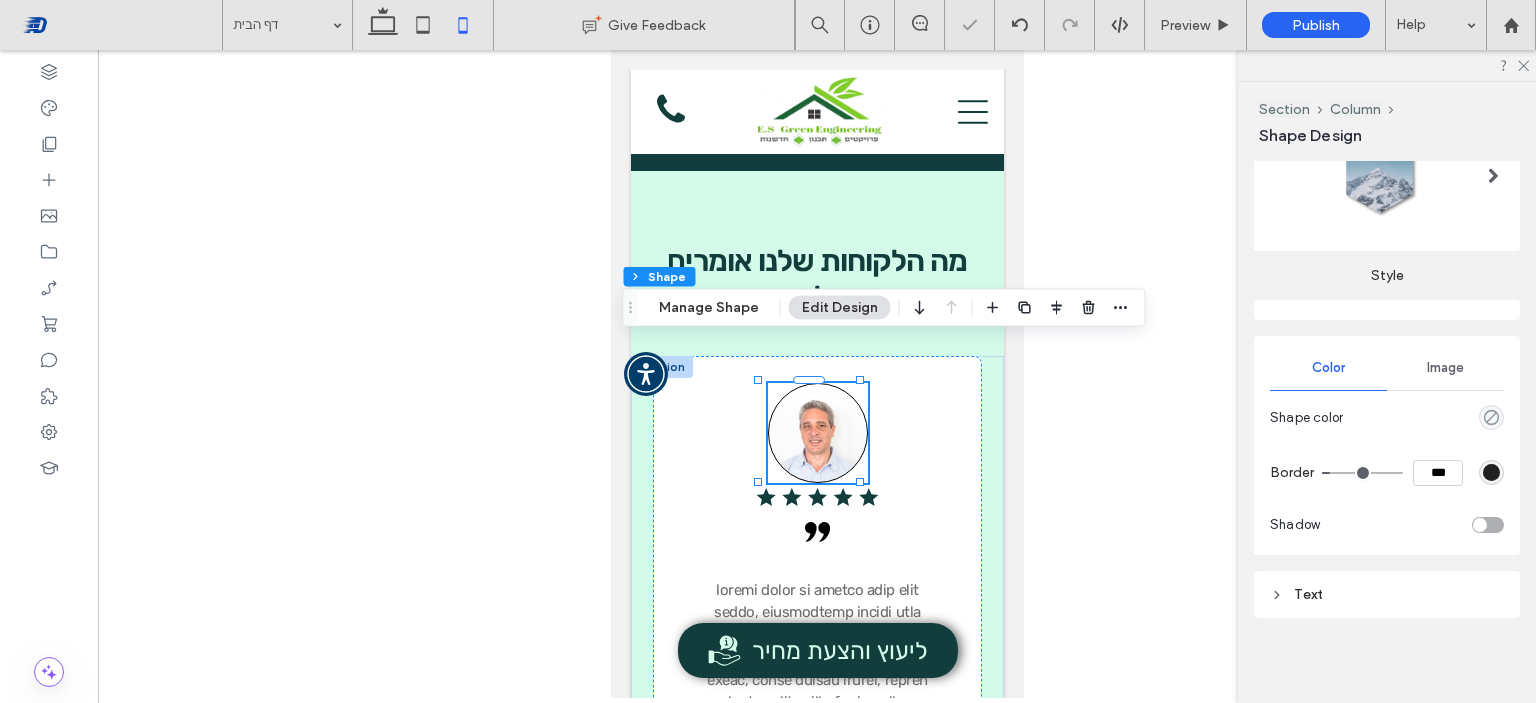click at bounding box center [1491, 472] 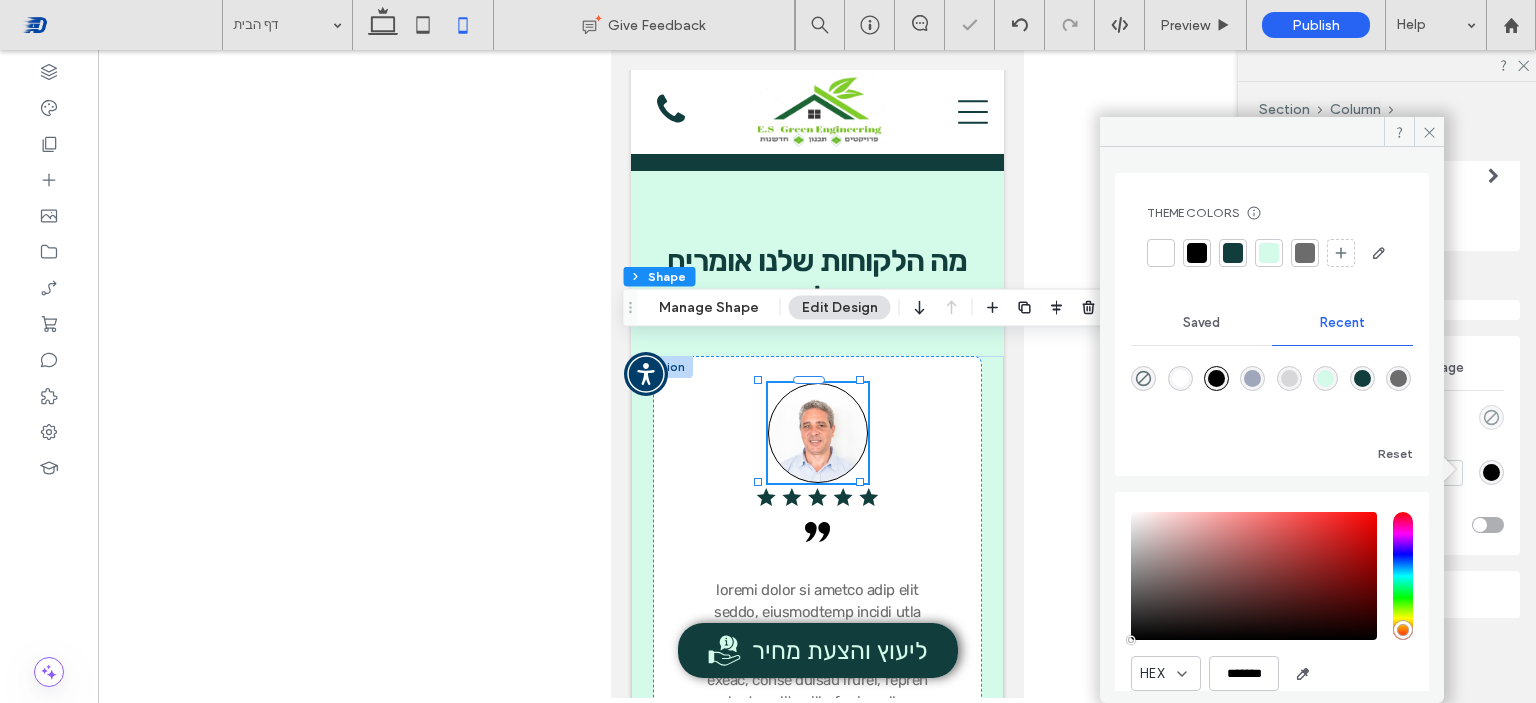 click at bounding box center (1269, 253) 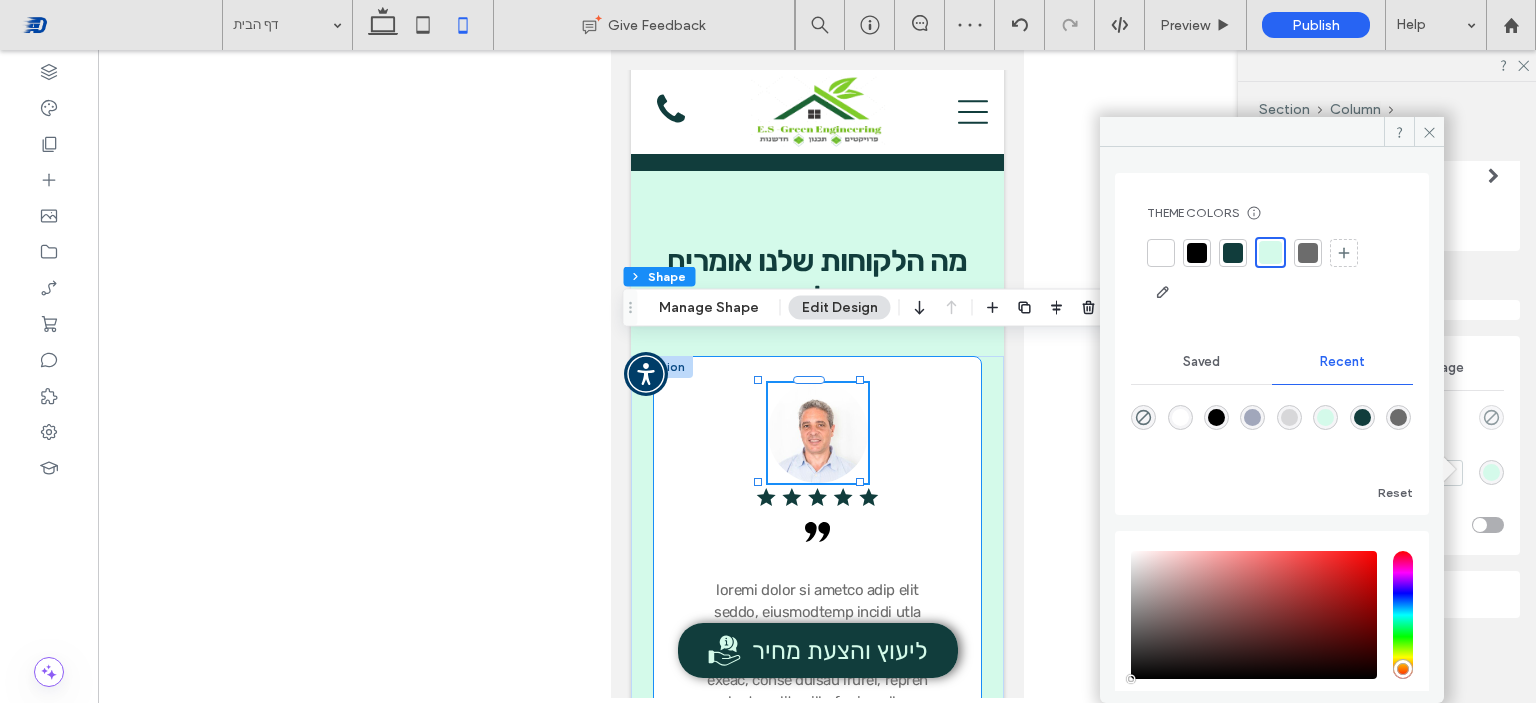 click on ".בברכה, [FIRST] [LAST]  .בברכה, [FIRST] [LAST]  .בברכה, [FIRST] [LAST] a a a a" at bounding box center [816, 720] 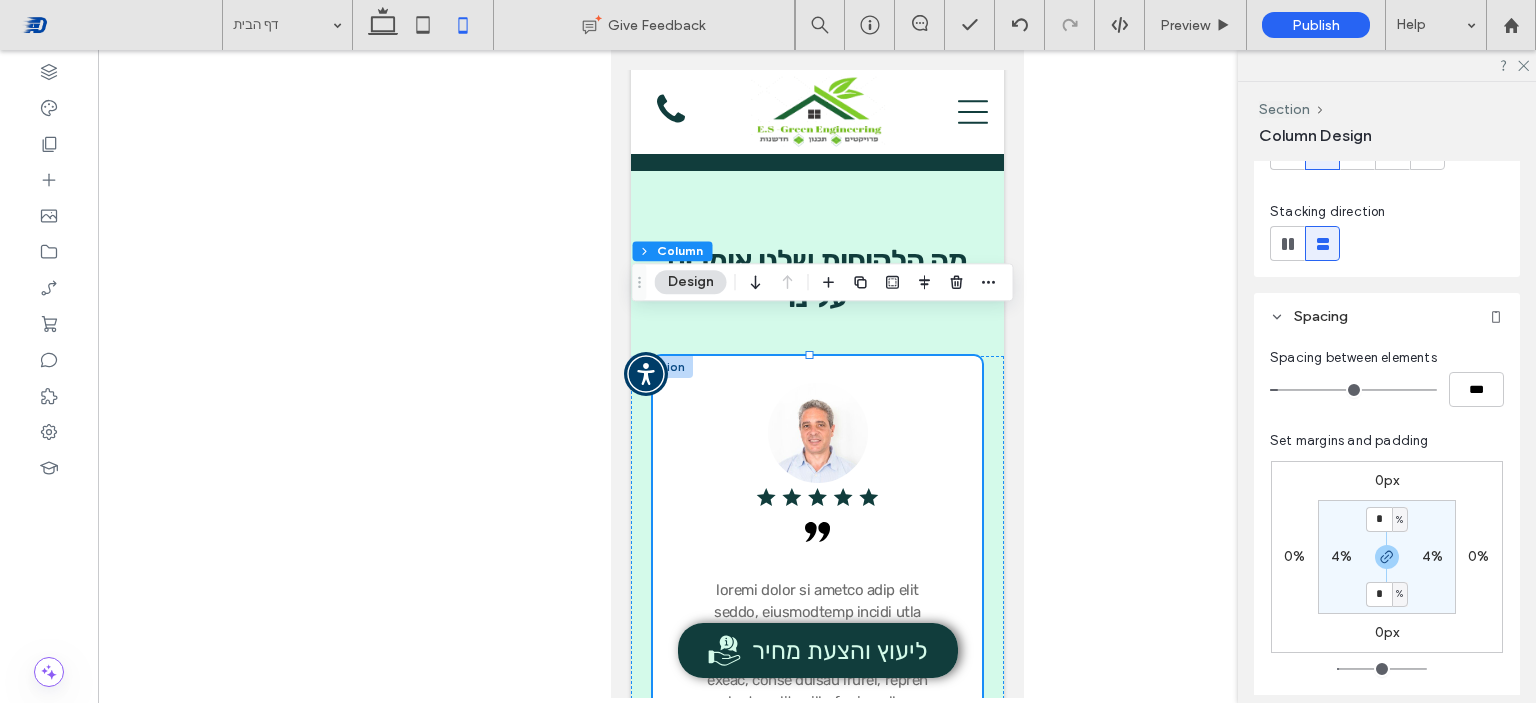 scroll, scrollTop: 100, scrollLeft: 0, axis: vertical 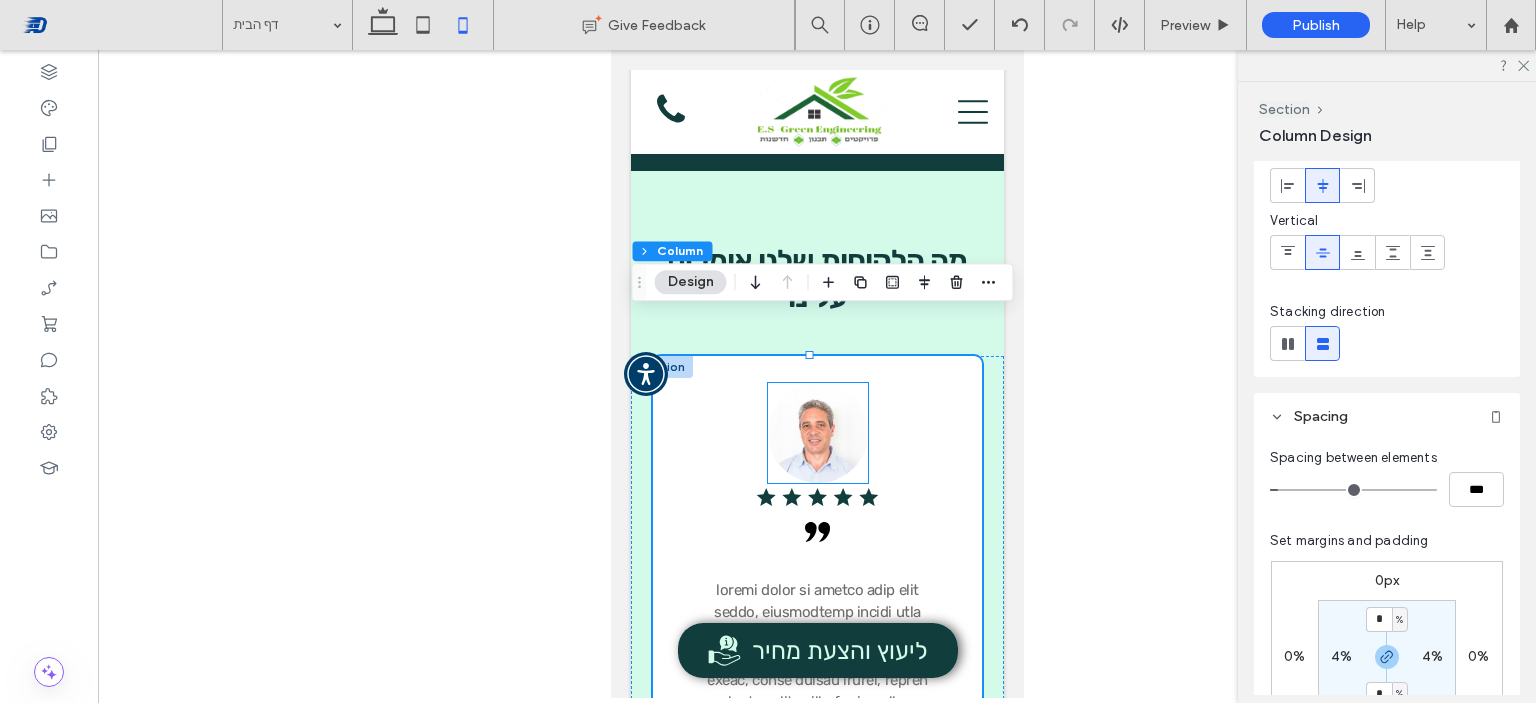 click at bounding box center [817, 433] 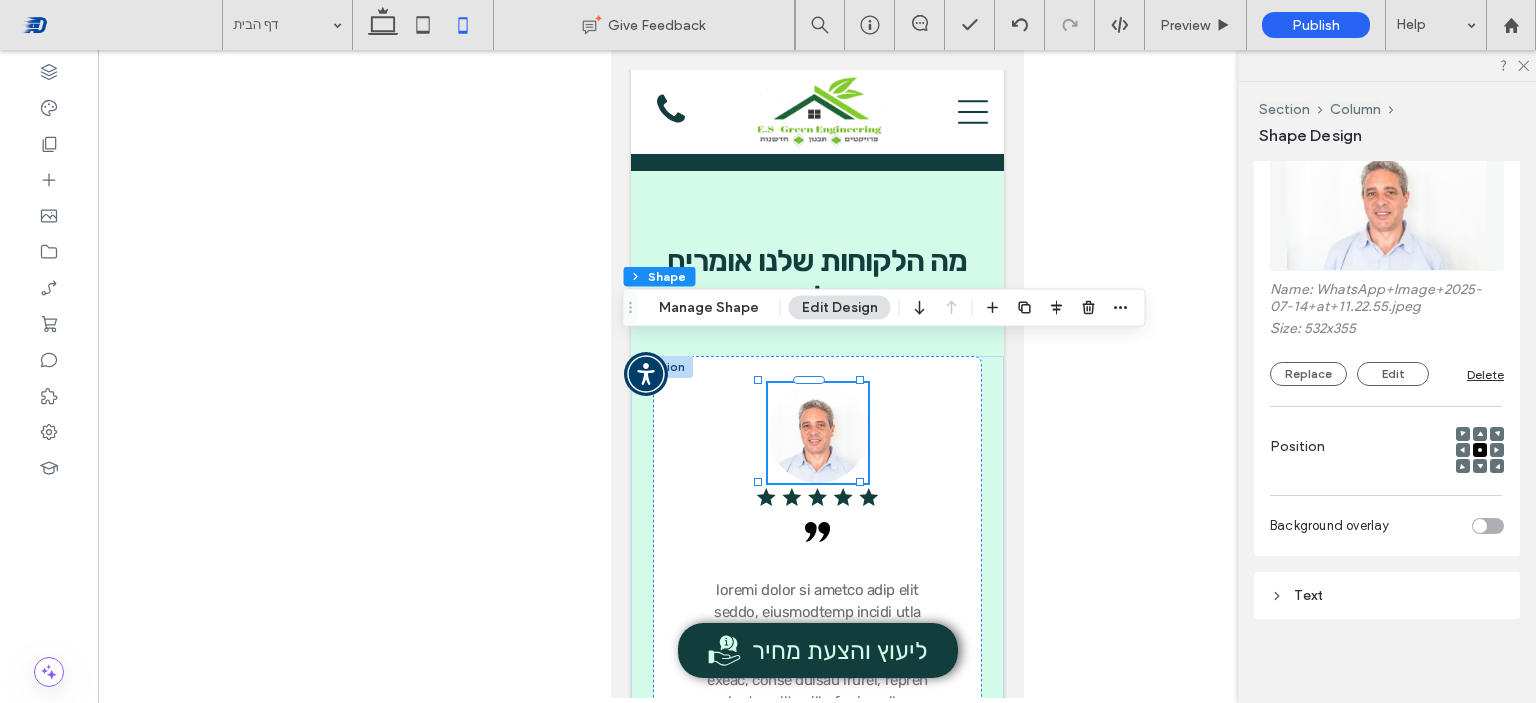 scroll, scrollTop: 388, scrollLeft: 0, axis: vertical 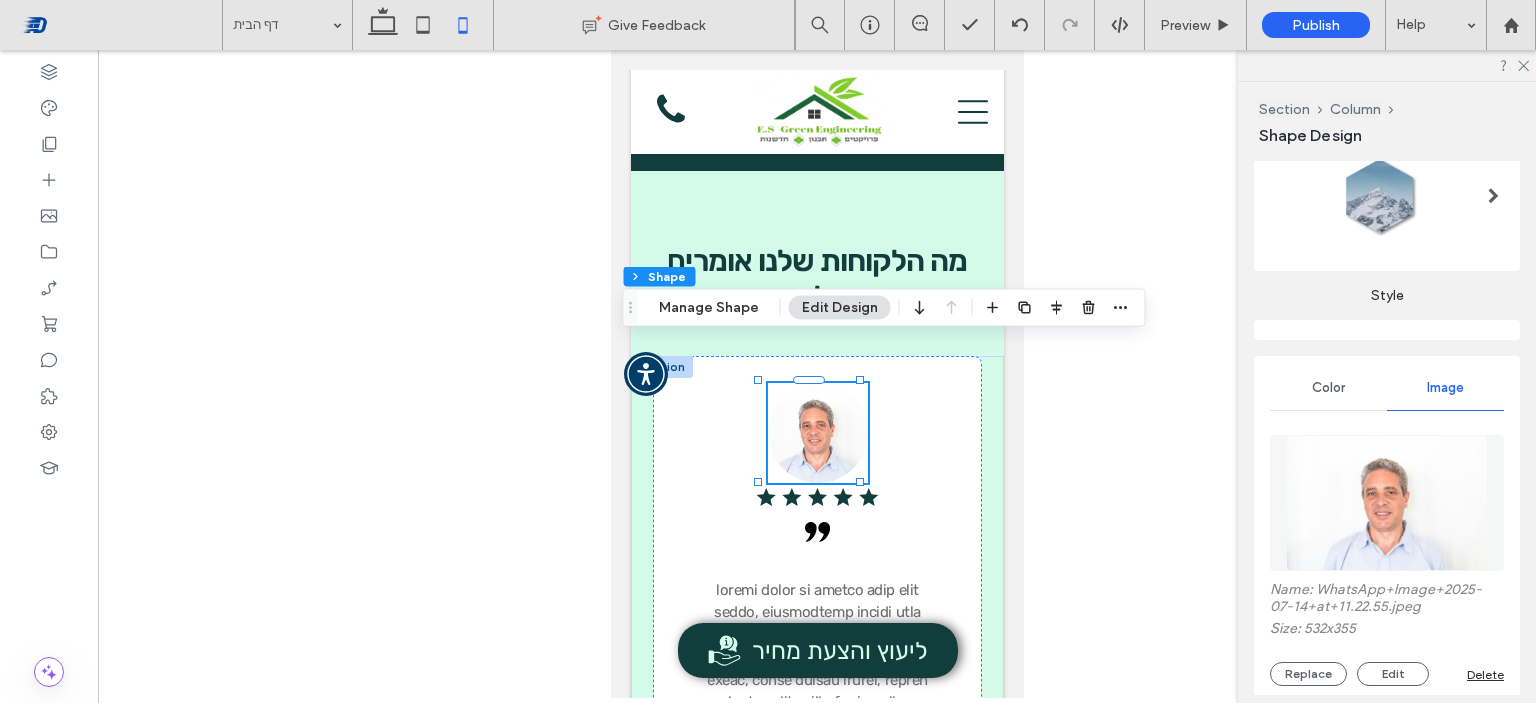click on "Color" at bounding box center (1328, 388) 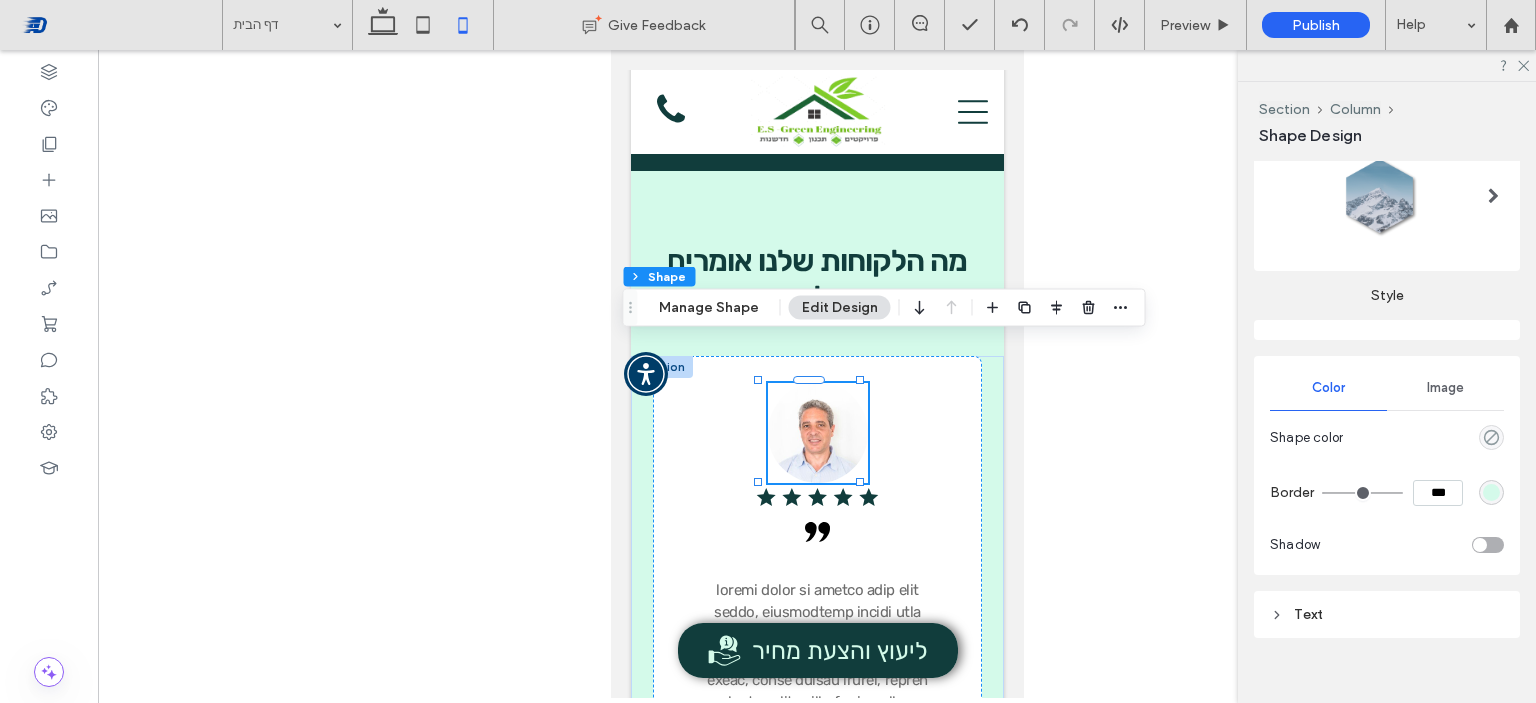 scroll, scrollTop: 408, scrollLeft: 0, axis: vertical 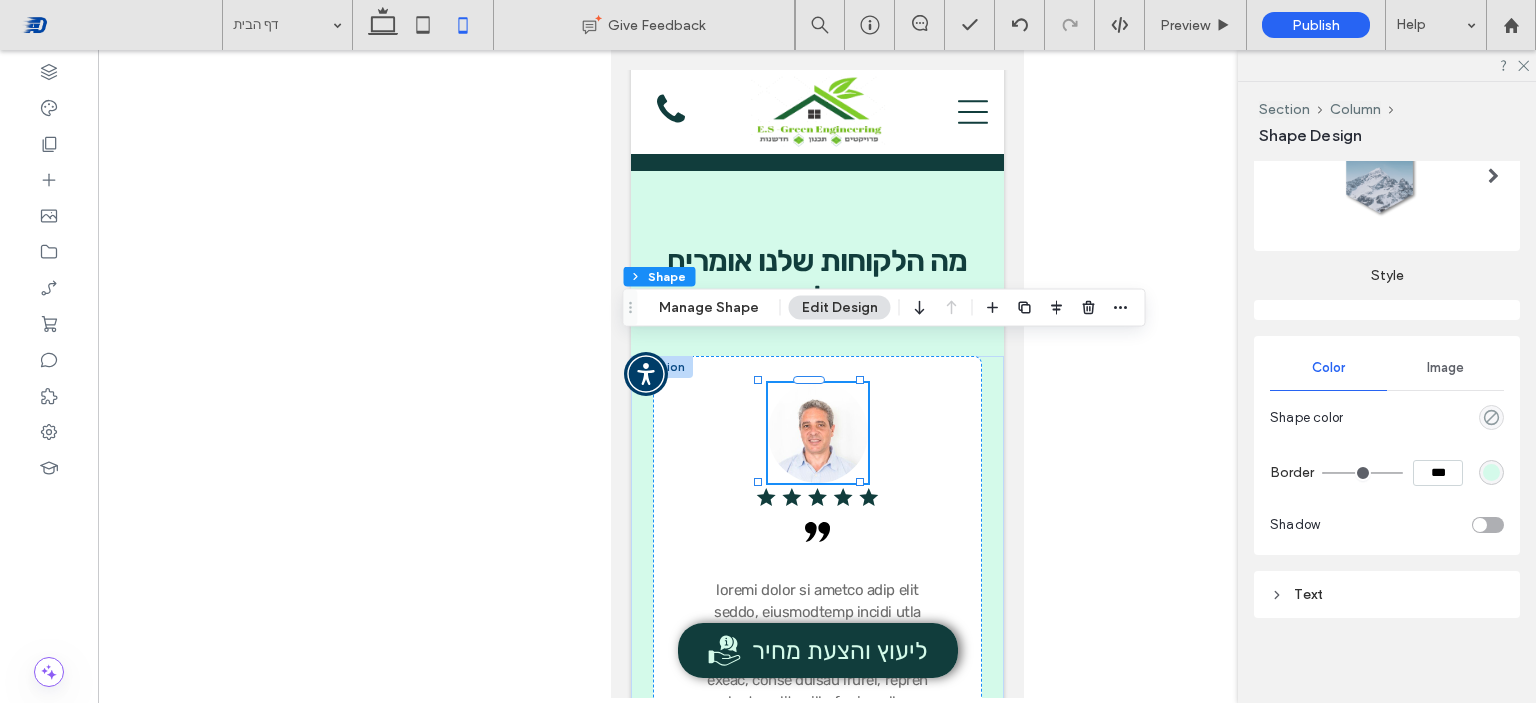 click on "***" at bounding box center (1438, 473) 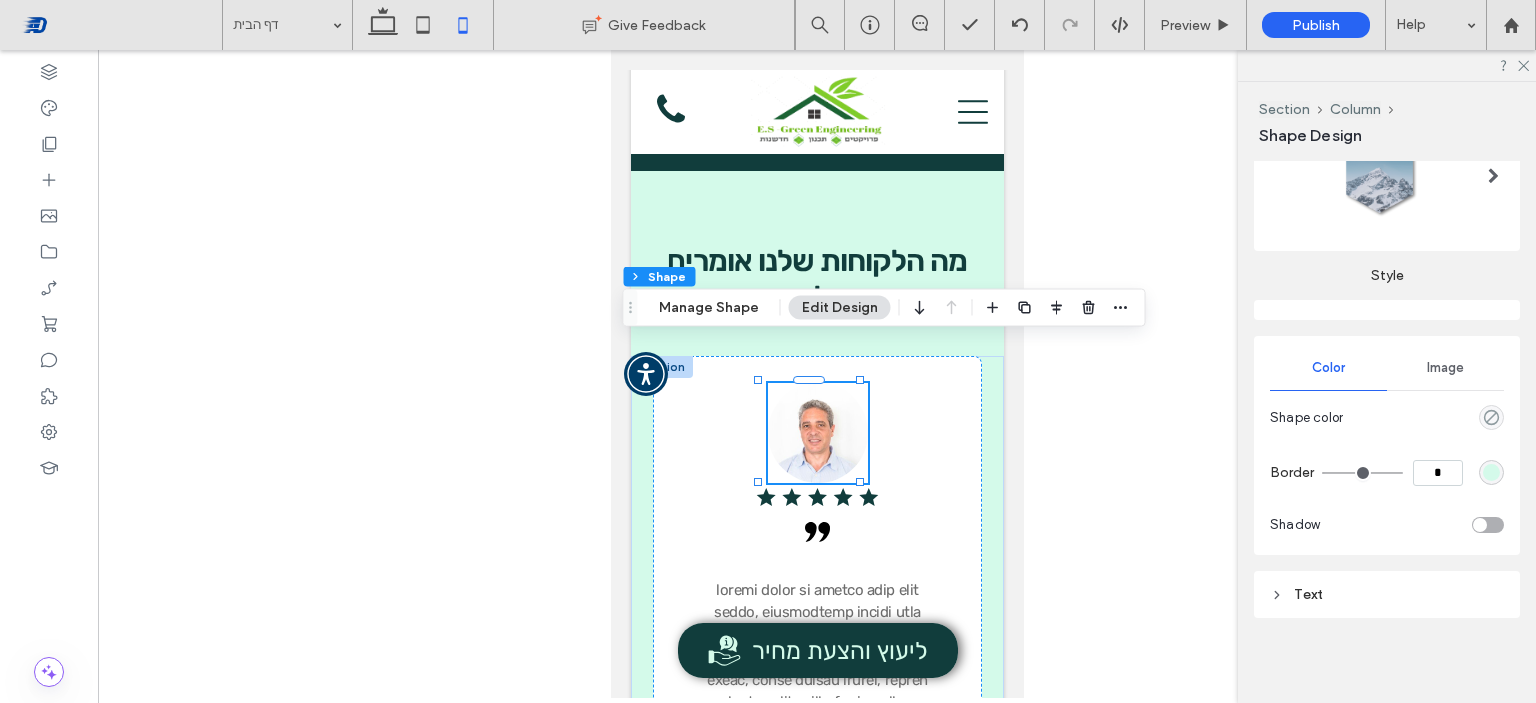 type on "***" 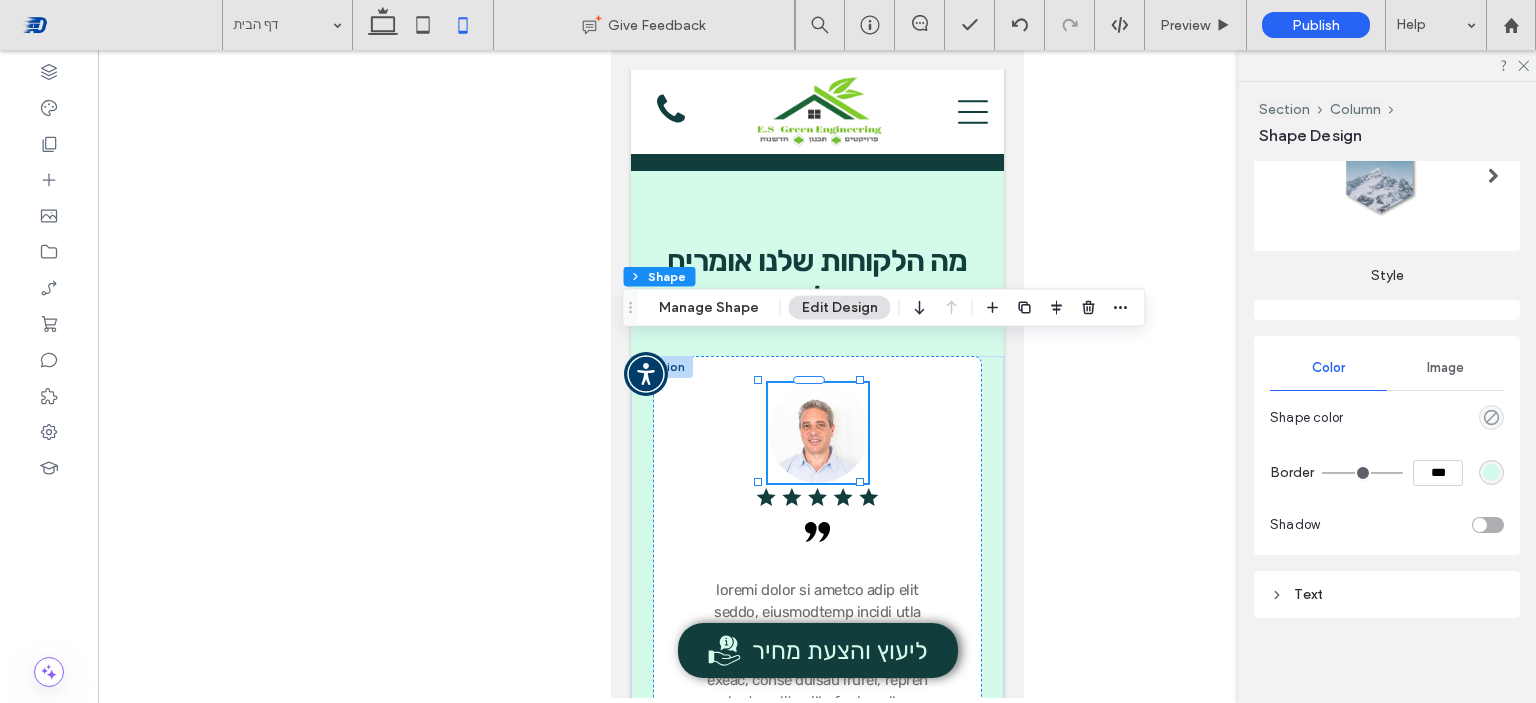 type on "*" 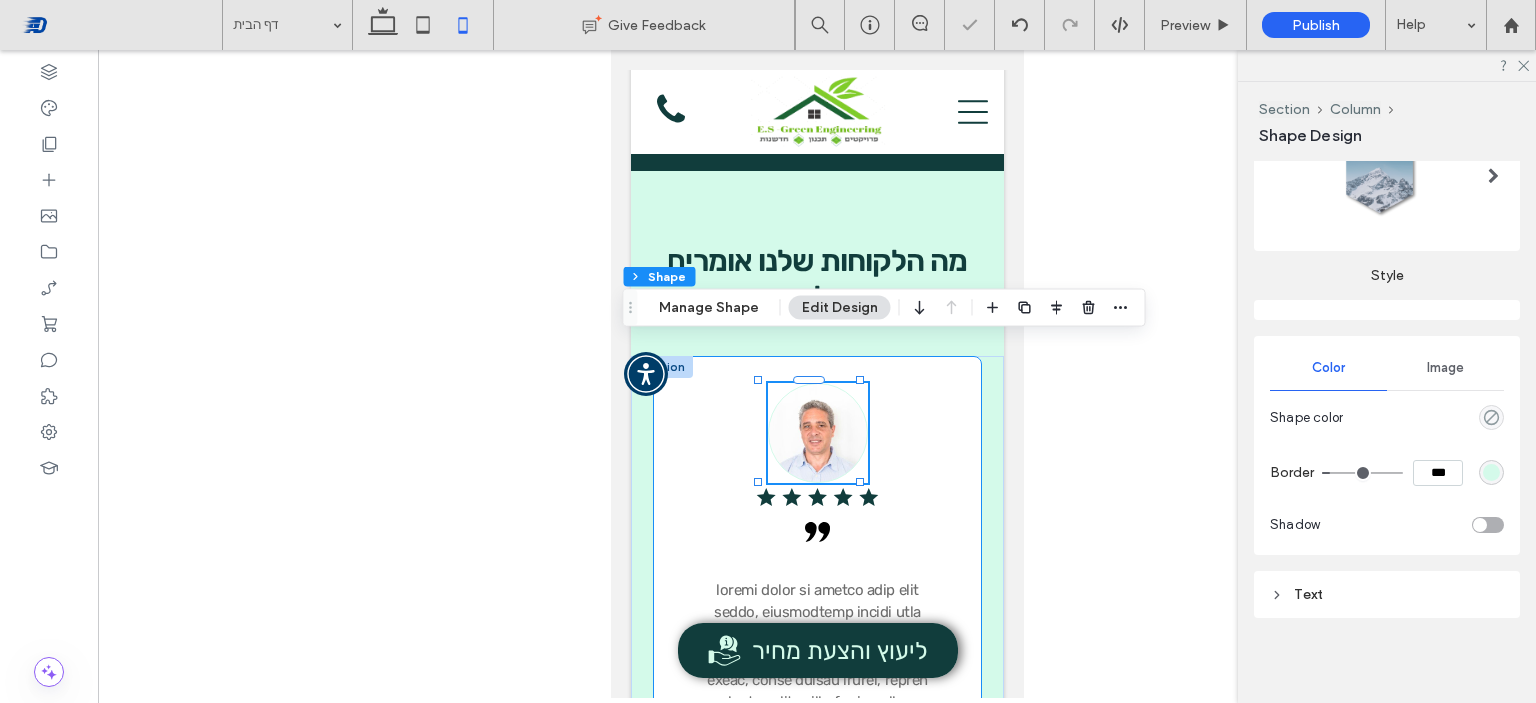 click on ".בברכה, [FIRST] [LAST]  .בברכה, [FIRST] [LAST]  .בברכה, [FIRST] [LAST] a a a a" at bounding box center (816, 720) 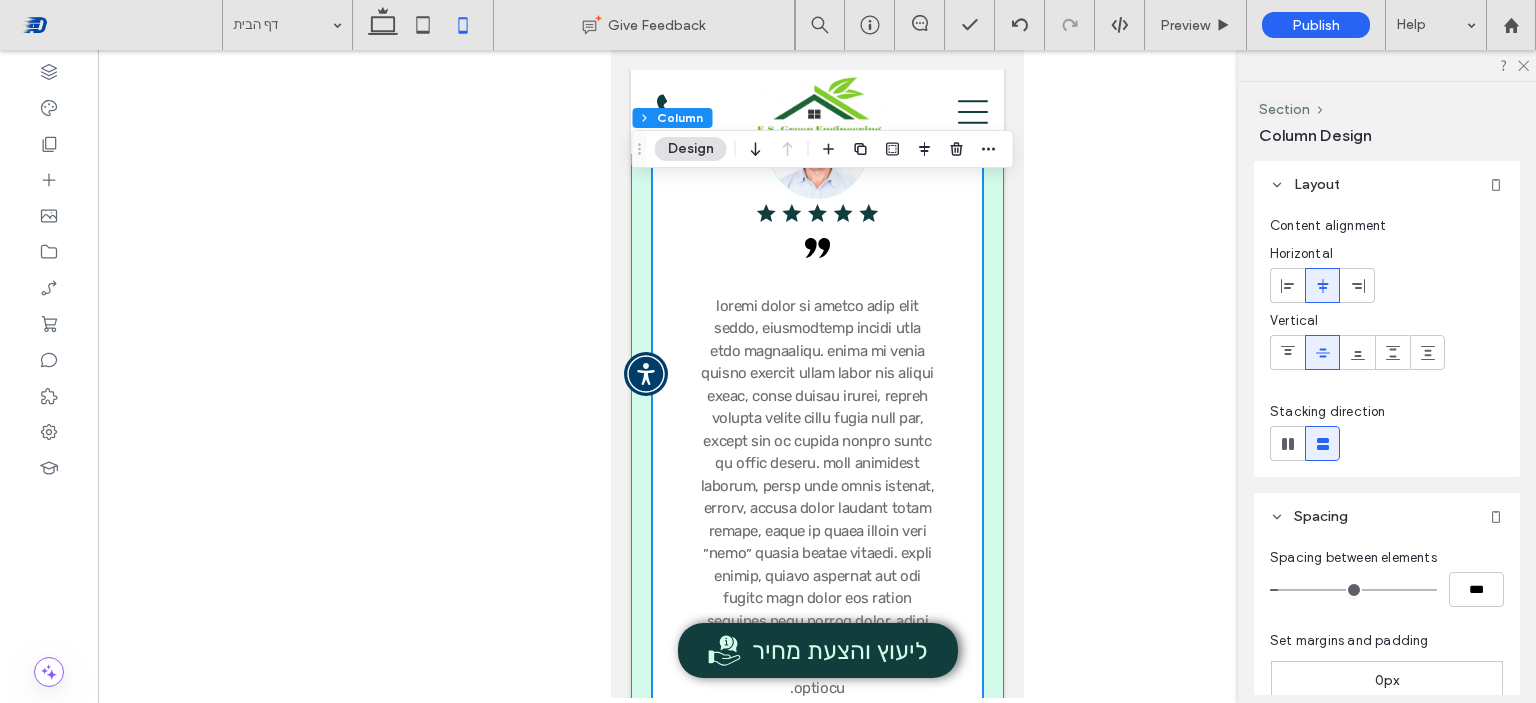 scroll, scrollTop: 4900, scrollLeft: 0, axis: vertical 